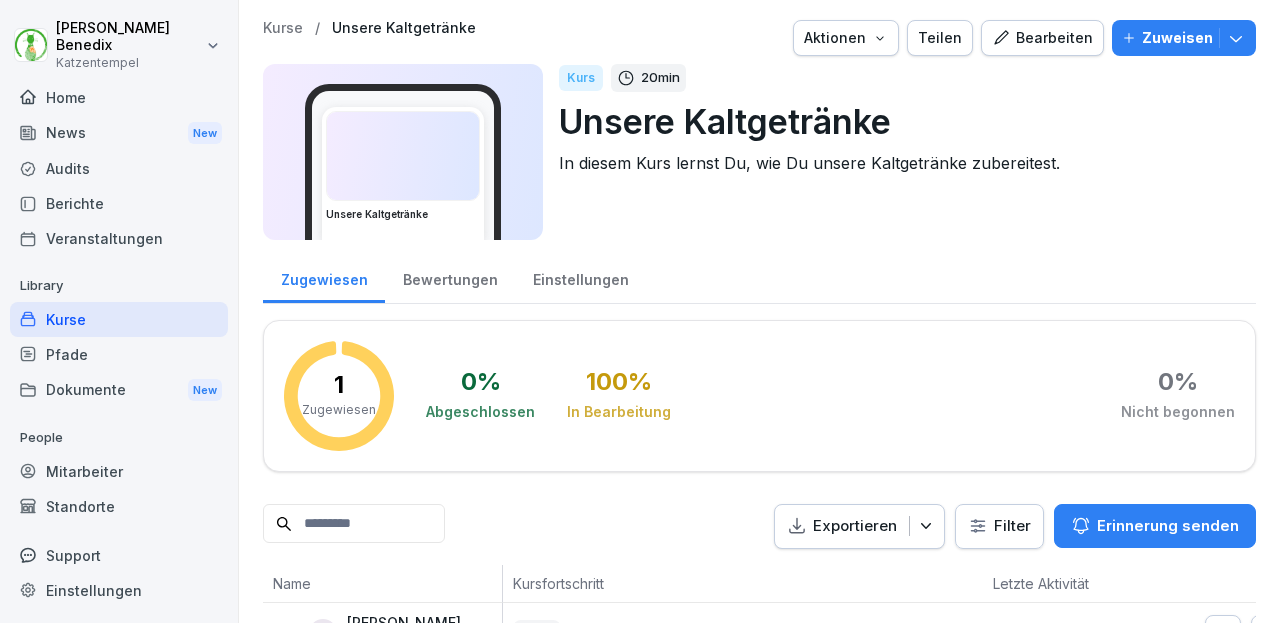 scroll, scrollTop: 0, scrollLeft: 0, axis: both 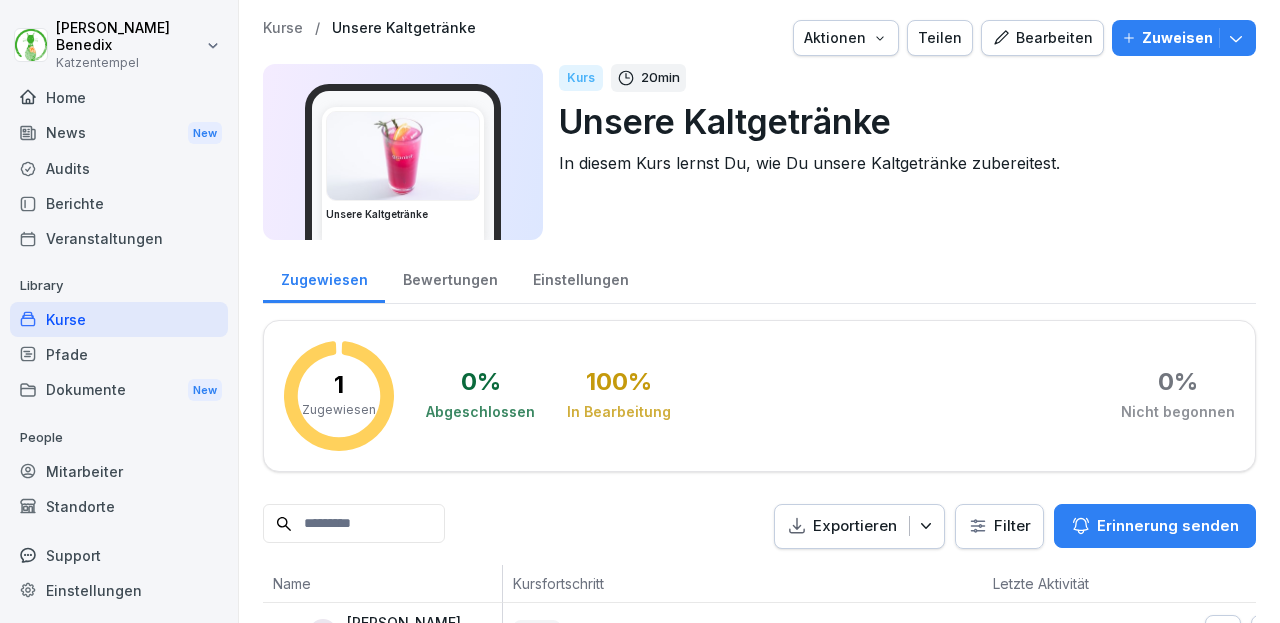click on "Bearbeiten" at bounding box center (1042, 38) 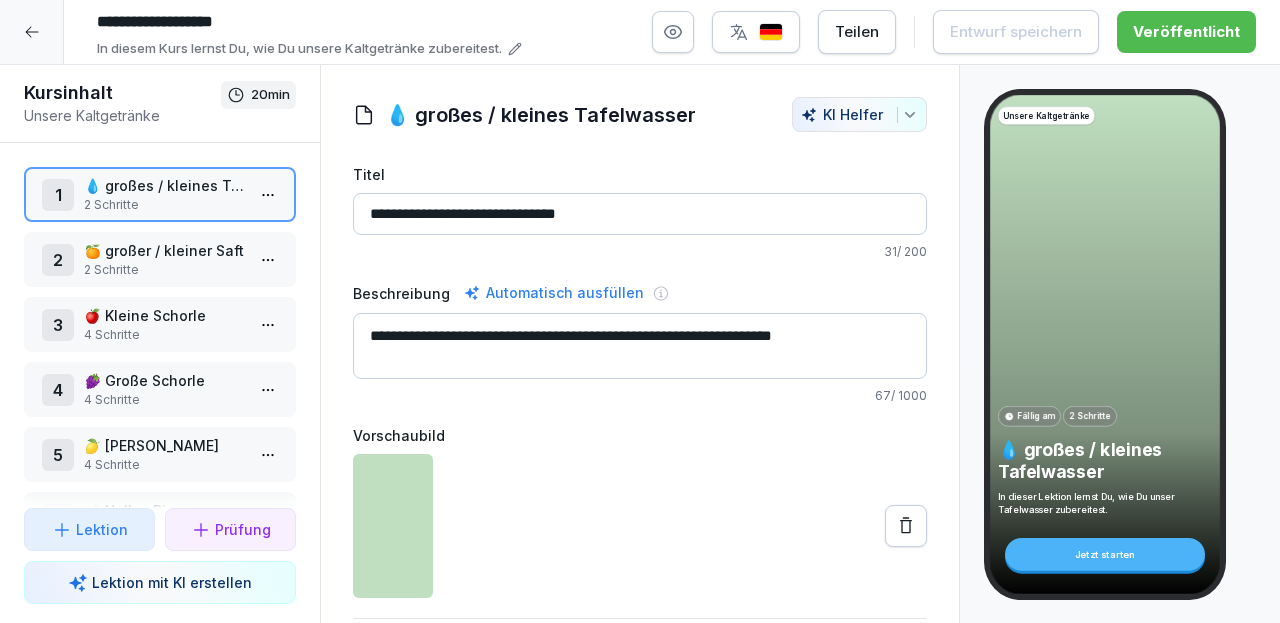 click on "**********" at bounding box center (640, 214) 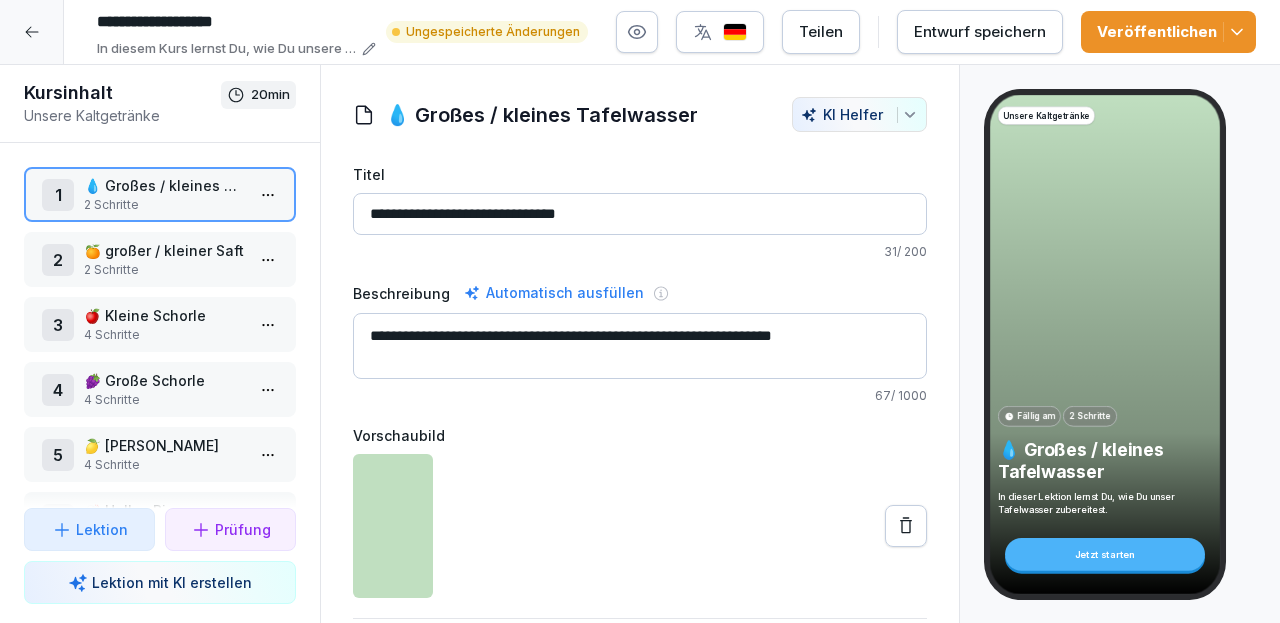 type on "**********" 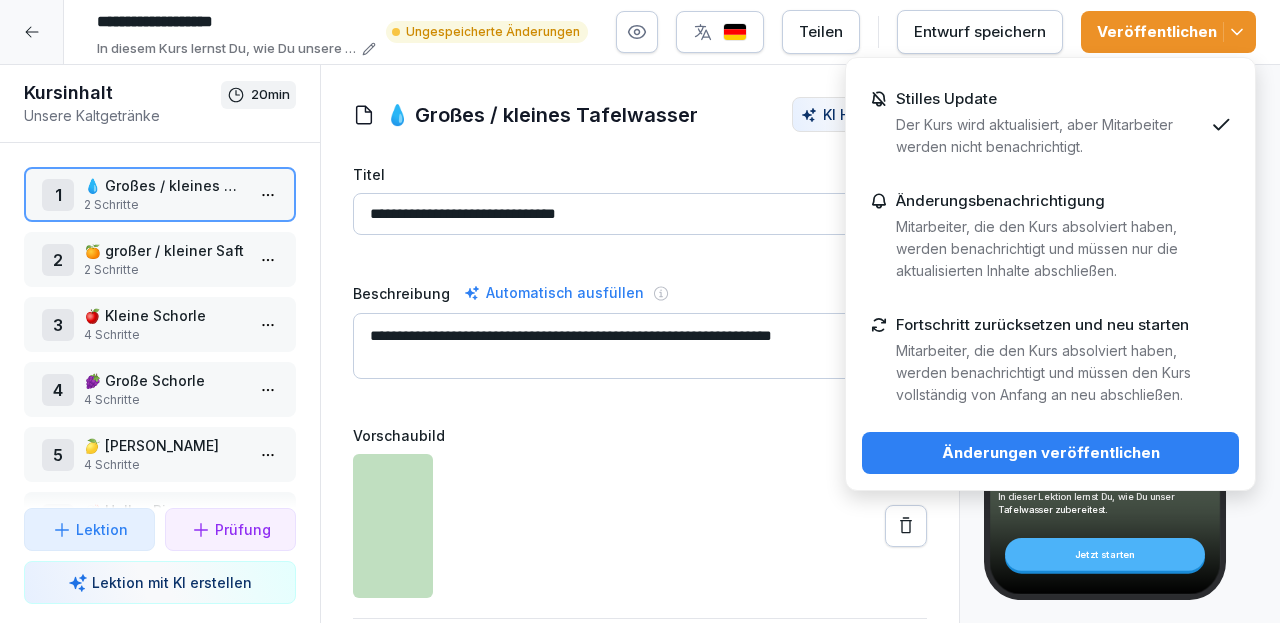 click on "Änderungen veröffentlichen" at bounding box center [1050, 453] 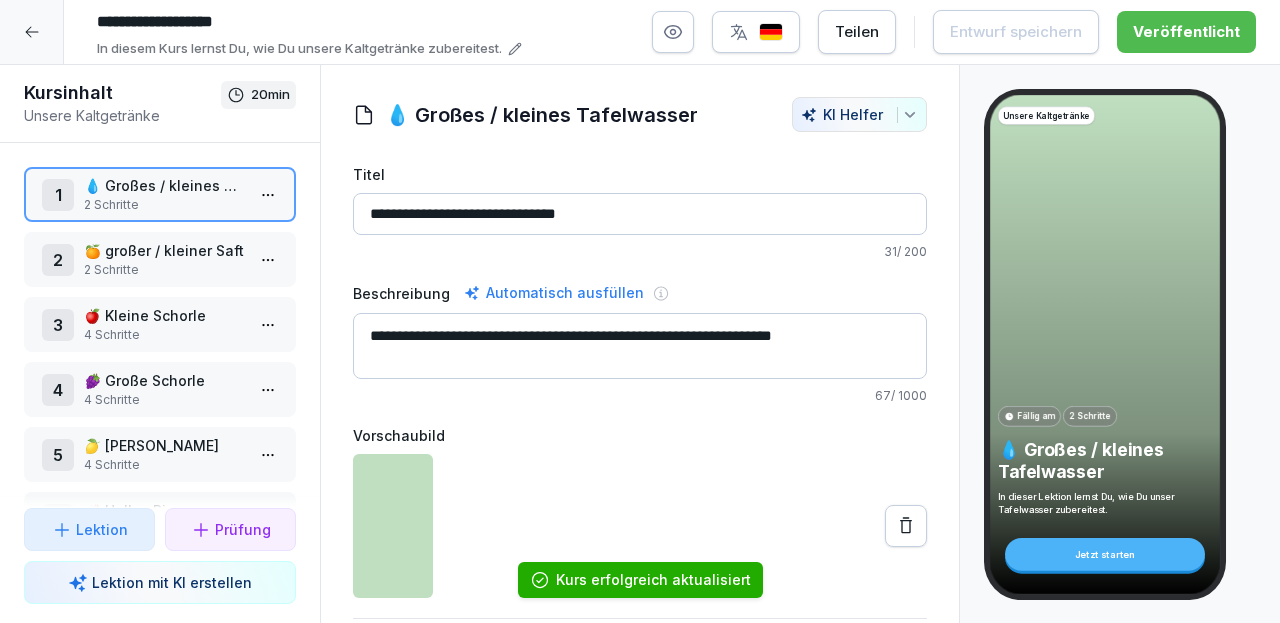 click on "2 Schritte" at bounding box center [164, 270] 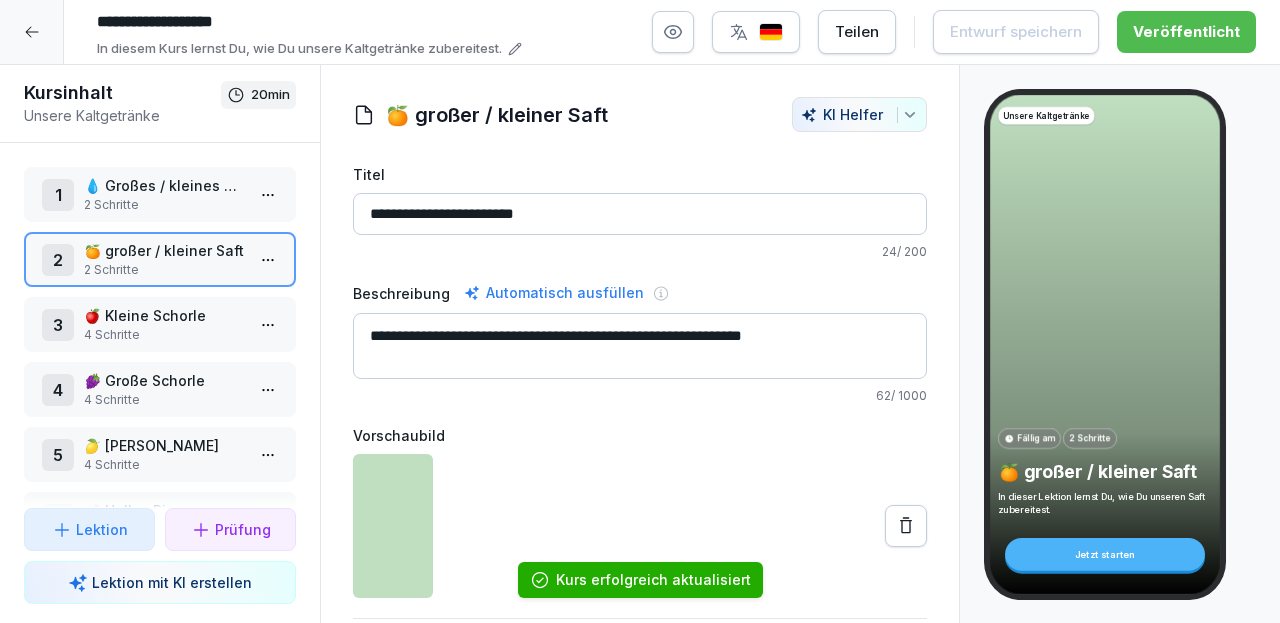 click on "**********" at bounding box center (640, 214) 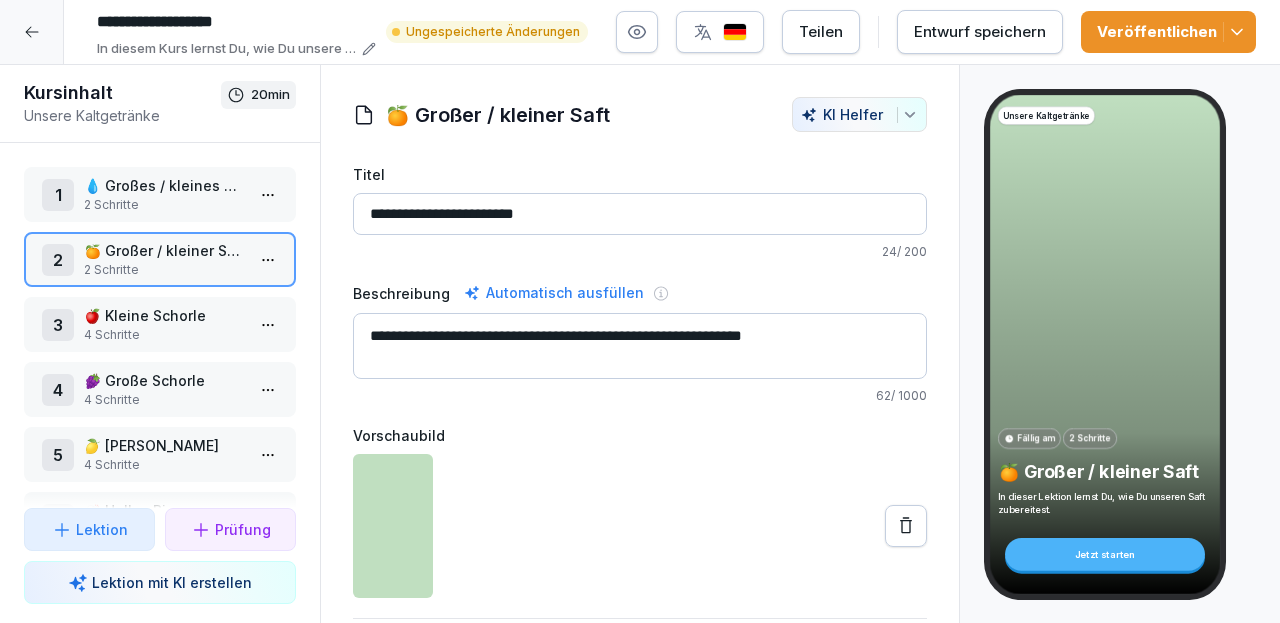 type on "**********" 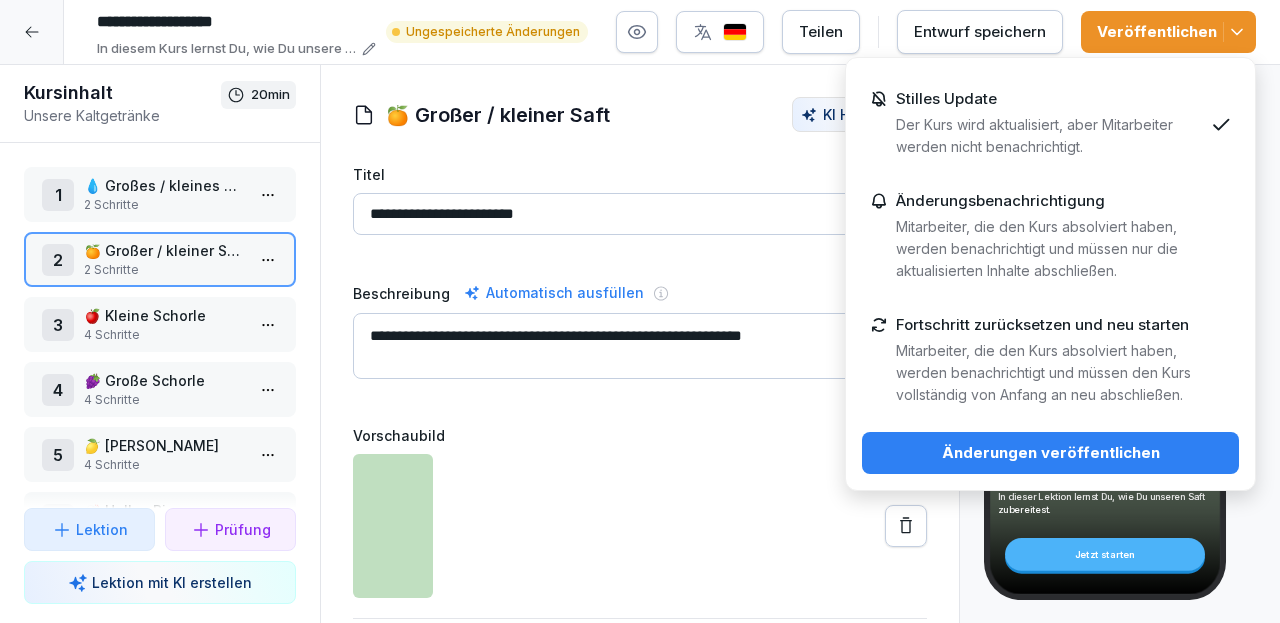 click on "Änderungen veröffentlichen" at bounding box center [1050, 453] 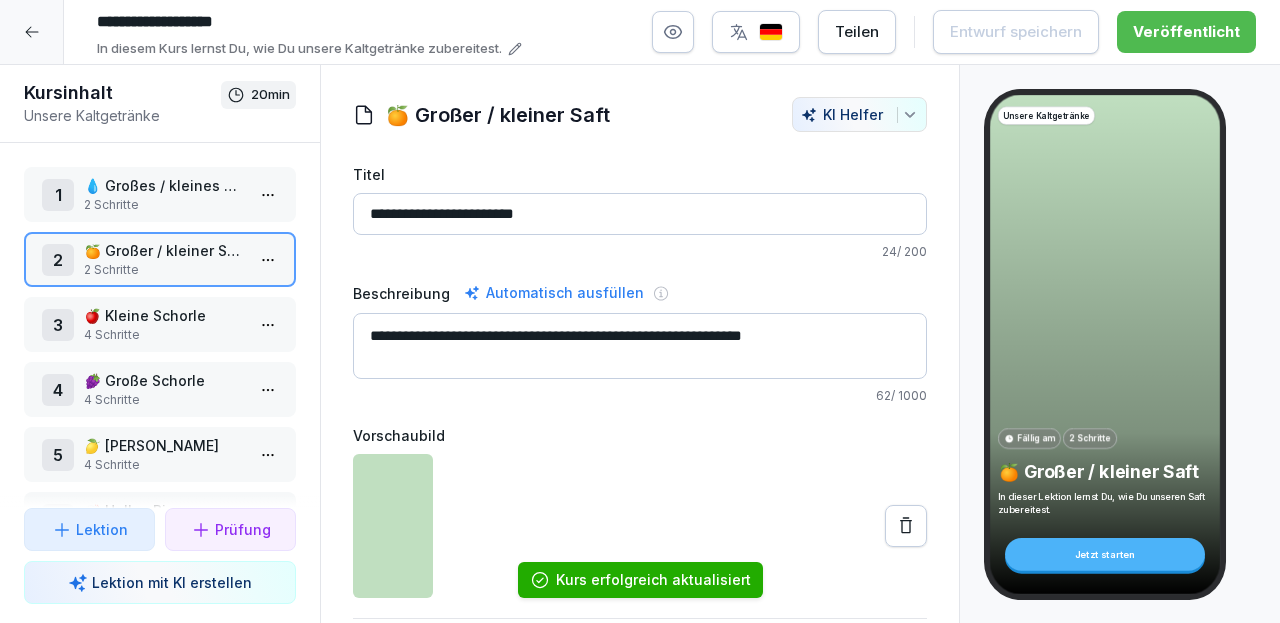 click on "🍇 Große Schorle" at bounding box center [164, 380] 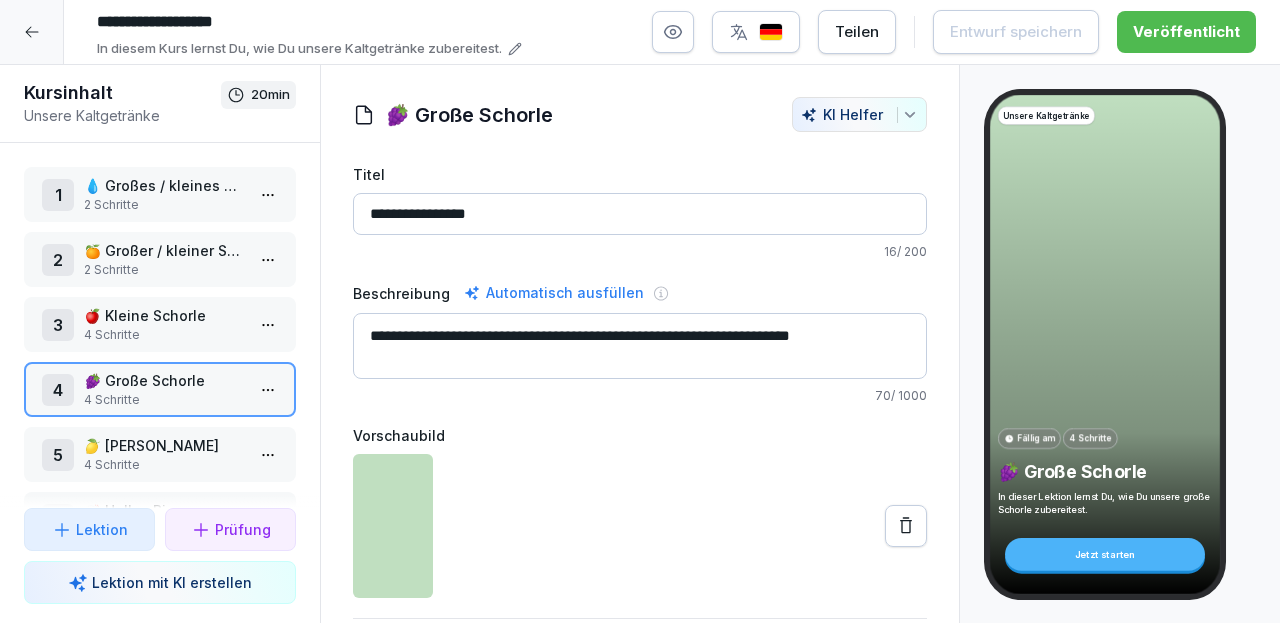 click on "4 Schritte" at bounding box center [164, 335] 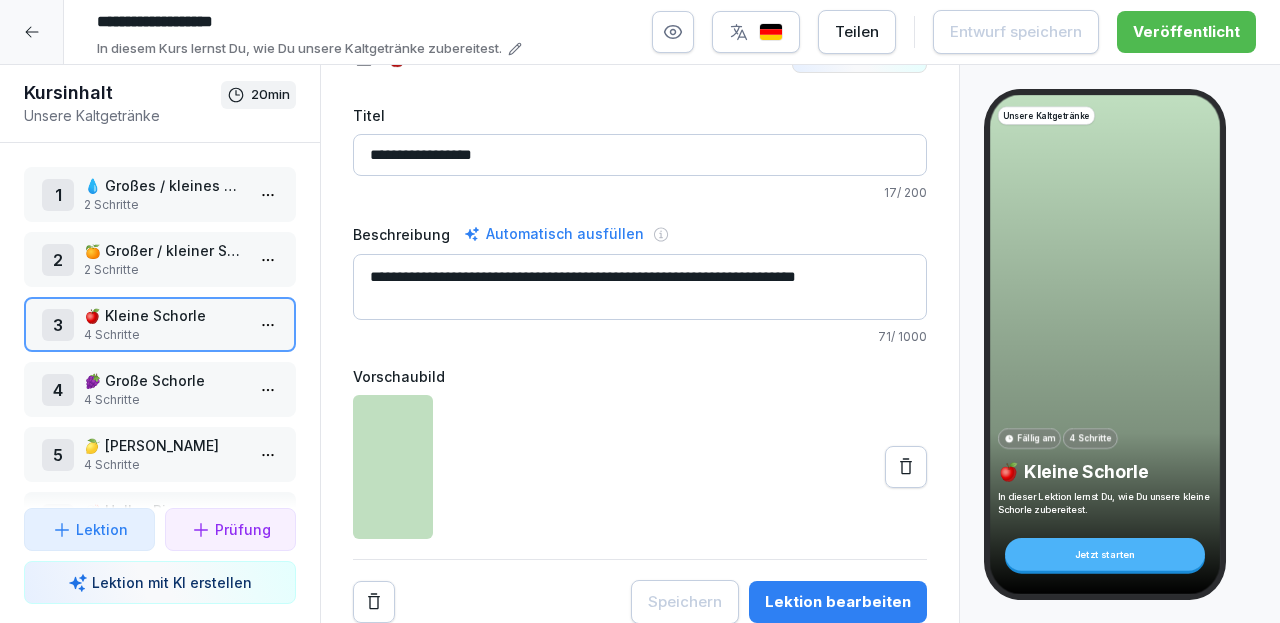 scroll, scrollTop: 59, scrollLeft: 0, axis: vertical 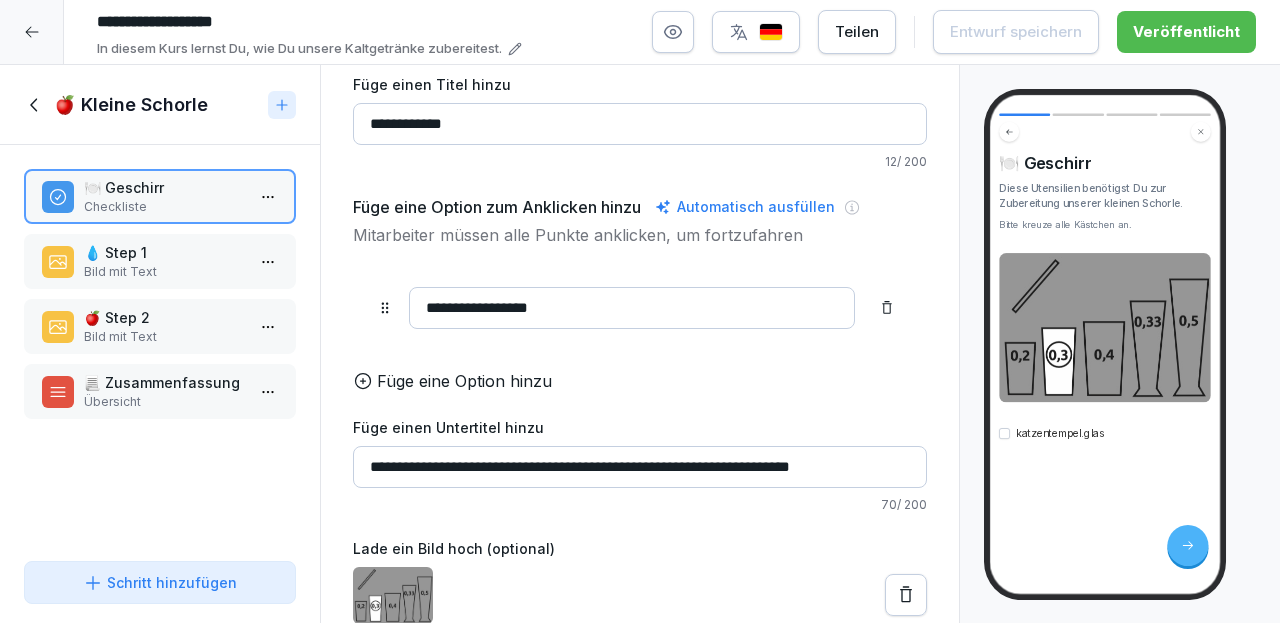 click on "💧 Step 1" at bounding box center [164, 252] 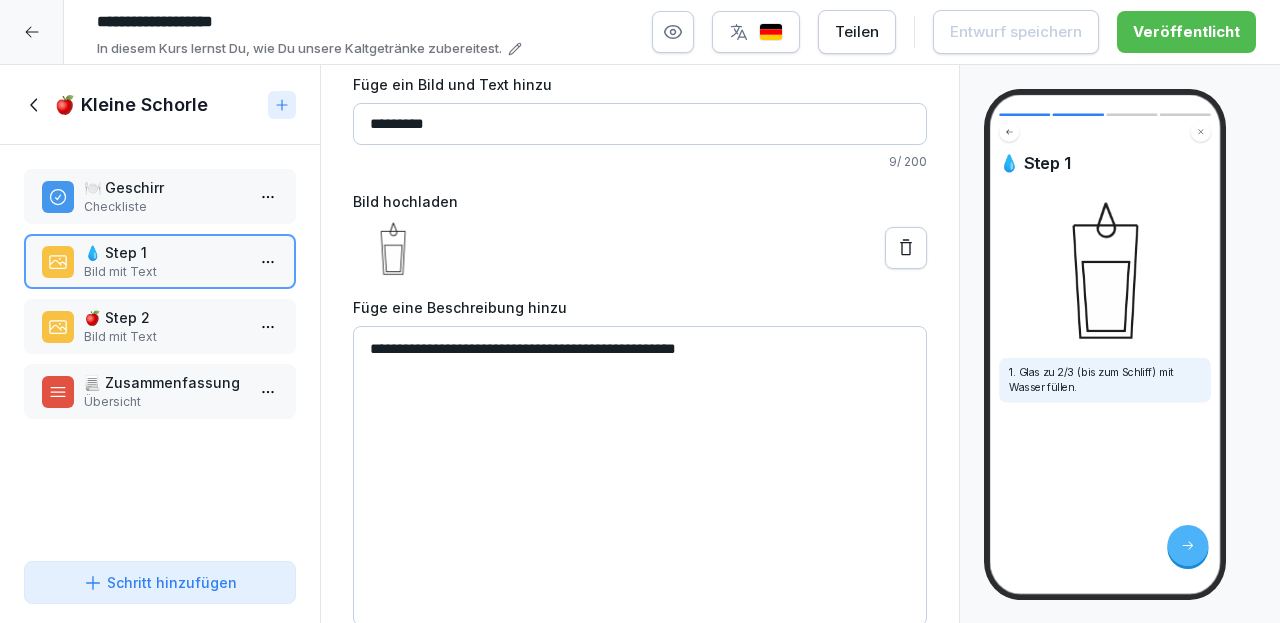 click on "**********" at bounding box center [640, 476] 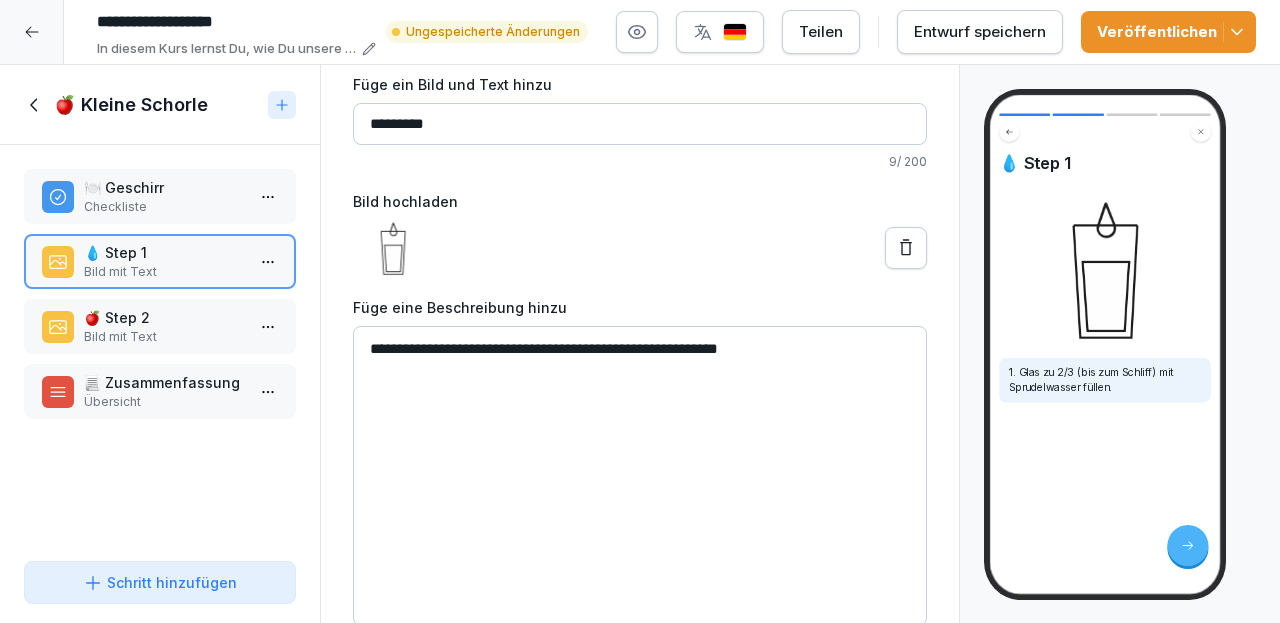 type on "**********" 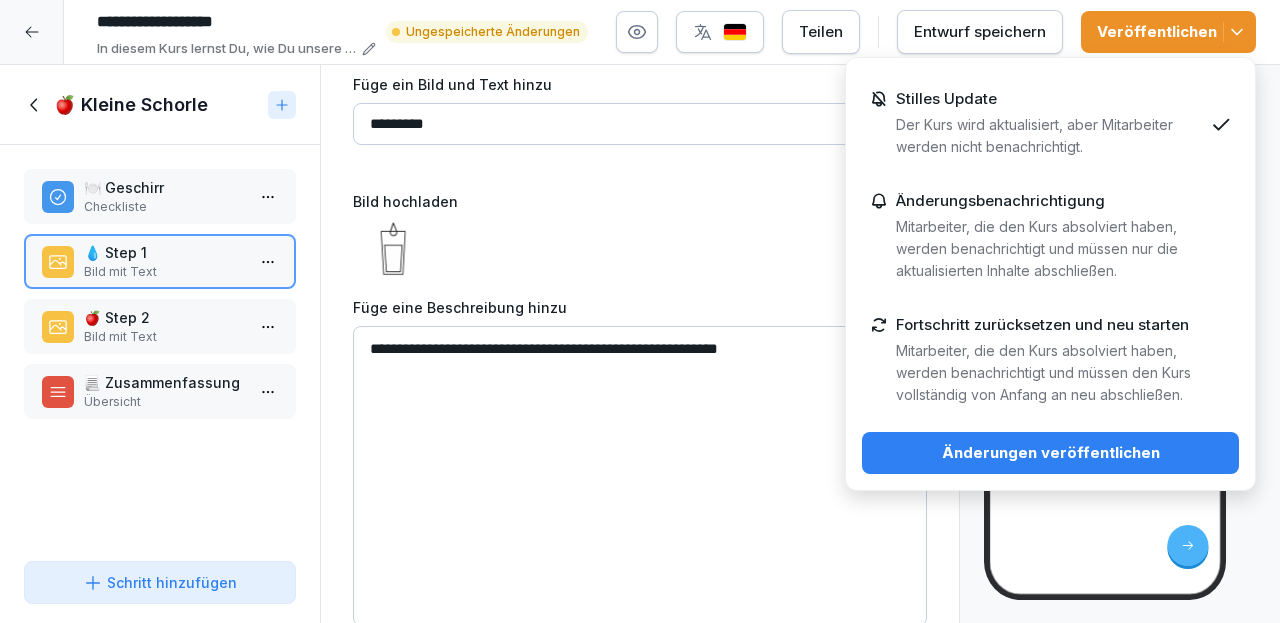 click on "Änderungen veröffentlichen" at bounding box center [1050, 453] 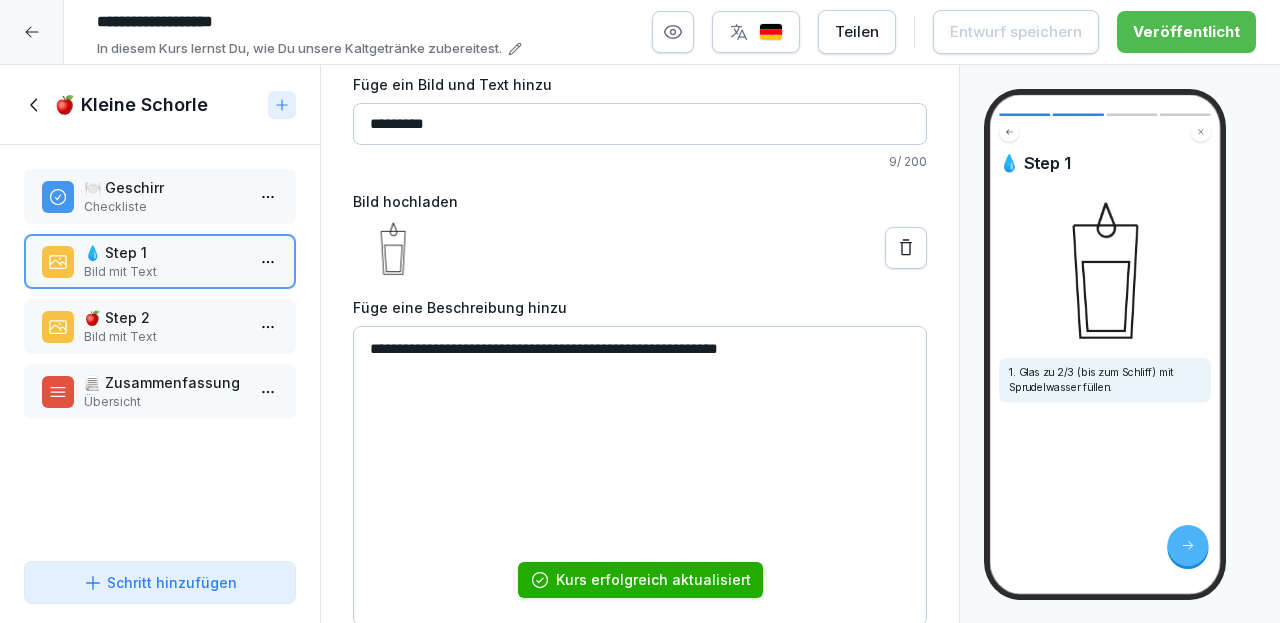 click on "📃 Zusammenfassung" at bounding box center (164, 382) 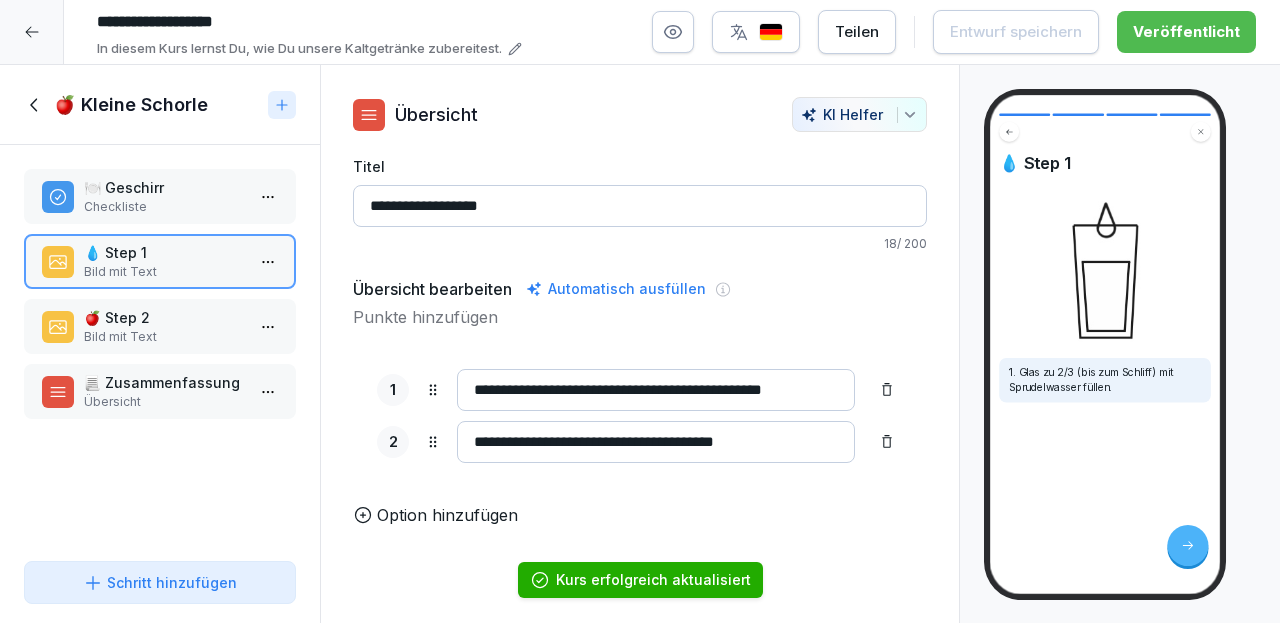 scroll, scrollTop: 0, scrollLeft: 0, axis: both 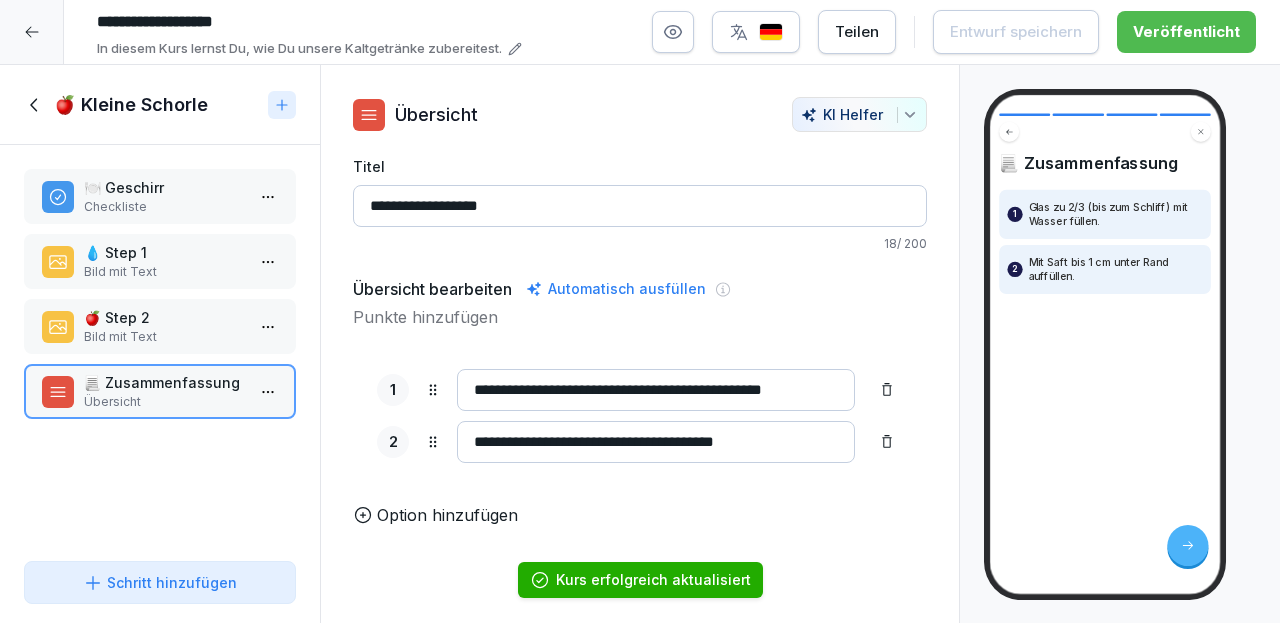 click on "**********" at bounding box center (656, 390) 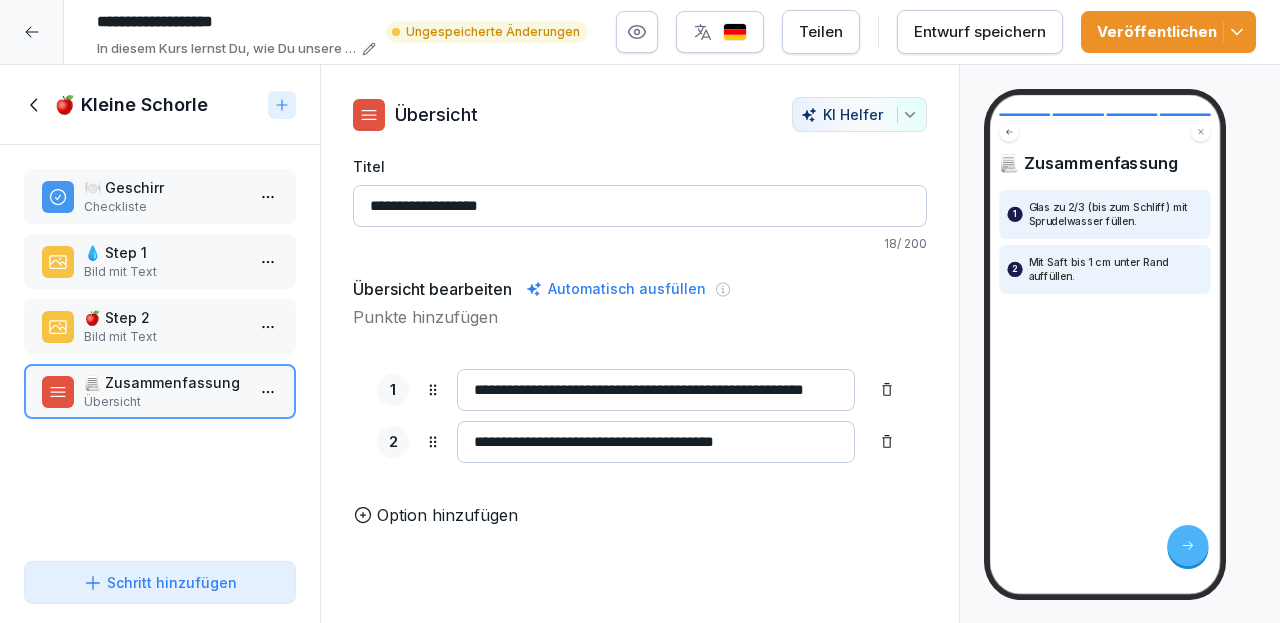 type on "**********" 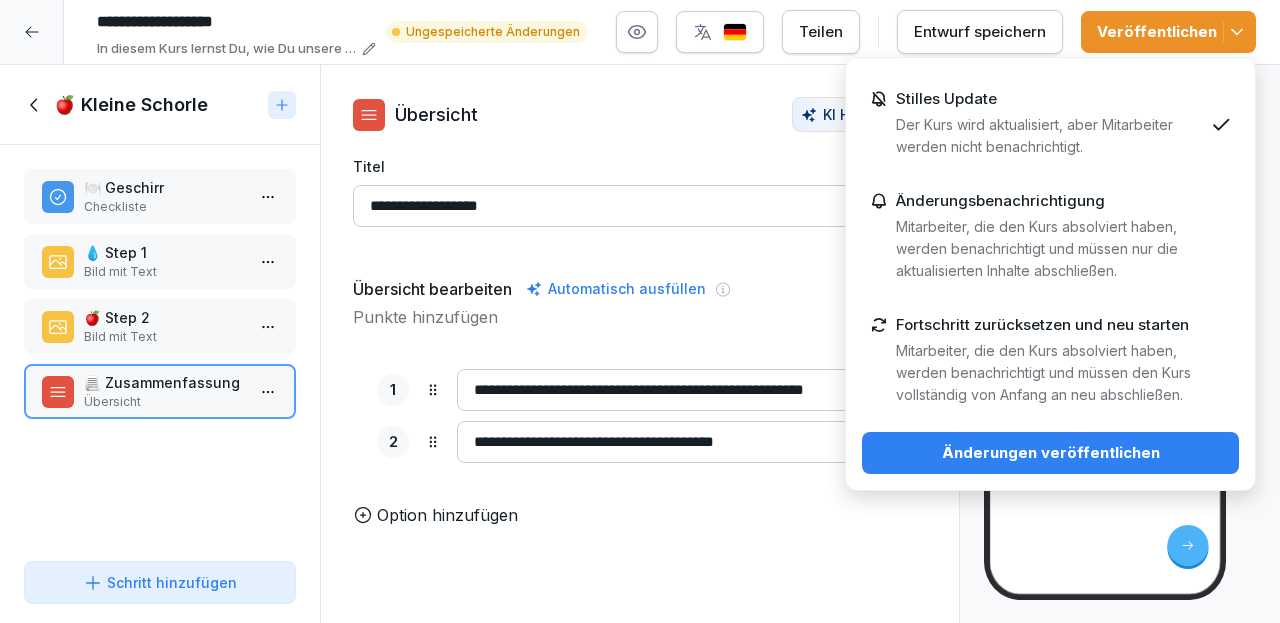 click on "Änderungen veröffentlichen" at bounding box center (1050, 453) 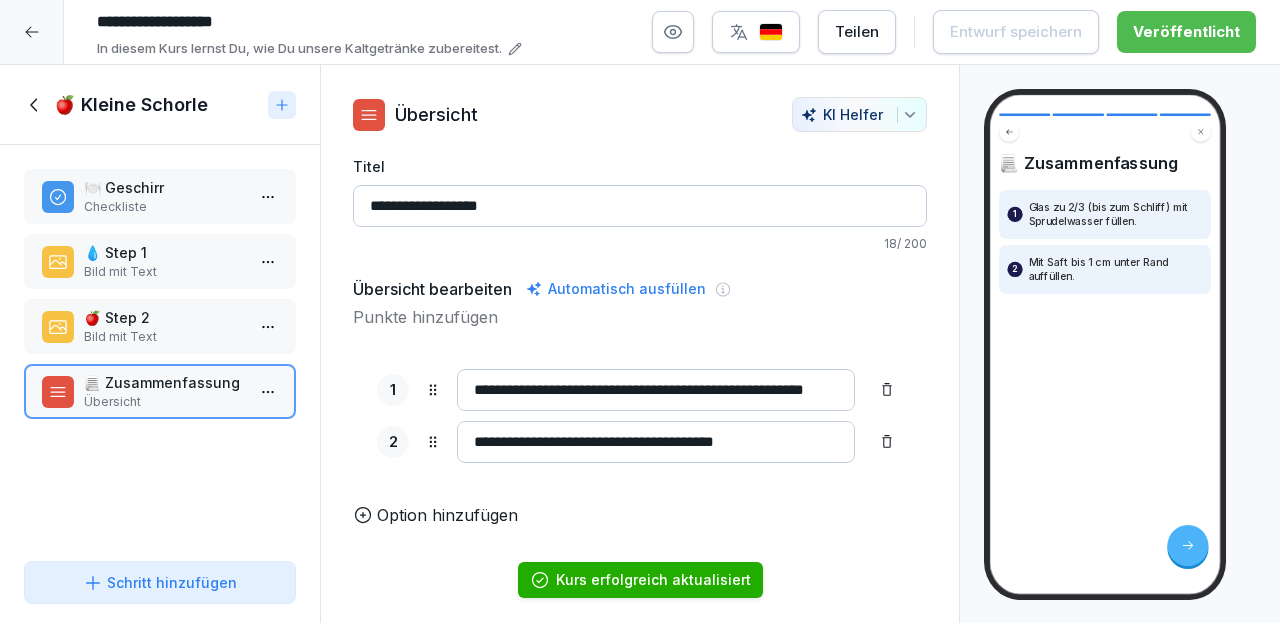 click on "**********" at bounding box center (656, 390) 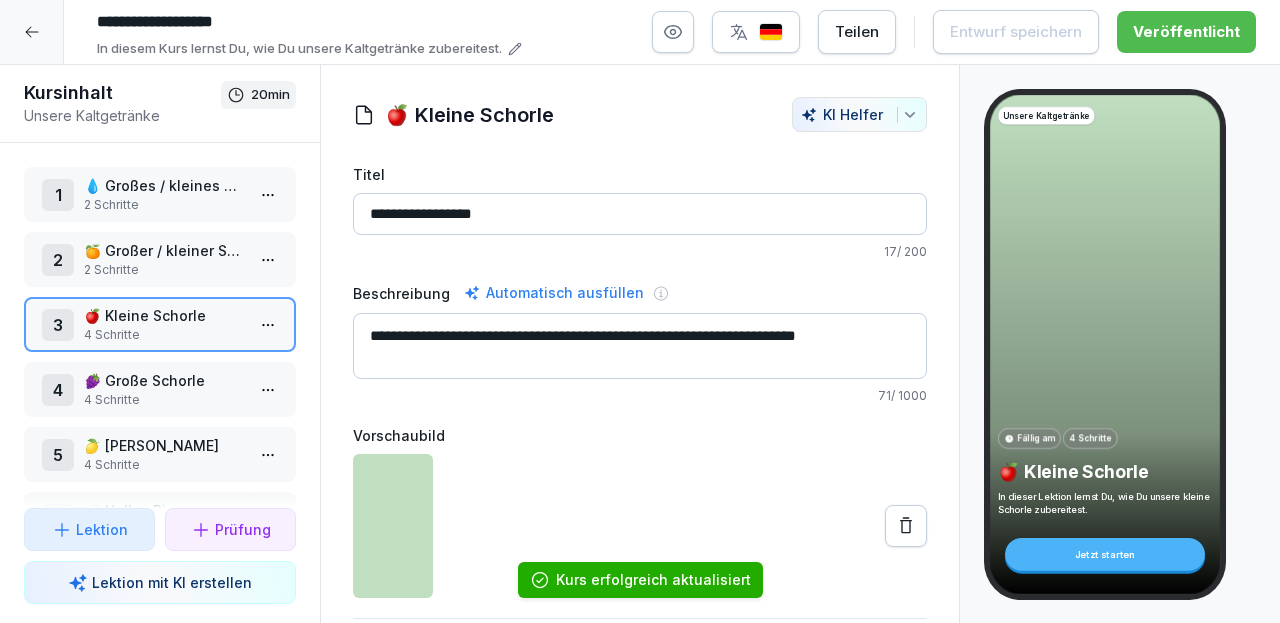 click on "🍇 Große Schorle" at bounding box center [164, 380] 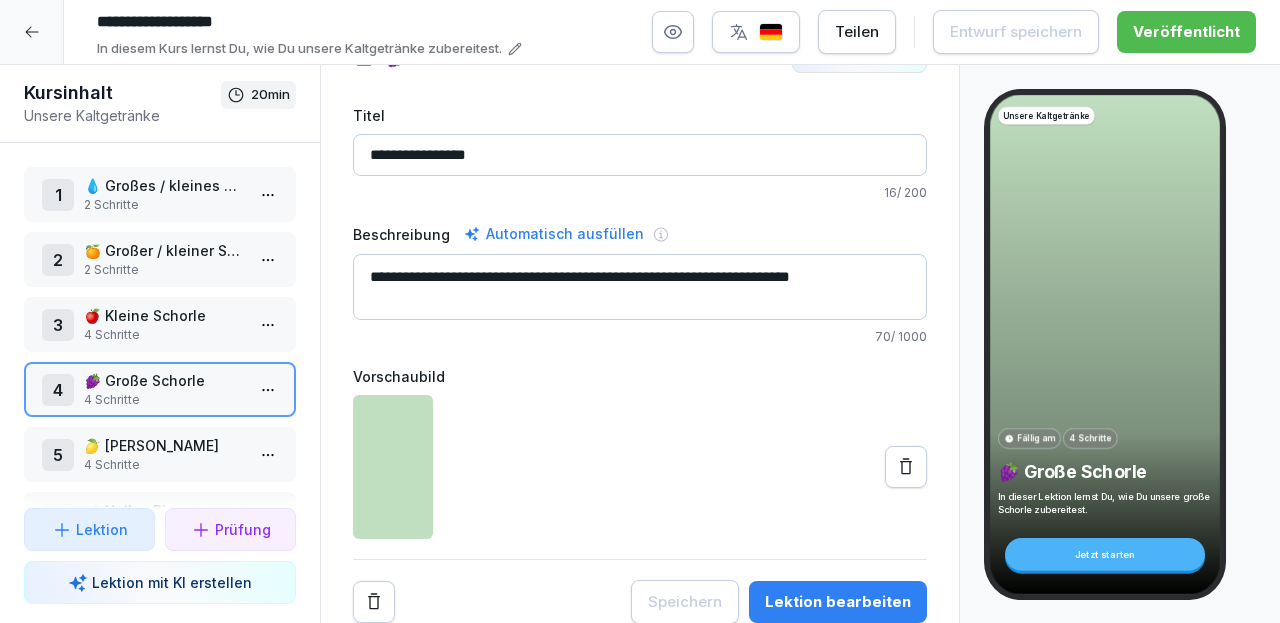 scroll, scrollTop: 59, scrollLeft: 0, axis: vertical 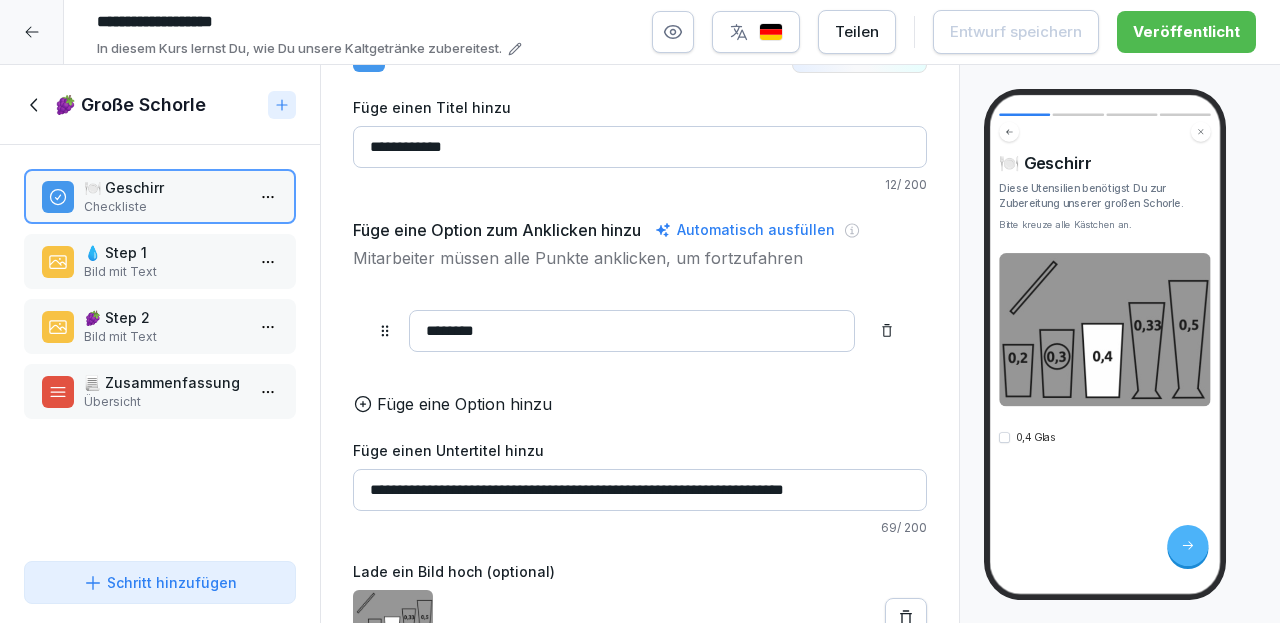 click on "💧 Step 1" at bounding box center (164, 252) 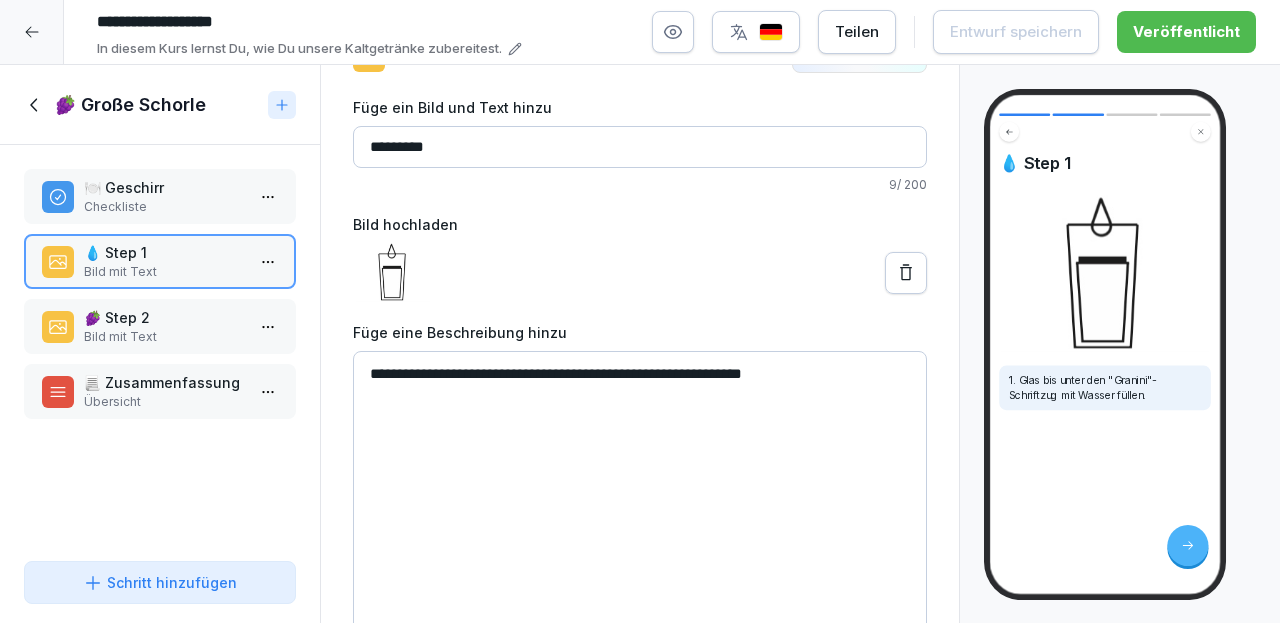 click on "**********" at bounding box center (640, 501) 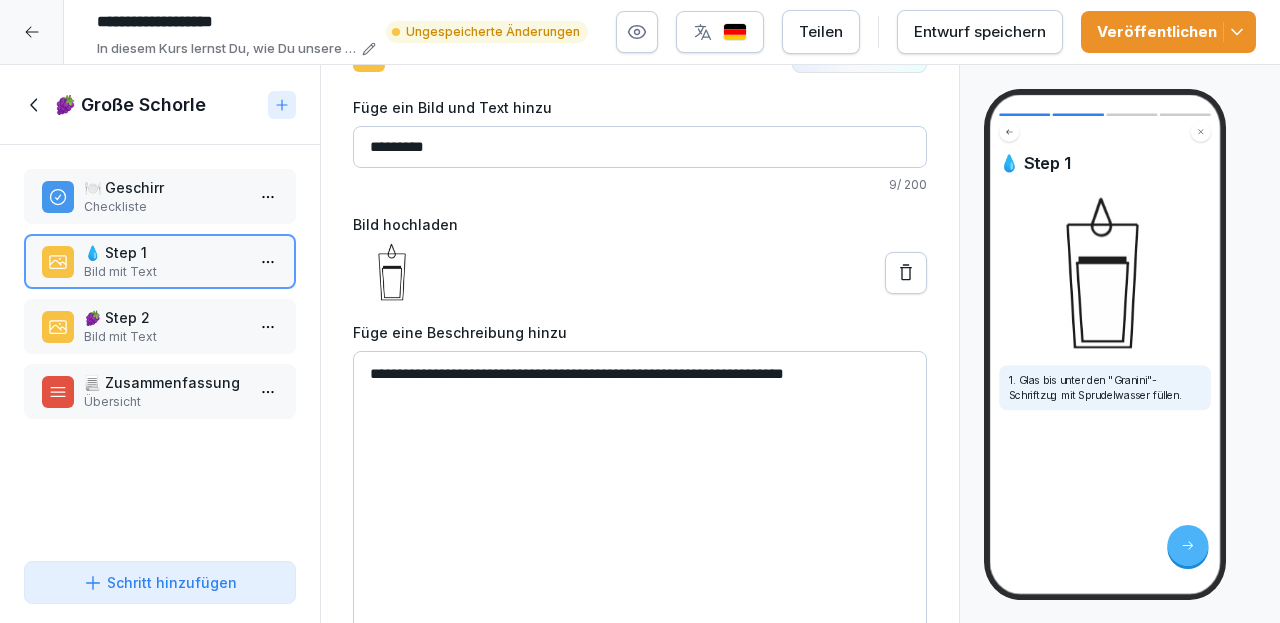 type on "**********" 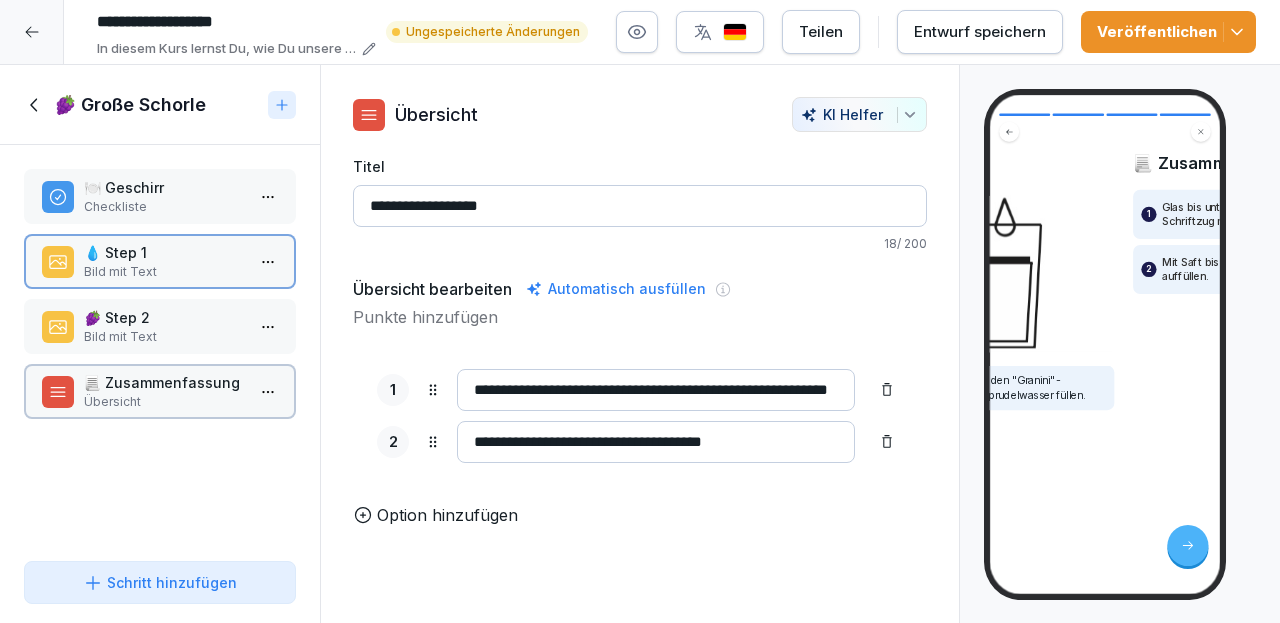 scroll, scrollTop: 0, scrollLeft: 0, axis: both 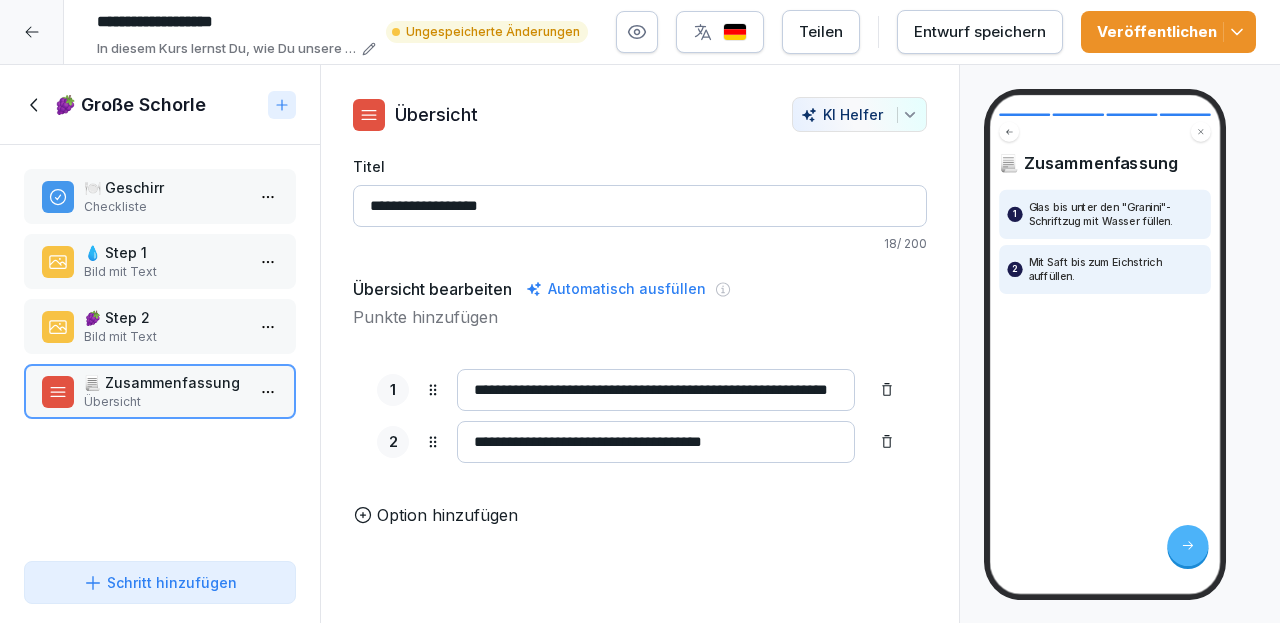 click on "**********" at bounding box center [656, 390] 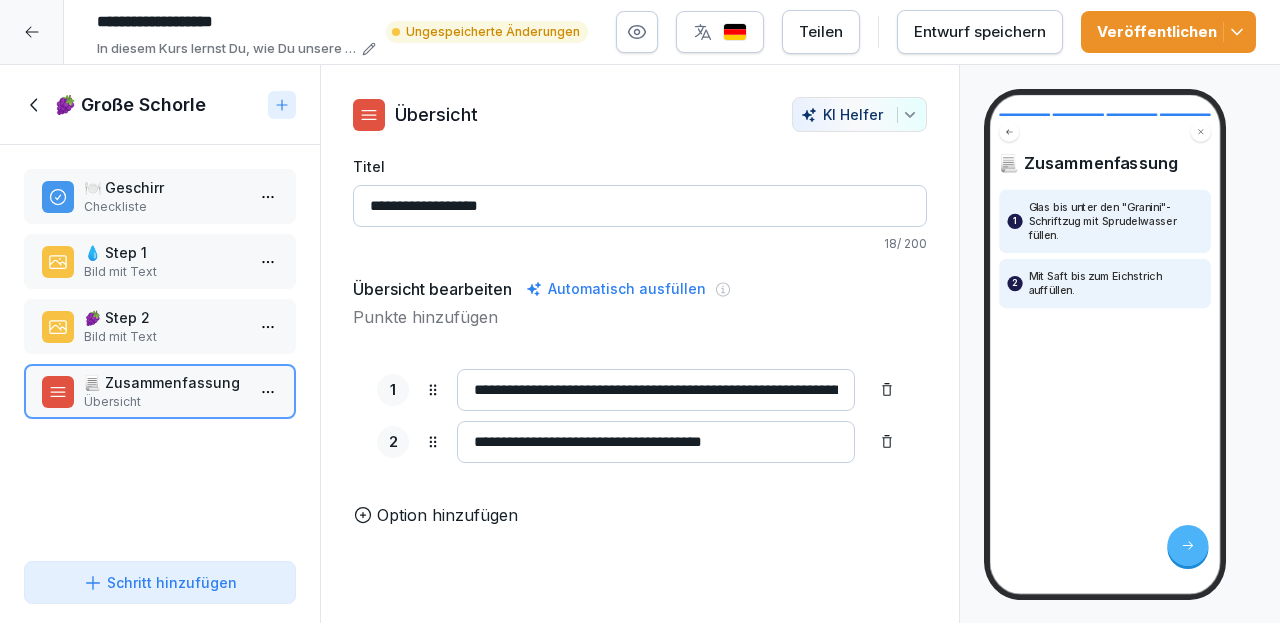 type on "**********" 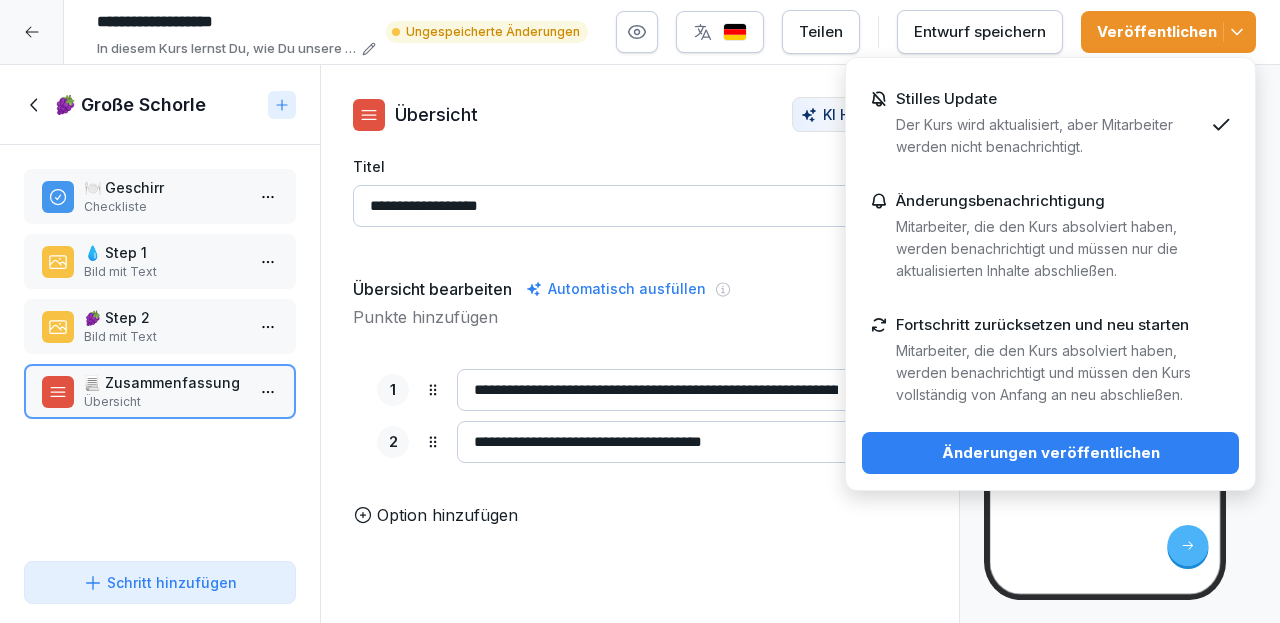 click on "Änderungen veröffentlichen" at bounding box center (1050, 453) 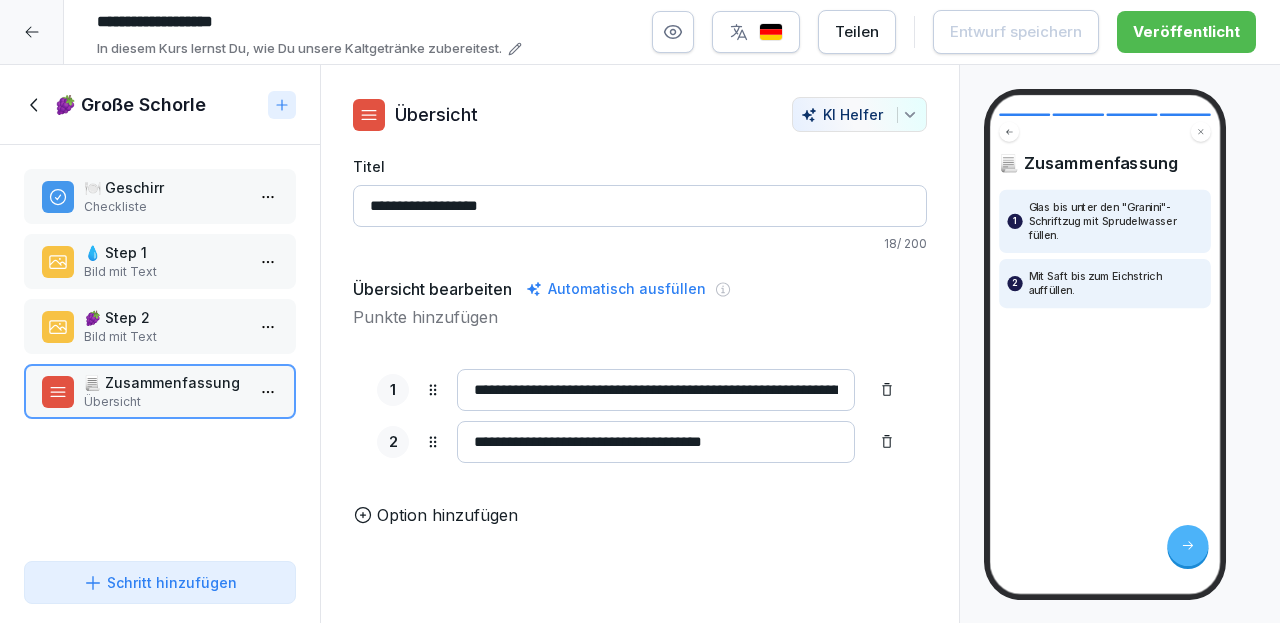 click on "🍇 Große Schorle" at bounding box center [130, 105] 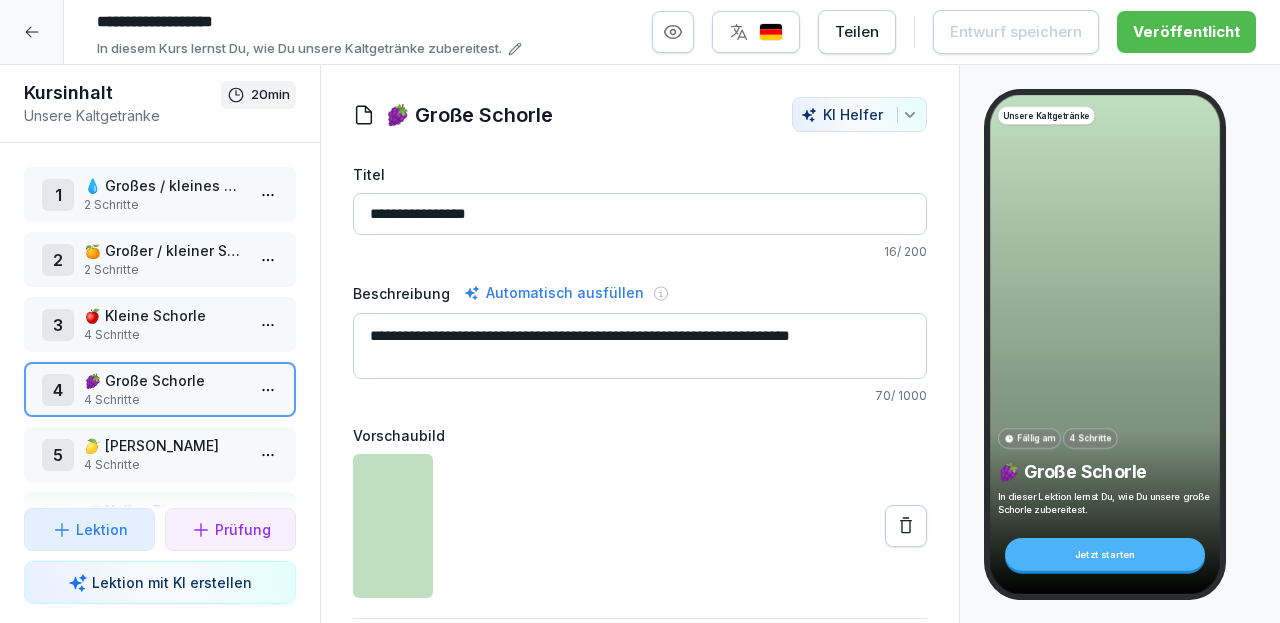 click on "4 Schritte" at bounding box center (164, 465) 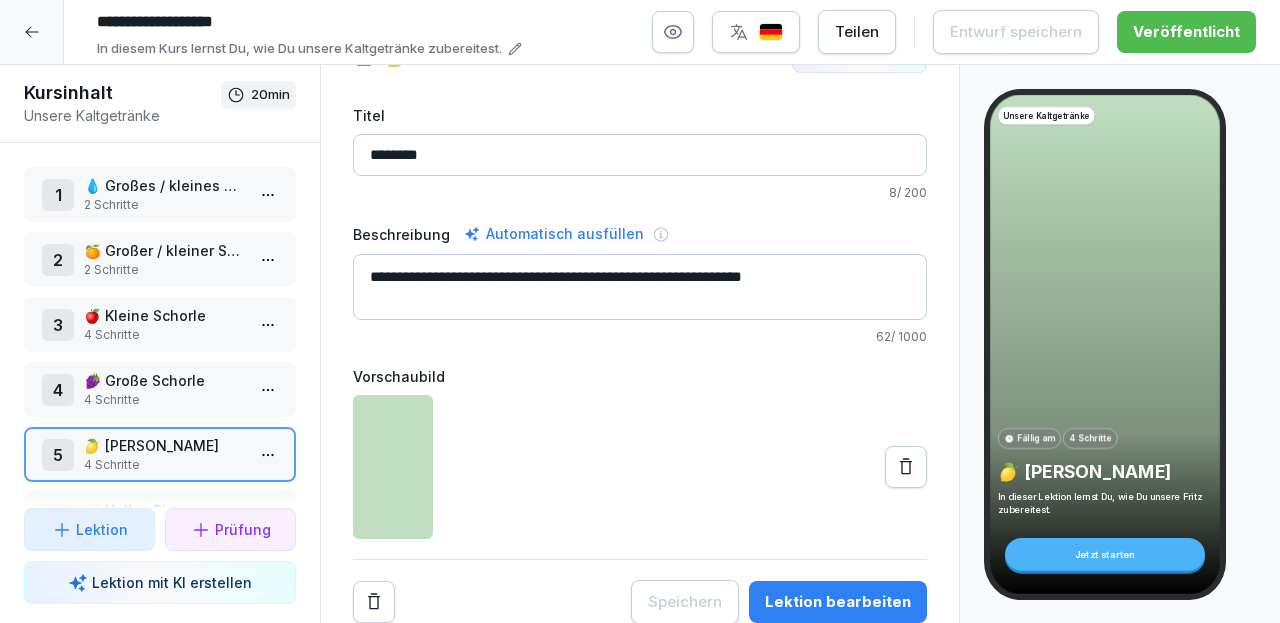 scroll, scrollTop: 59, scrollLeft: 0, axis: vertical 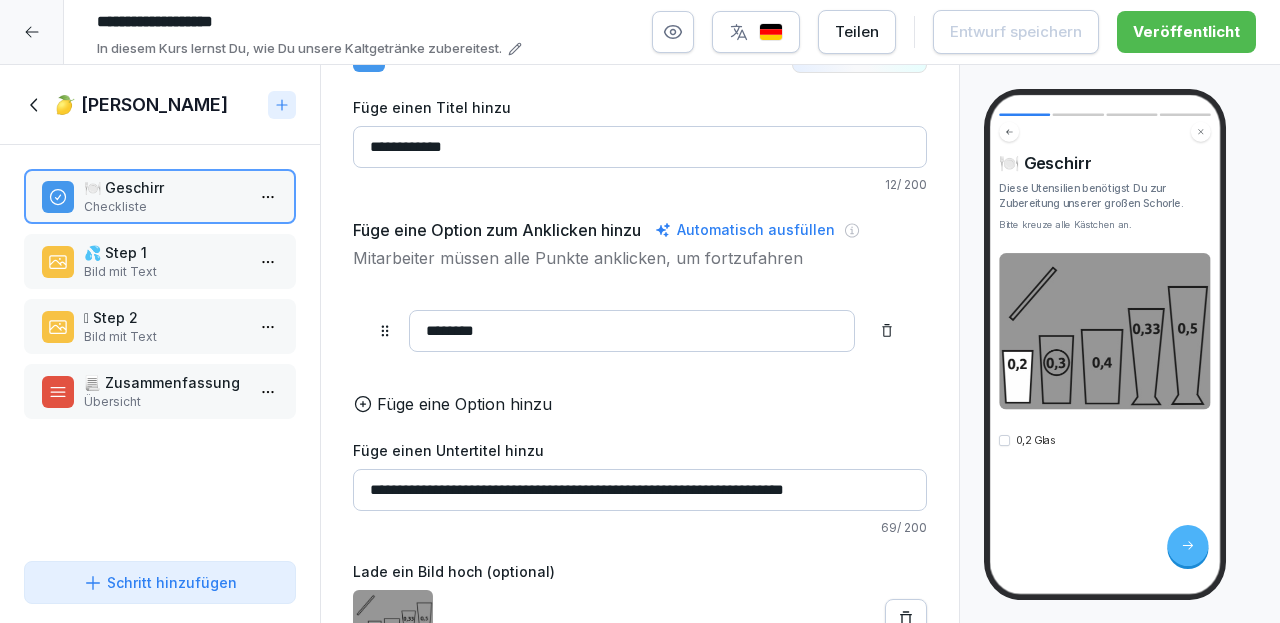 drag, startPoint x: 760, startPoint y: 488, endPoint x: 862, endPoint y: 490, distance: 102.01961 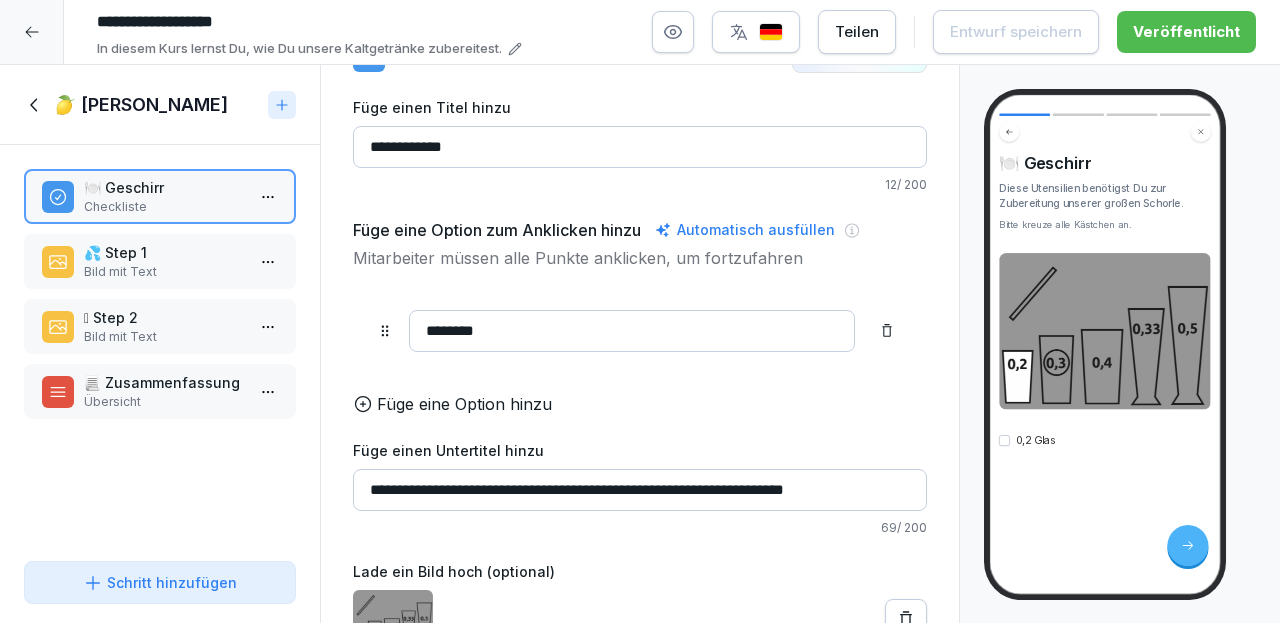 click on "**********" at bounding box center [640, 490] 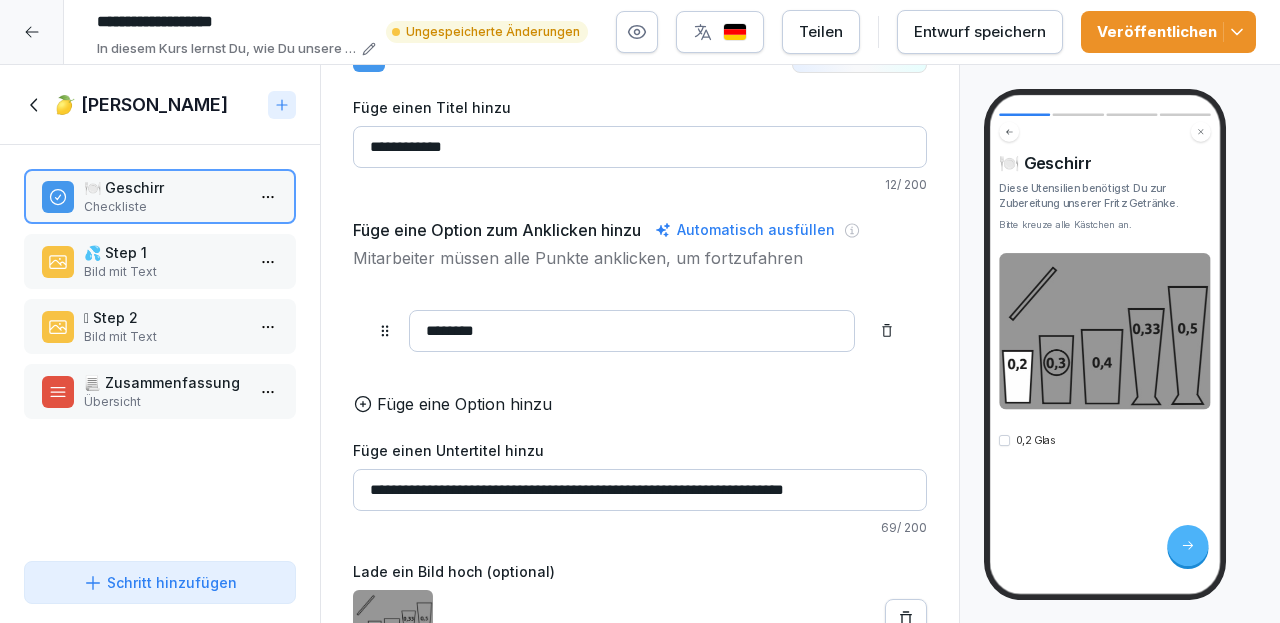 type on "**********" 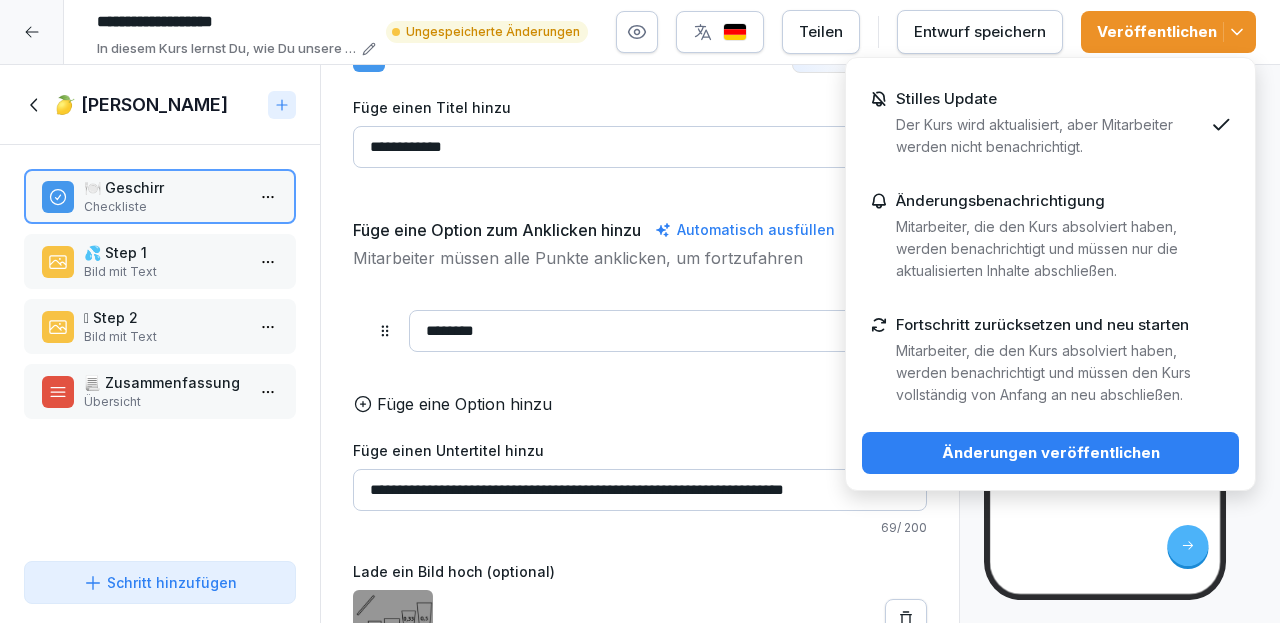 click on "Änderungen veröffentlichen" at bounding box center (1050, 453) 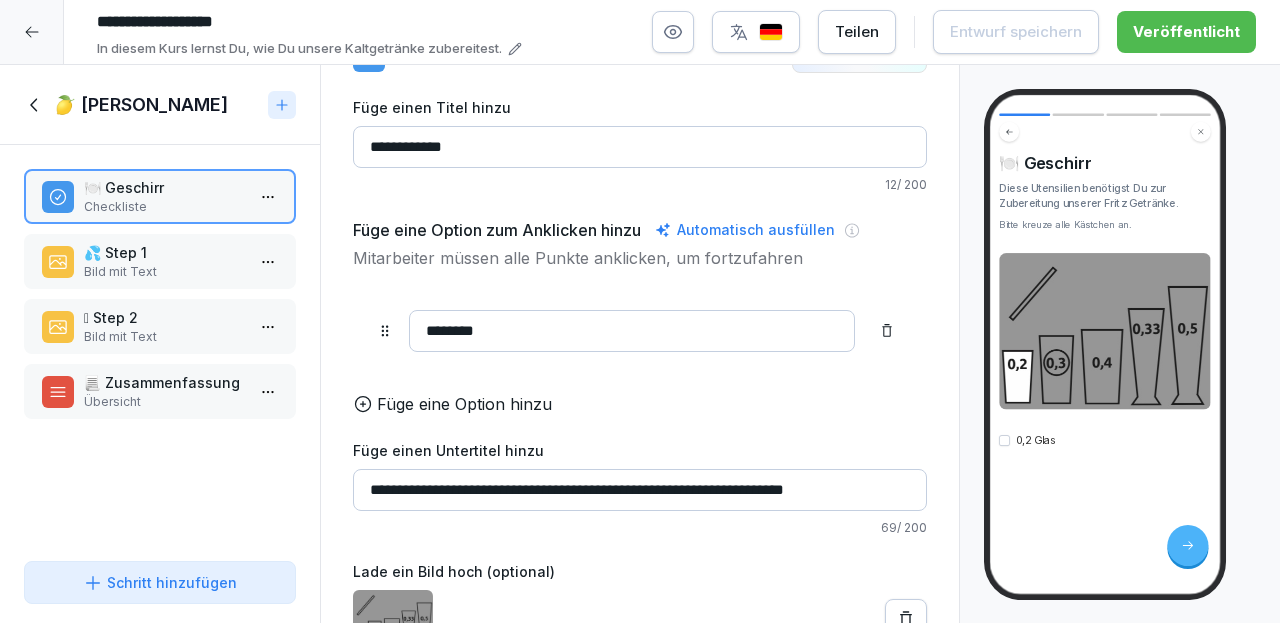 click on "🍋 Fritz" at bounding box center (141, 105) 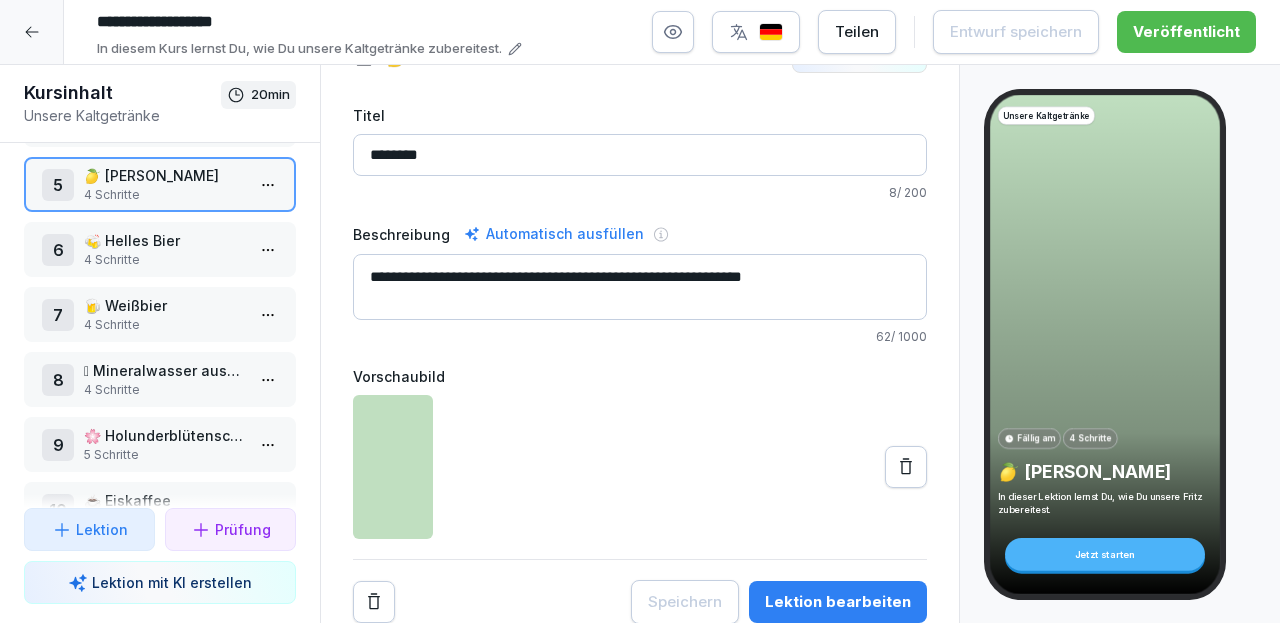 scroll, scrollTop: 308, scrollLeft: 0, axis: vertical 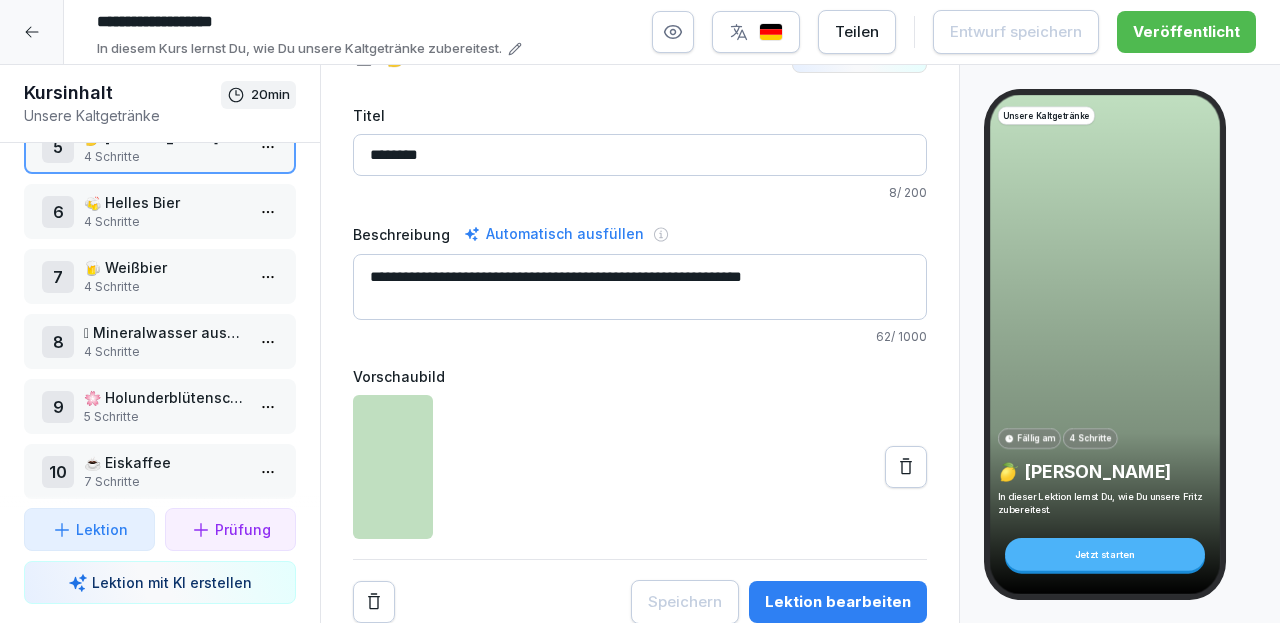 click on "🍻 Helles Bier" at bounding box center [164, 202] 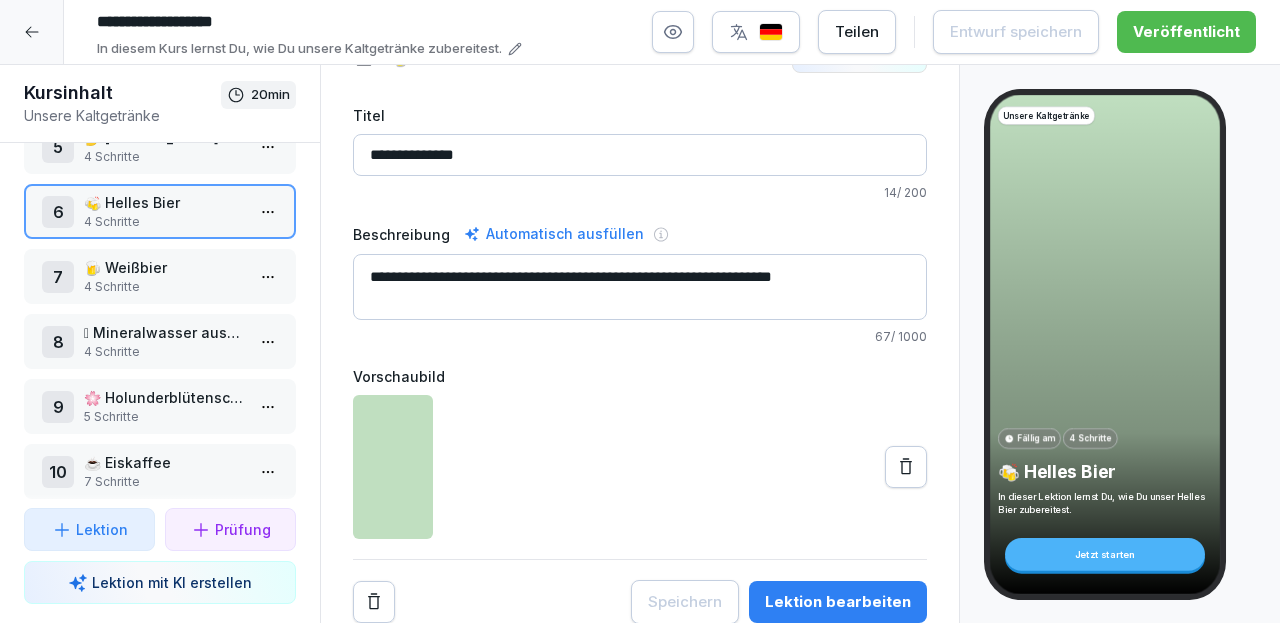 click on "Lektion bearbeiten" at bounding box center [838, 602] 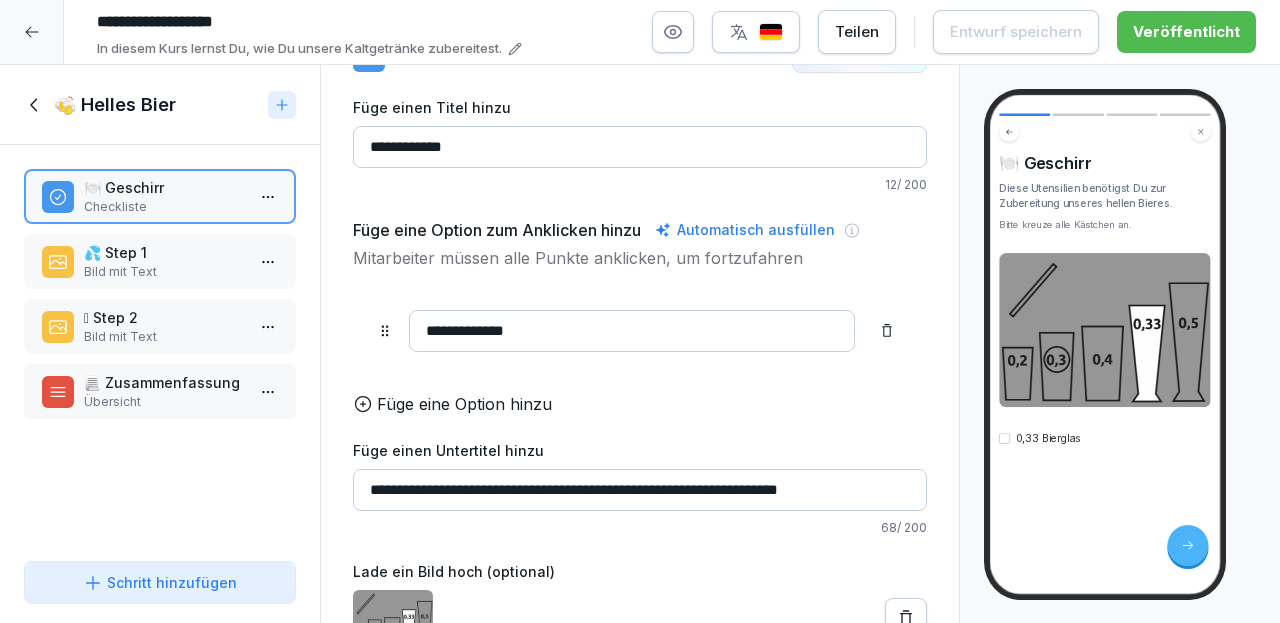 click on "🍻 Helles Bier" at bounding box center [115, 105] 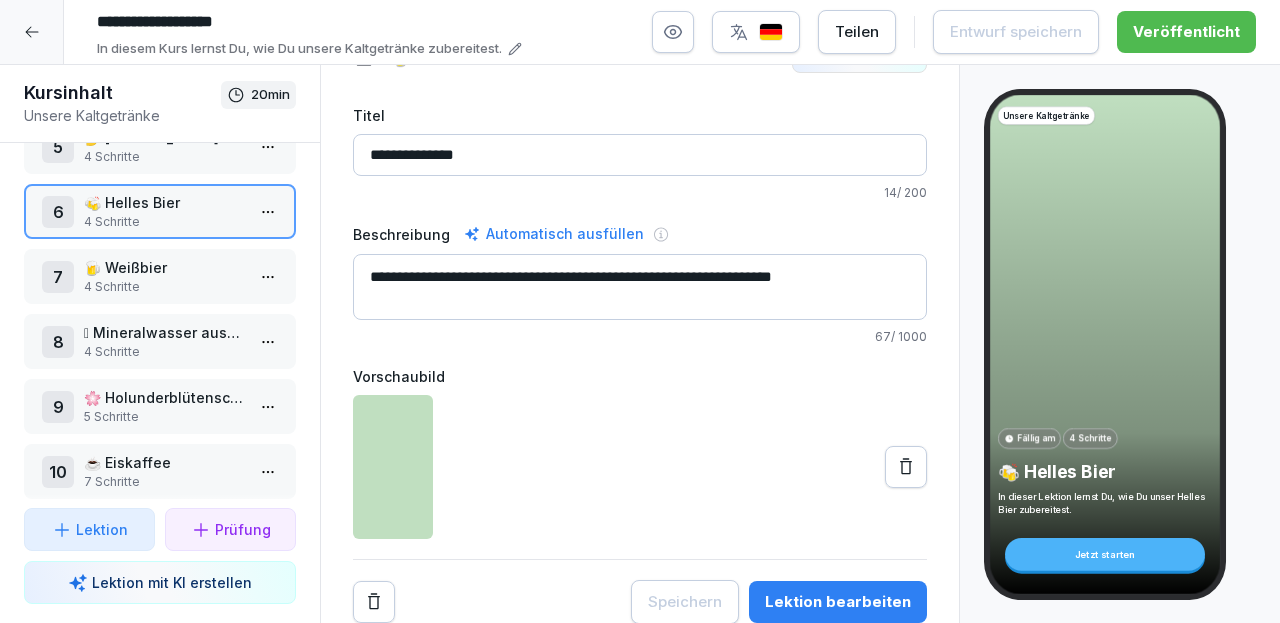 click on "**********" at bounding box center [640, 287] 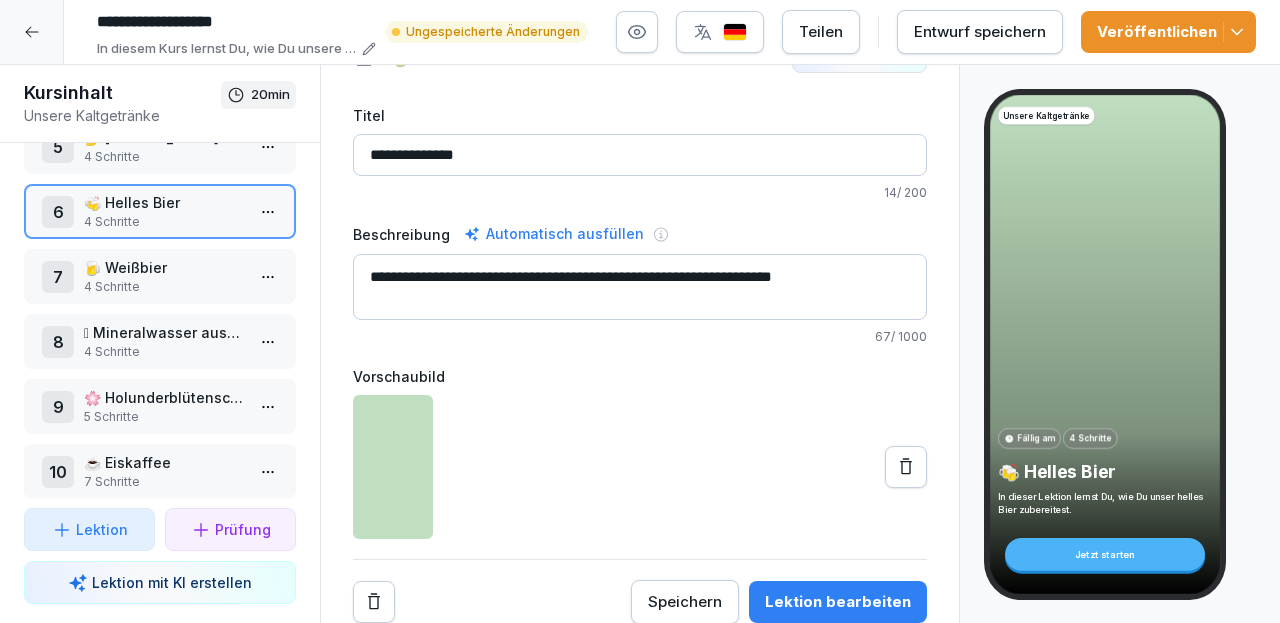 type on "**********" 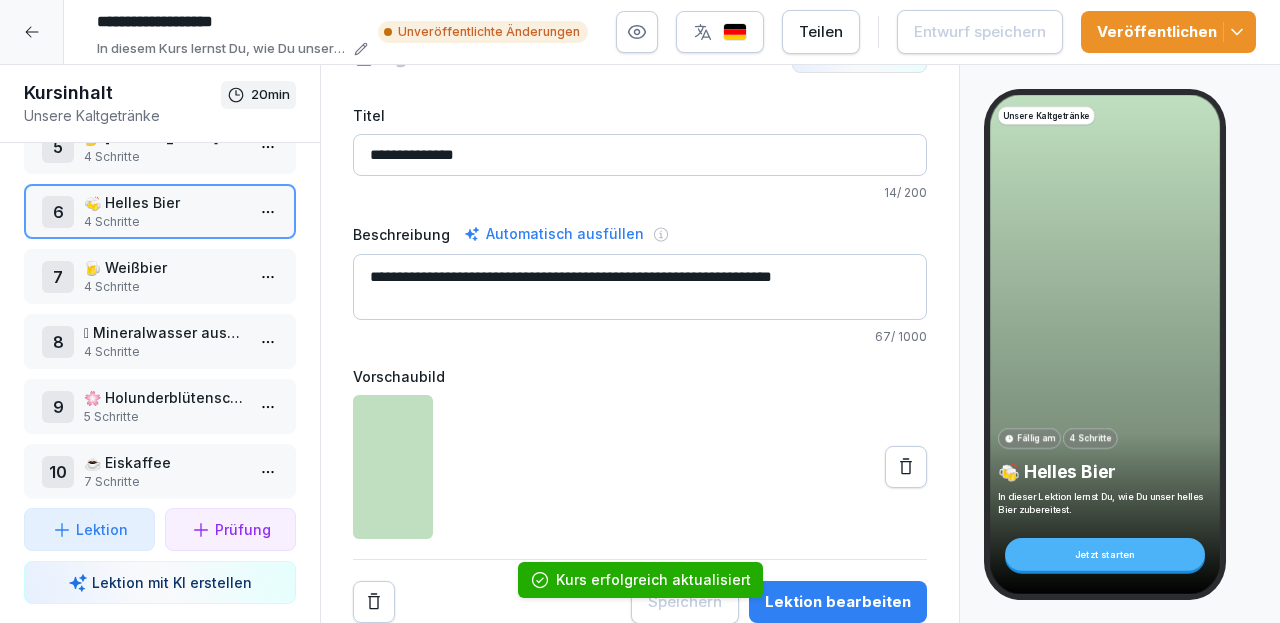 click on "Kurs erfolgreich aktualisiert" at bounding box center [640, 580] 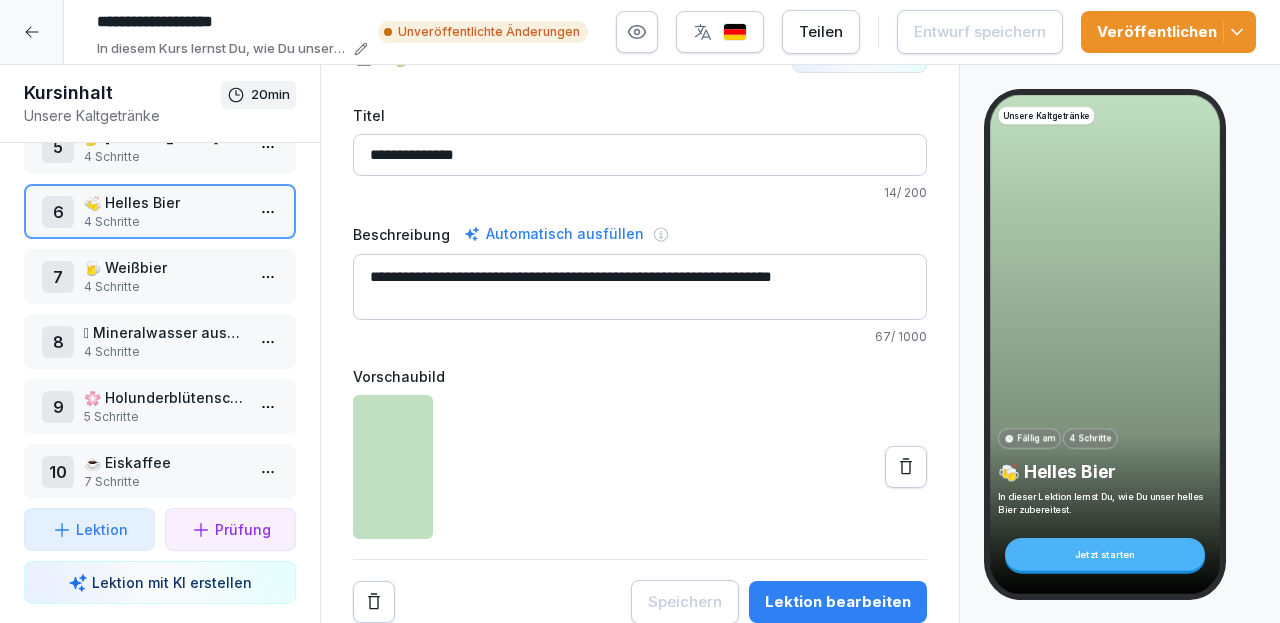 click 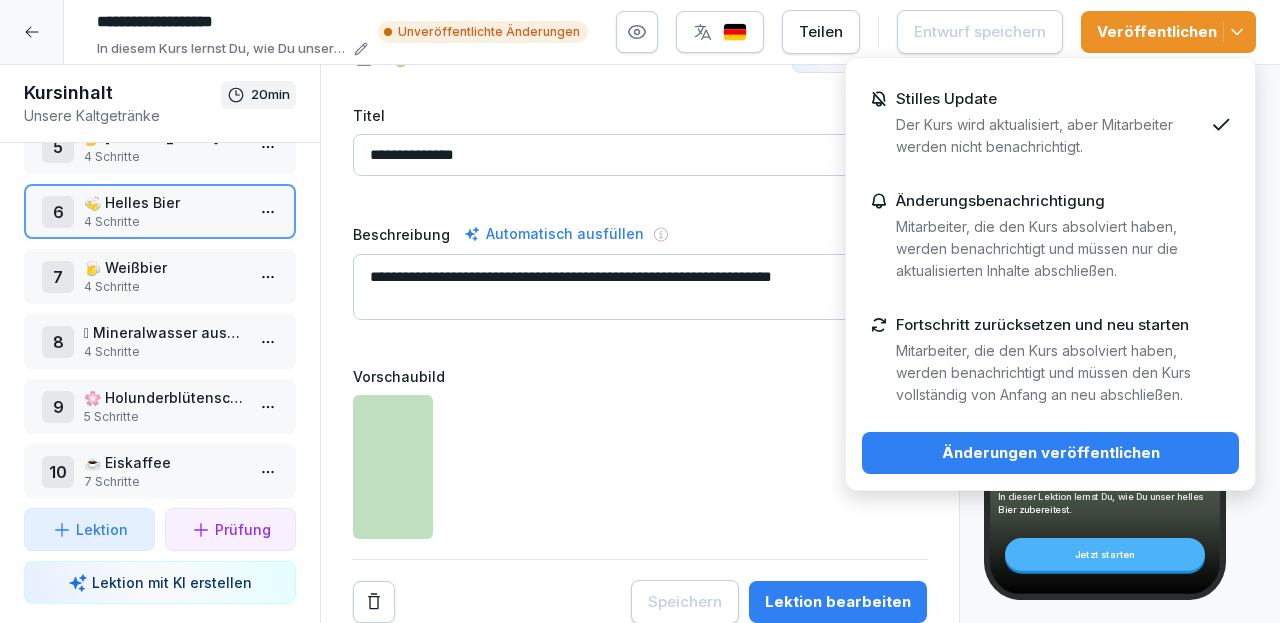 click on "Änderungen veröffentlichen" at bounding box center (1050, 453) 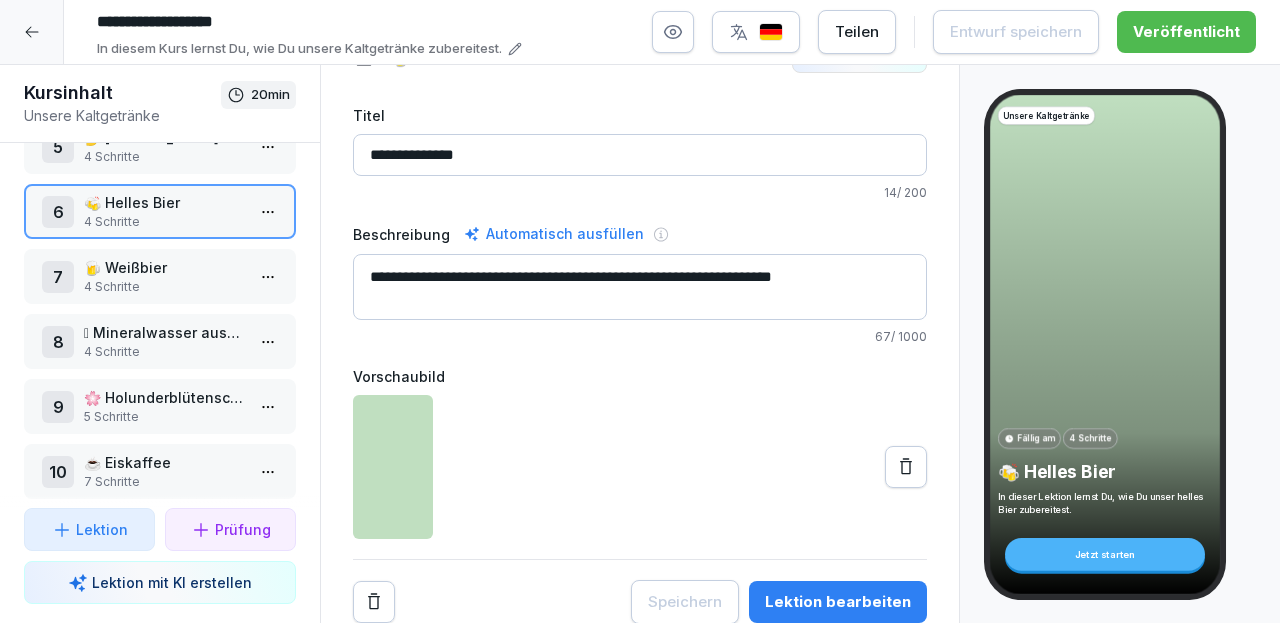 click on "🫧 Mineralwasser aus der Flasche" at bounding box center (164, 332) 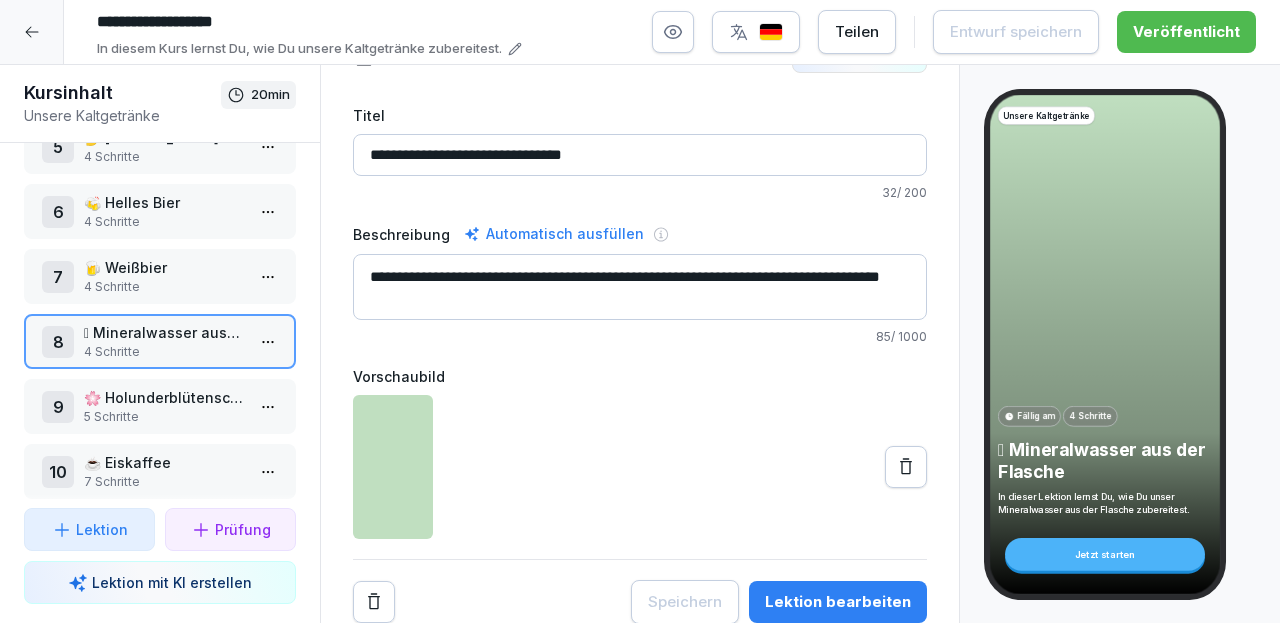 click on "Lektion bearbeiten" at bounding box center [838, 602] 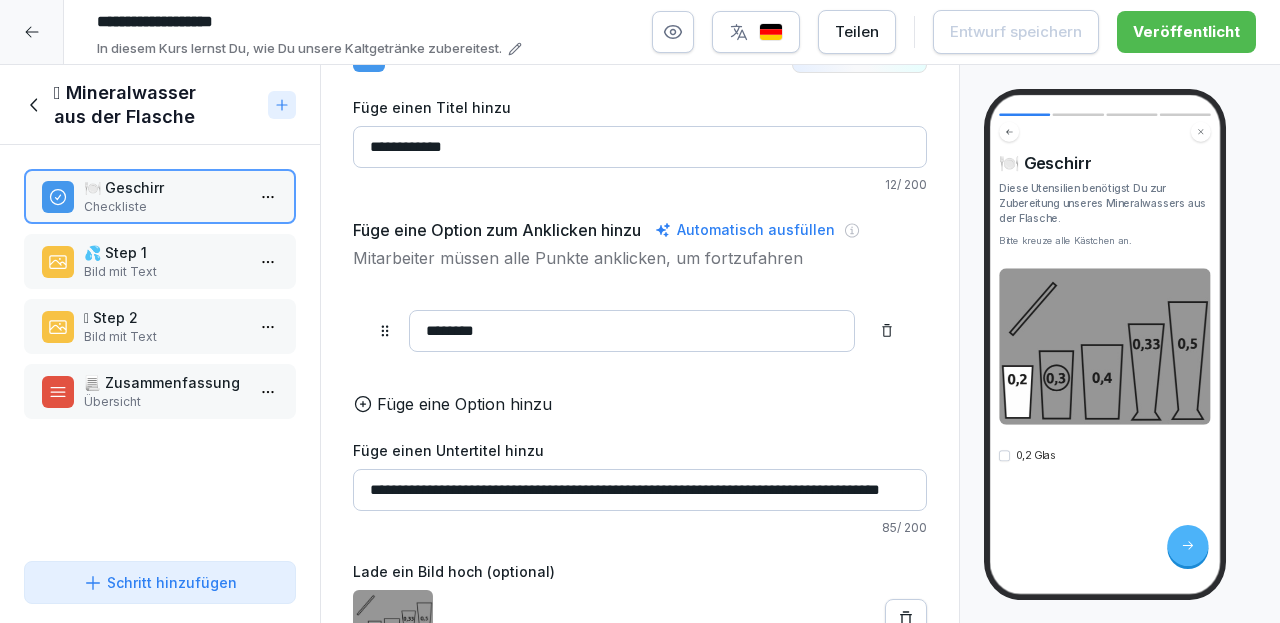 click on "💦 Step 1" at bounding box center [164, 252] 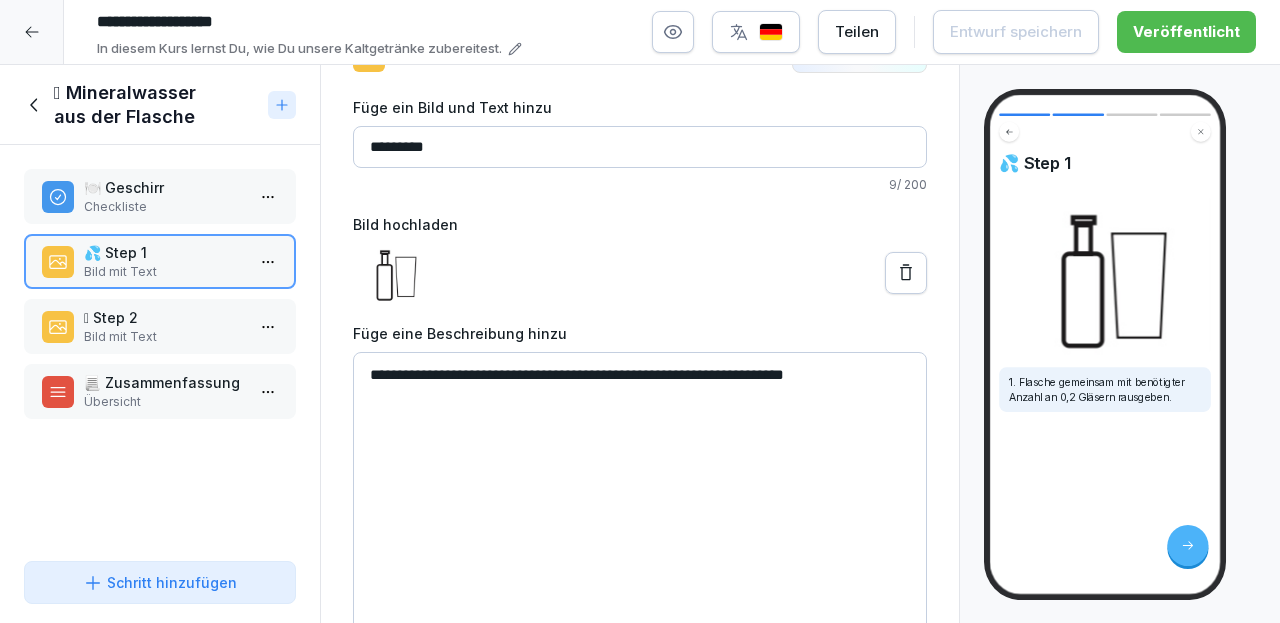 click on "🍽️ Geschirr Checkliste 💦 Step 1 Bild mit Text 🫙 Step 2 Bild mit Text 📃 Zusammenfassung Übersicht
To pick up a draggable item, press the space bar.
While dragging, use the arrow keys to move the item.
Press space again to drop the item in its new position, or press escape to cancel.
Draggable item jb8455wl4xud1fgha6virnbz was dropped over droppable area jb8455wl4xud1fgha6virnbz" at bounding box center (160, 349) 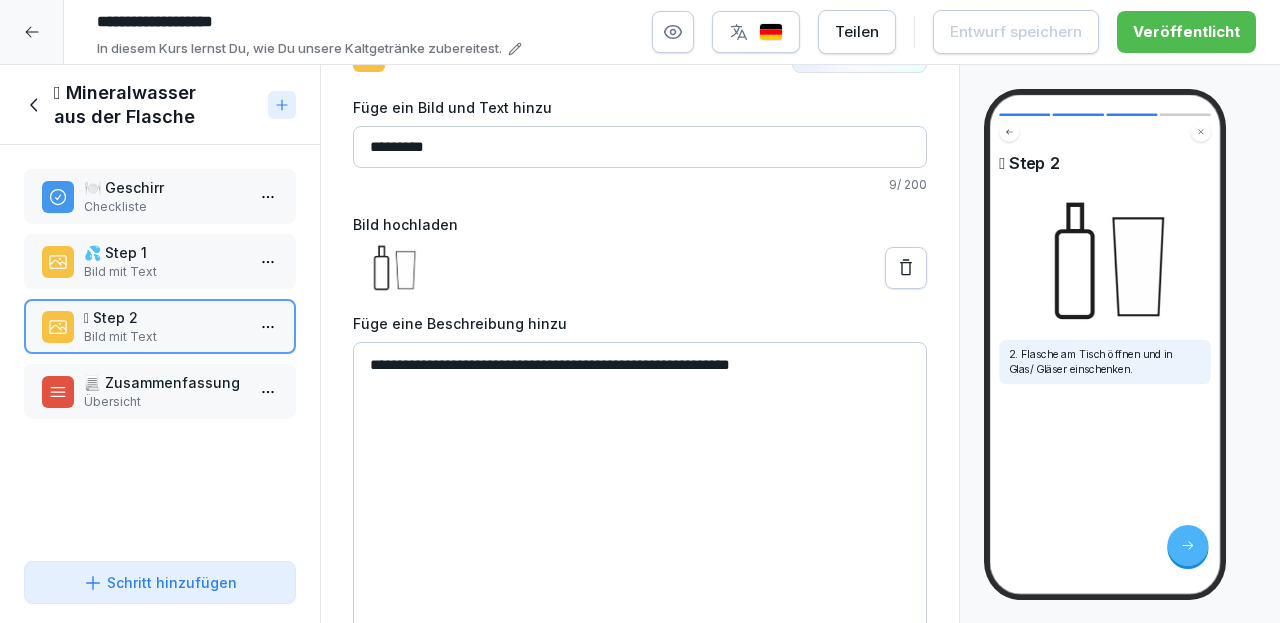 click on "**********" at bounding box center (640, 492) 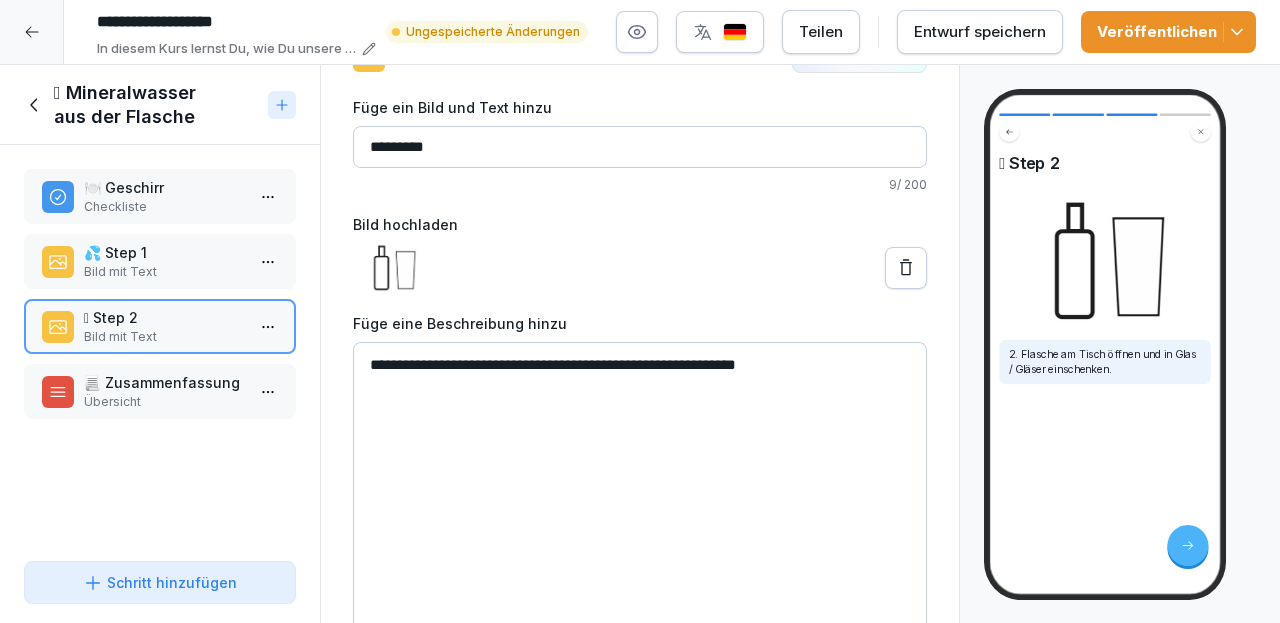 click on "📃 Zusammenfassung" at bounding box center (164, 382) 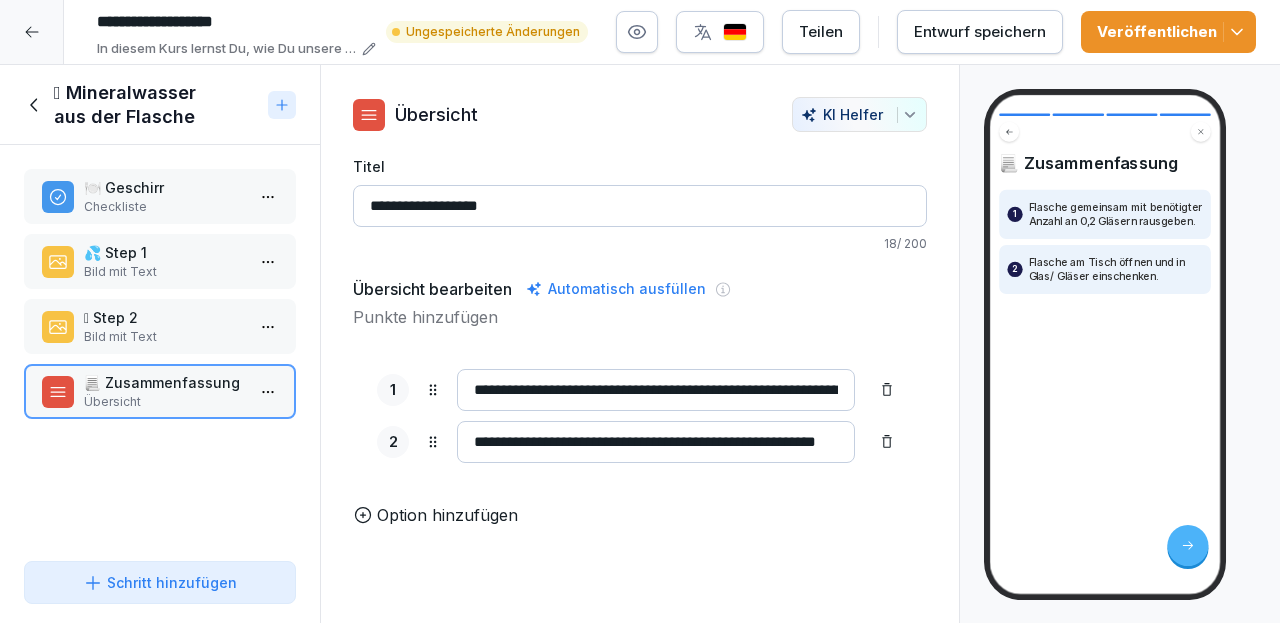 click on "**********" at bounding box center [656, 442] 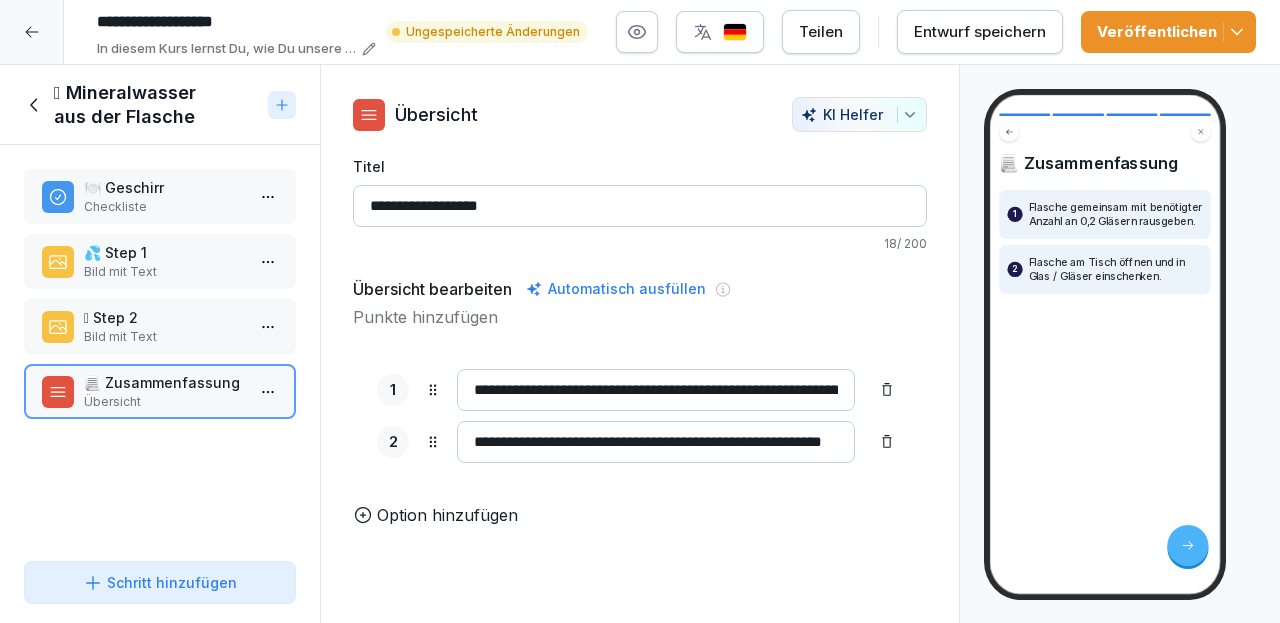 type on "**********" 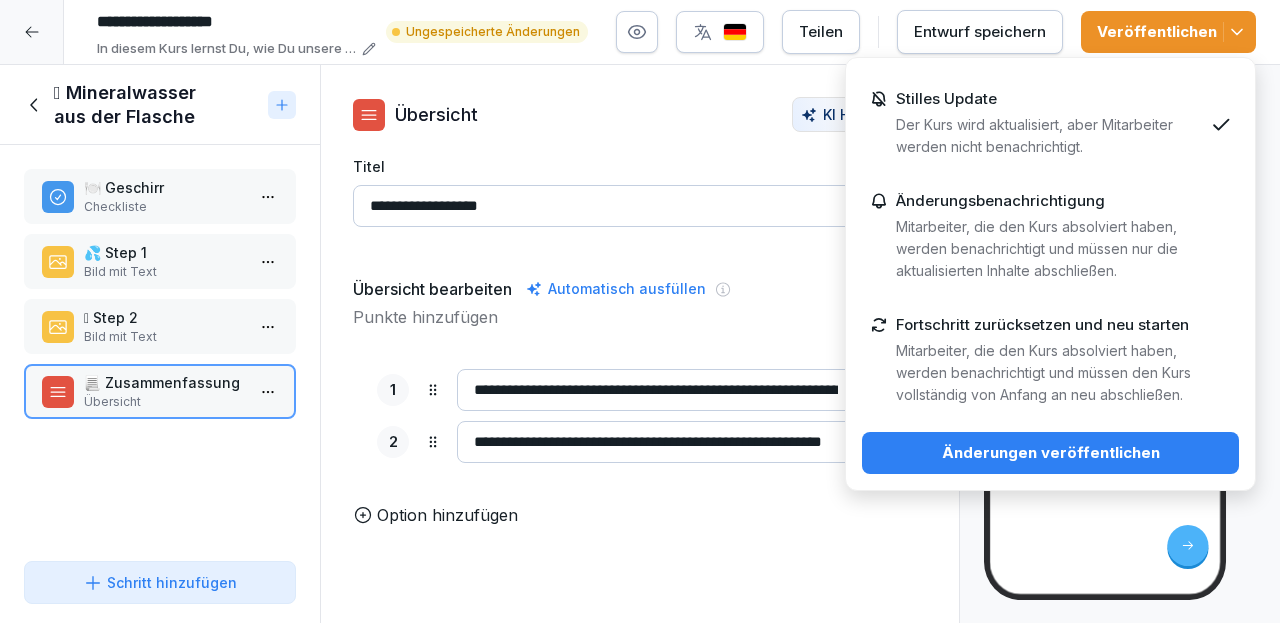 click on "Änderungen veröffentlichen" at bounding box center (1050, 453) 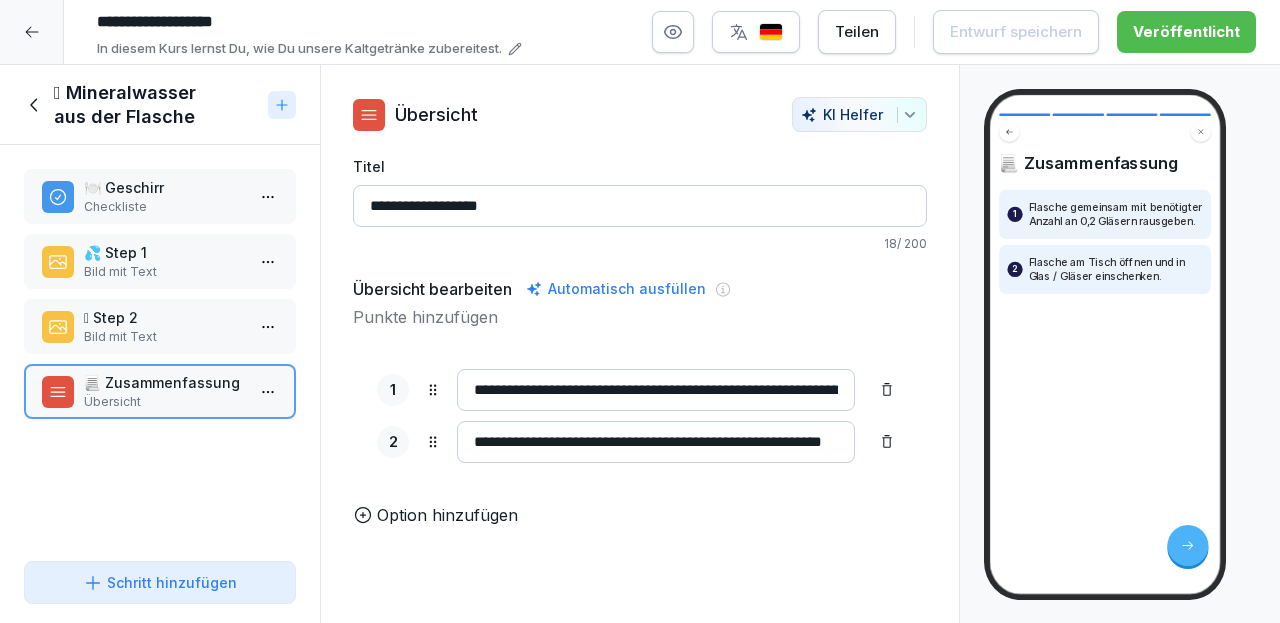 click on "🫧 Mineralwasser aus der Flasche" at bounding box center [157, 105] 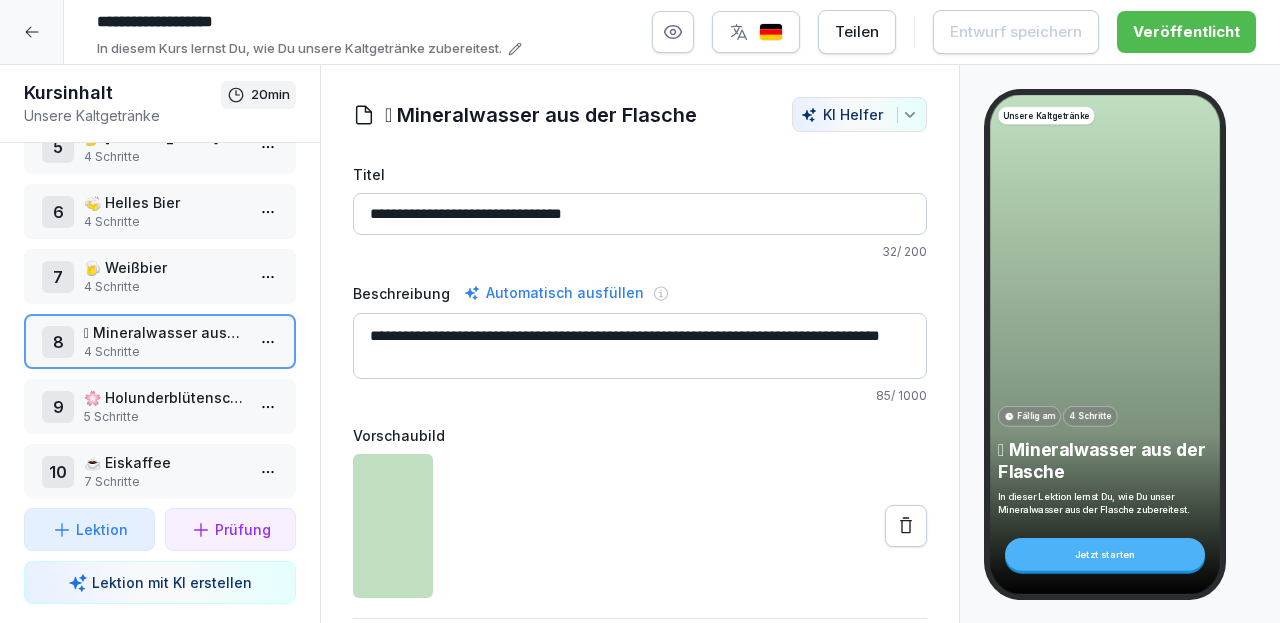 click on "☕️ Eiskaffee" at bounding box center (164, 462) 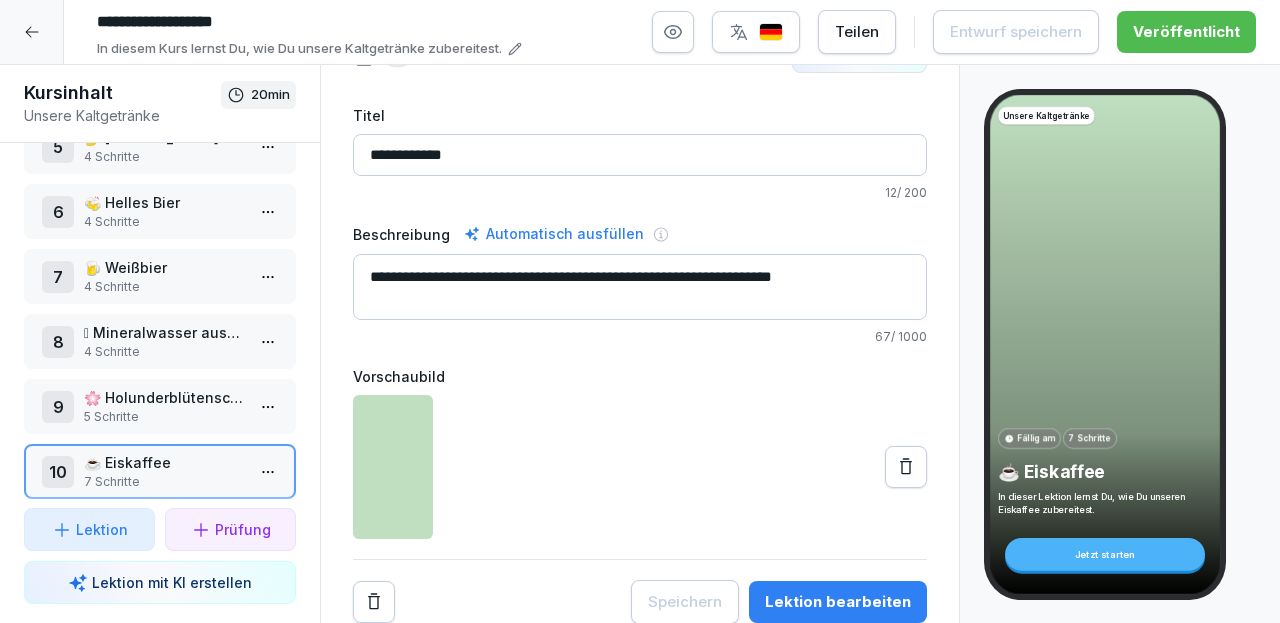scroll, scrollTop: 59, scrollLeft: 0, axis: vertical 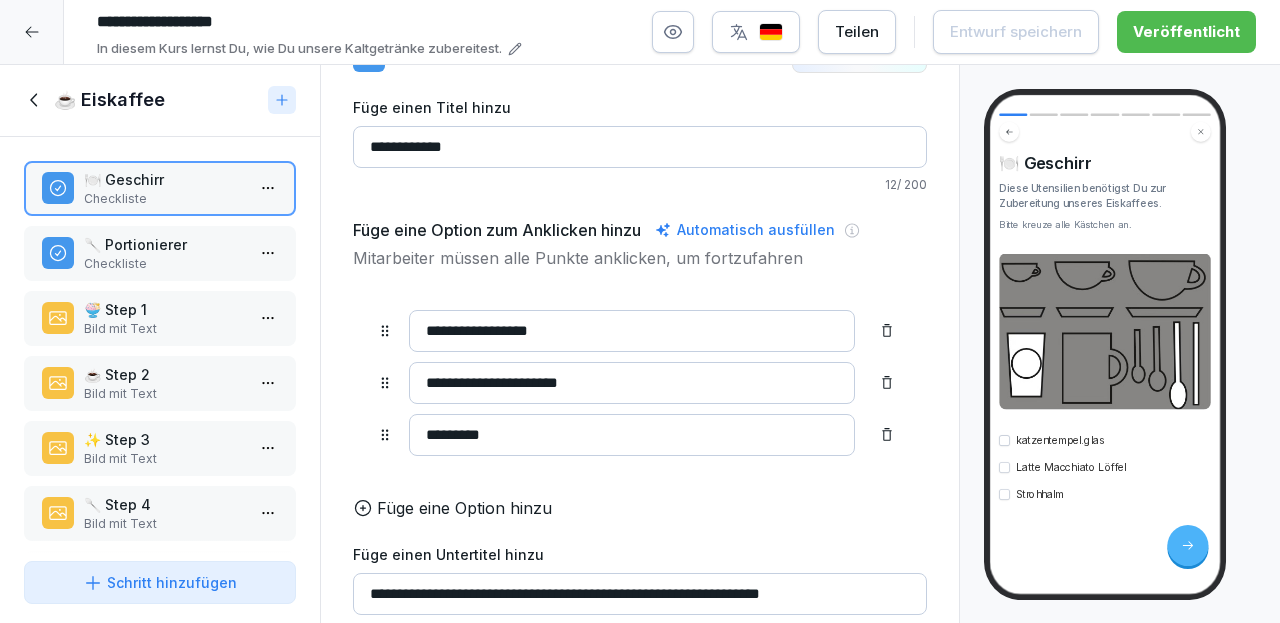 click on "Checkliste" at bounding box center (164, 264) 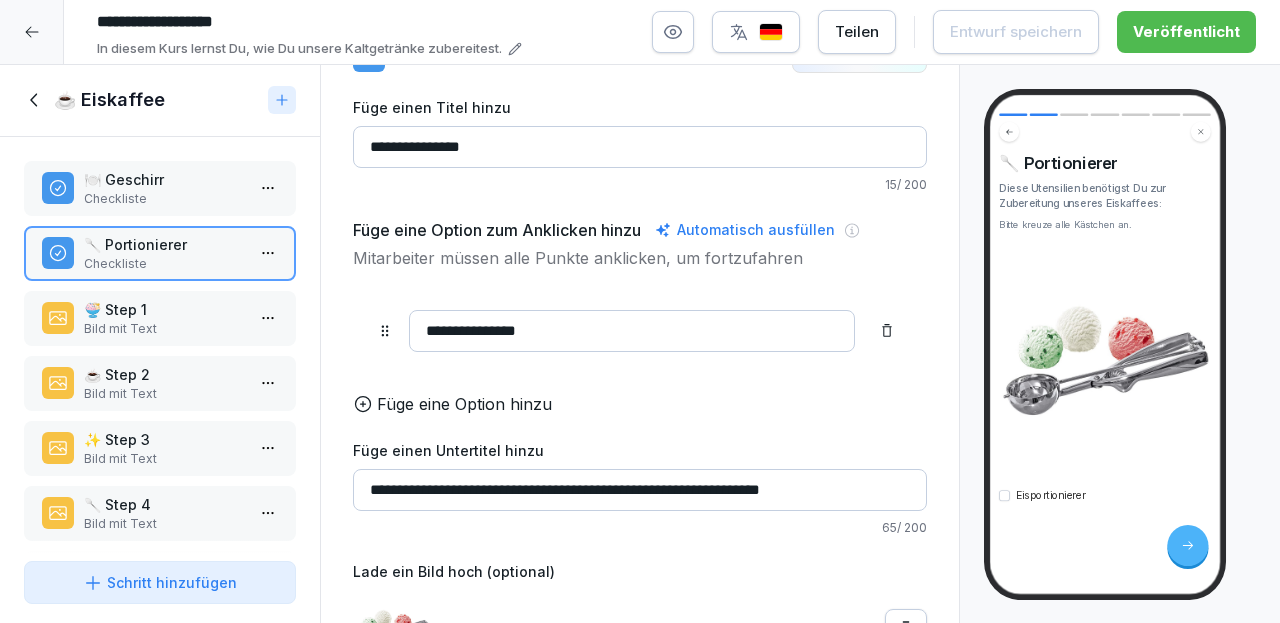 click on "**********" at bounding box center (640, 490) 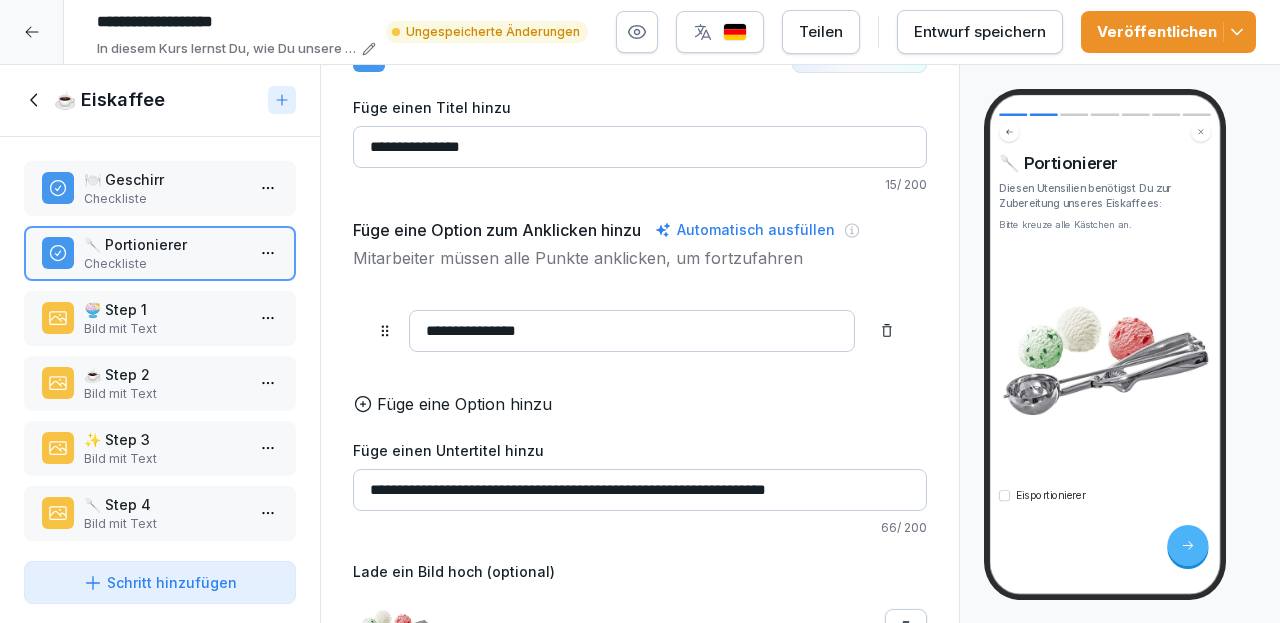 click on "**********" at bounding box center [640, 490] 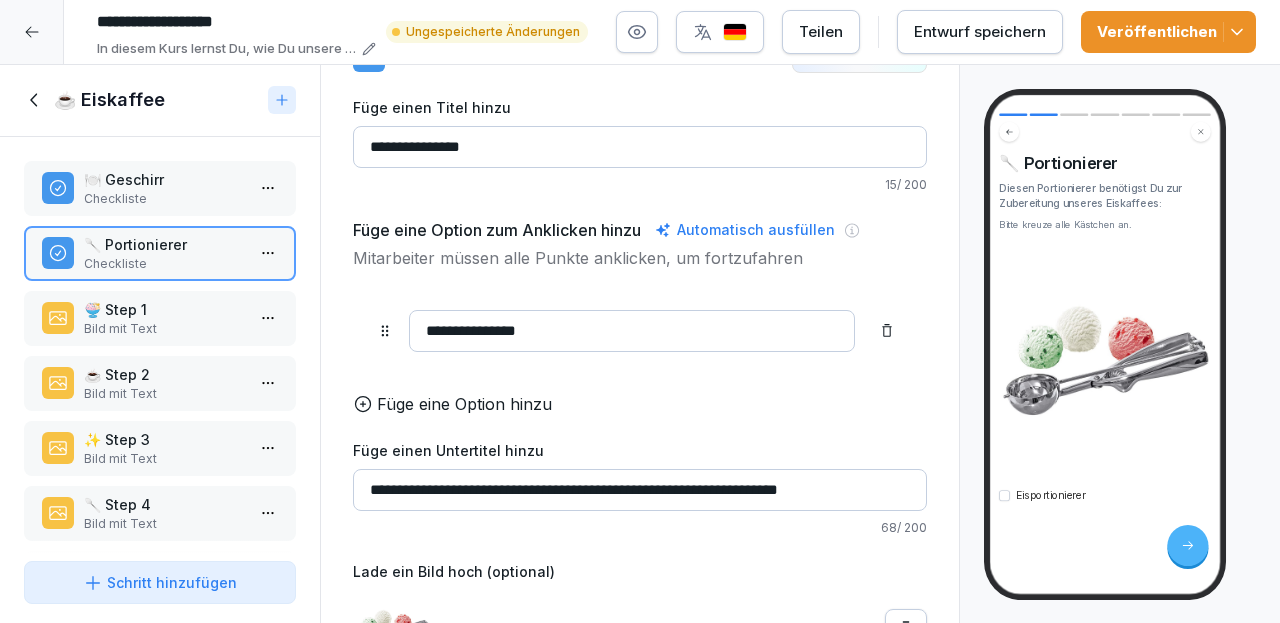 type on "**********" 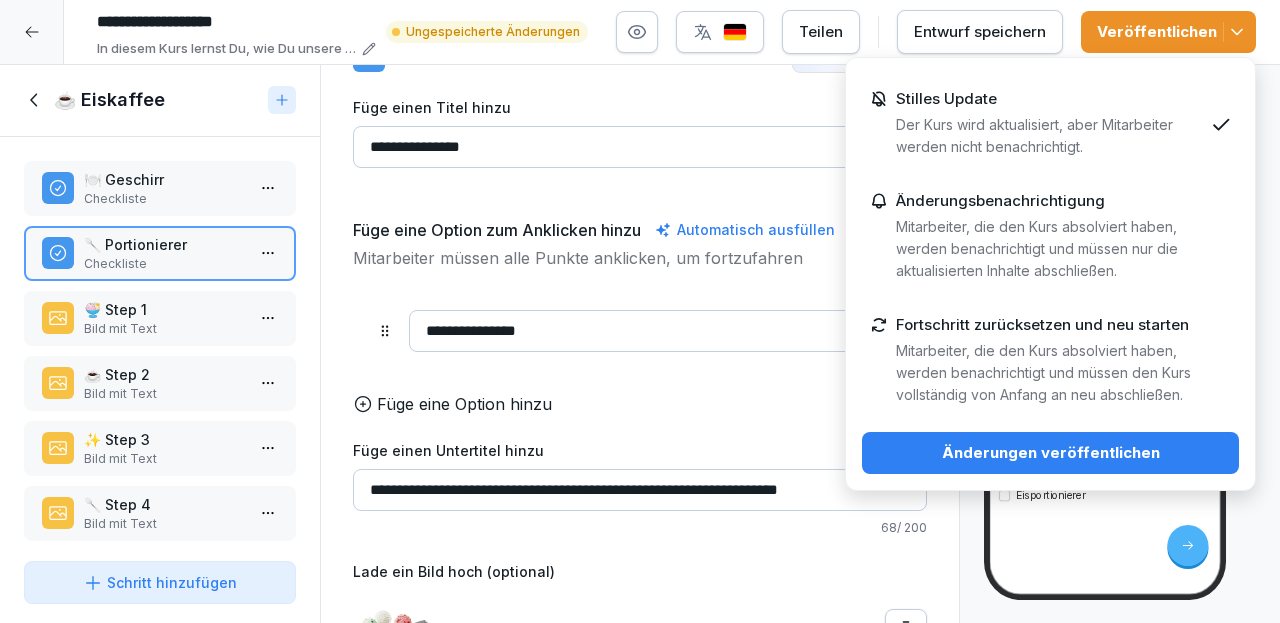 click on "Stilles Update Der Kurs wird aktualisiert, aber Mitarbeiter werden nicht benachrichtigt. Änderungsbenachrichtigung Mitarbeiter, die den Kurs absolviert haben, werden benachrichtigt und müssen nur die aktualisierten Inhalte abschließen. Fortschritt zurücksetzen und neu starten Mitarbeiter, die den Kurs absolviert haben, werden benachrichtigt und müssen den Kurs vollständig von Anfang an neu abschließen. Änderungen veröffentlichen" at bounding box center (1050, 274) 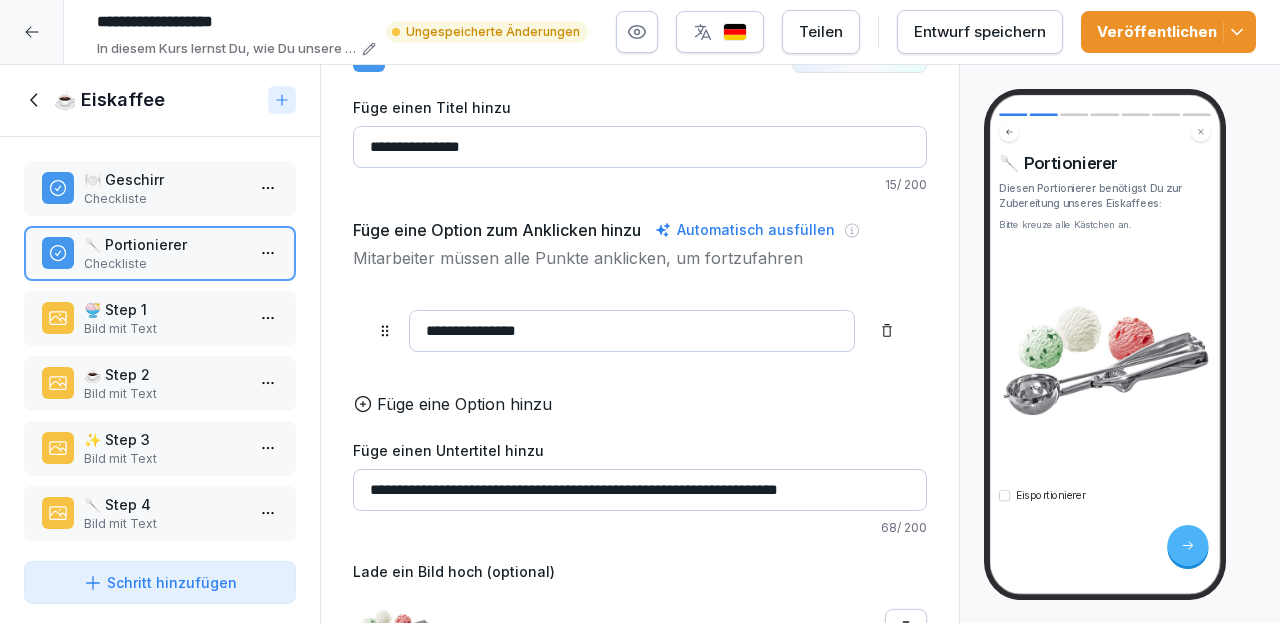 click on "Veröffentlichen" at bounding box center [1168, 32] 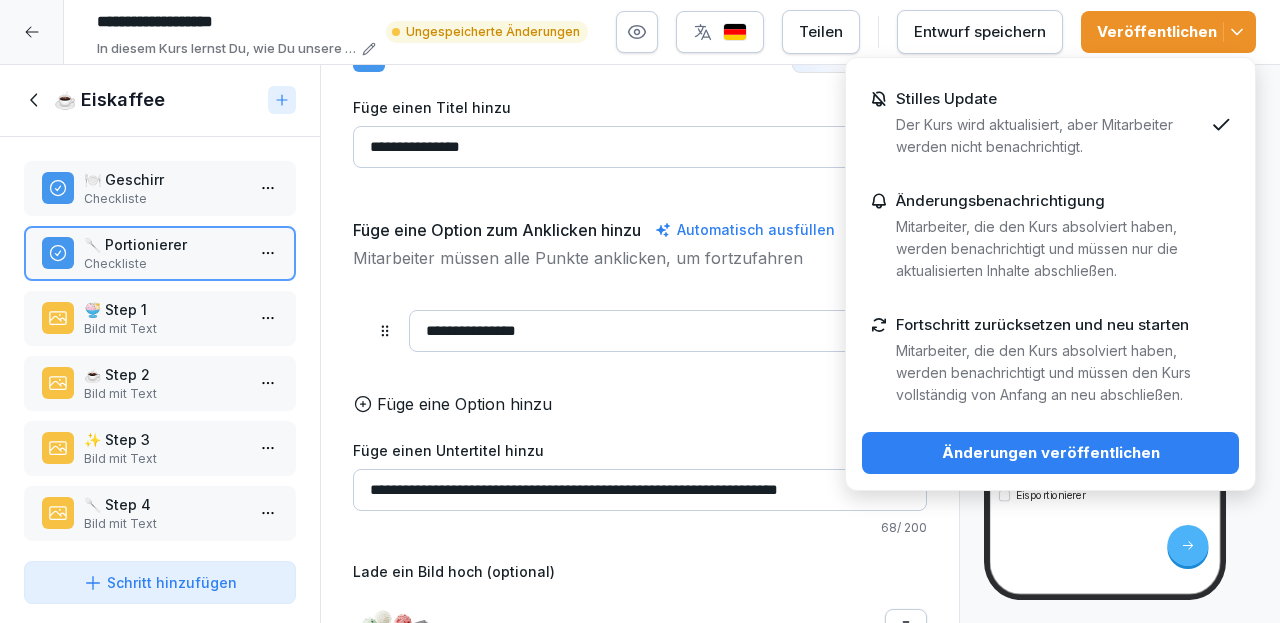 click on "Änderungen veröffentlichen" at bounding box center (1050, 453) 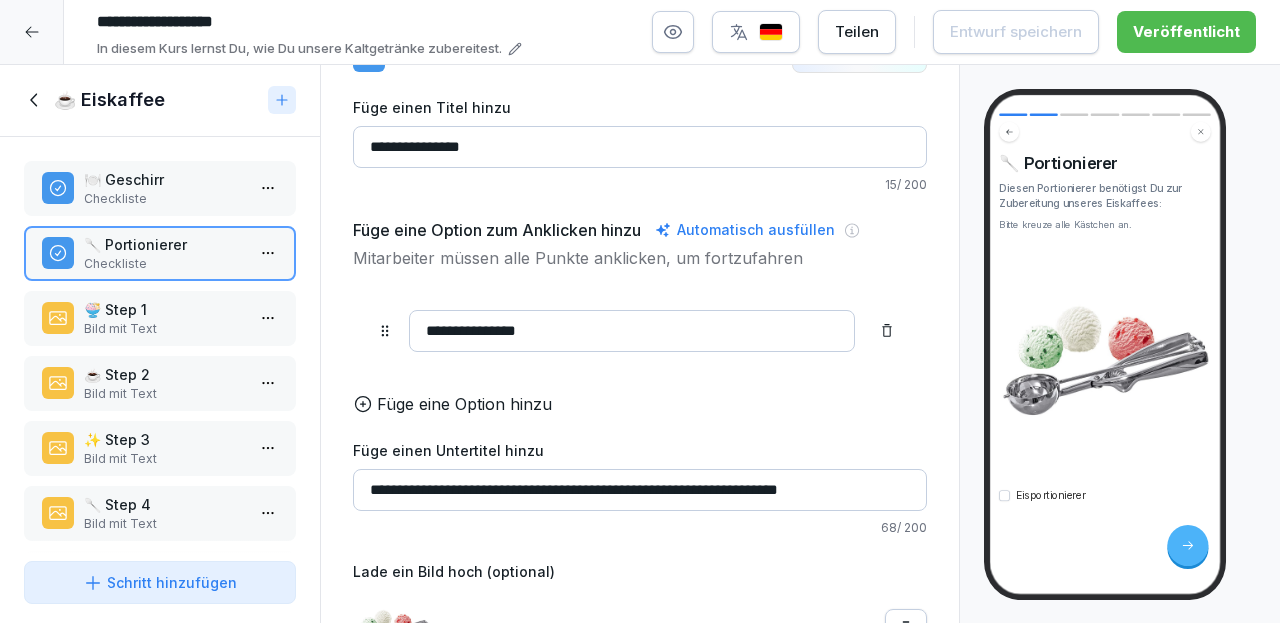 click on "☕️ Eiskaffee" at bounding box center [109, 100] 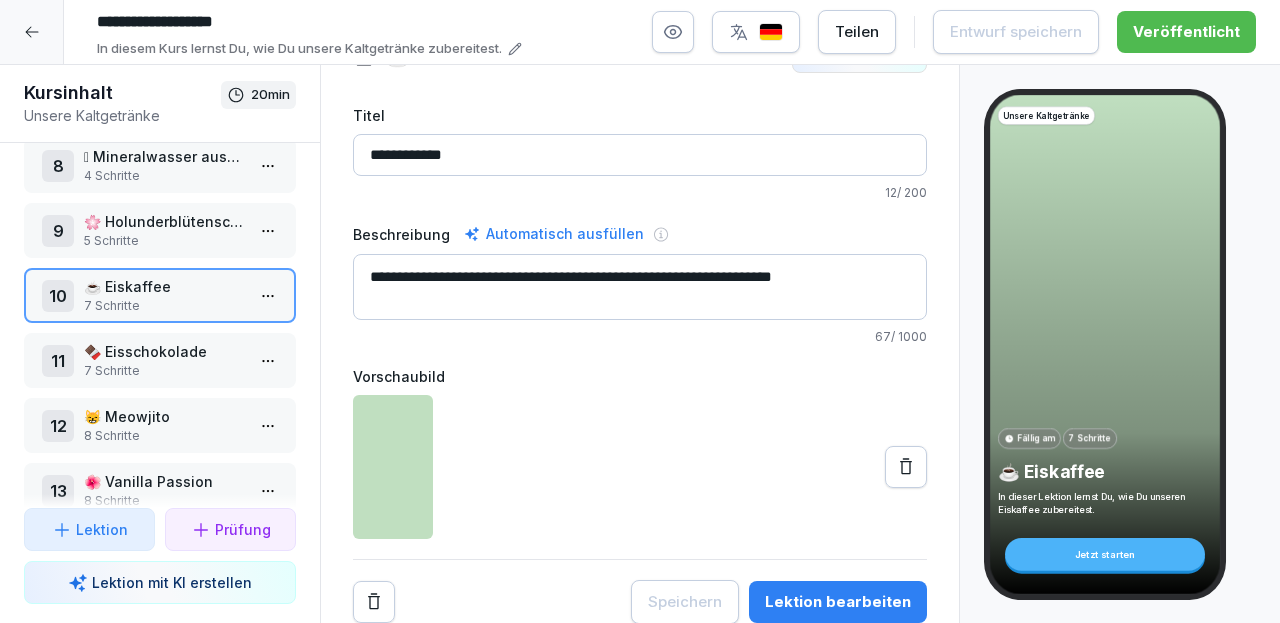 scroll, scrollTop: 489, scrollLeft: 0, axis: vertical 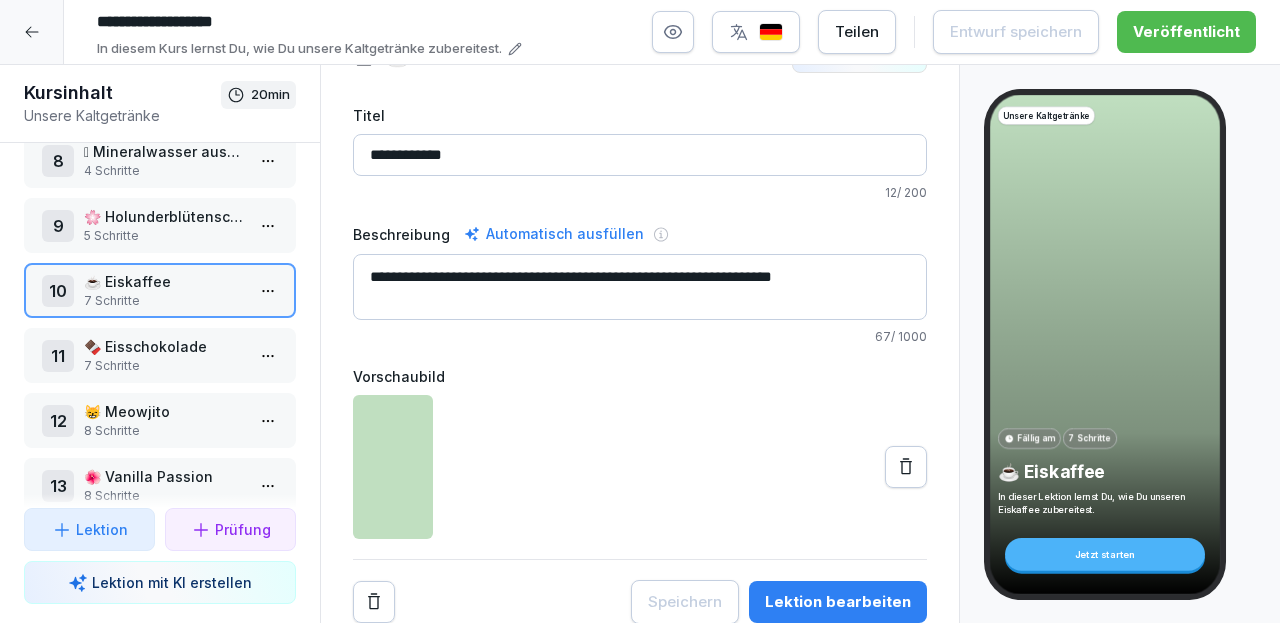click on "7 Schritte" at bounding box center (164, 366) 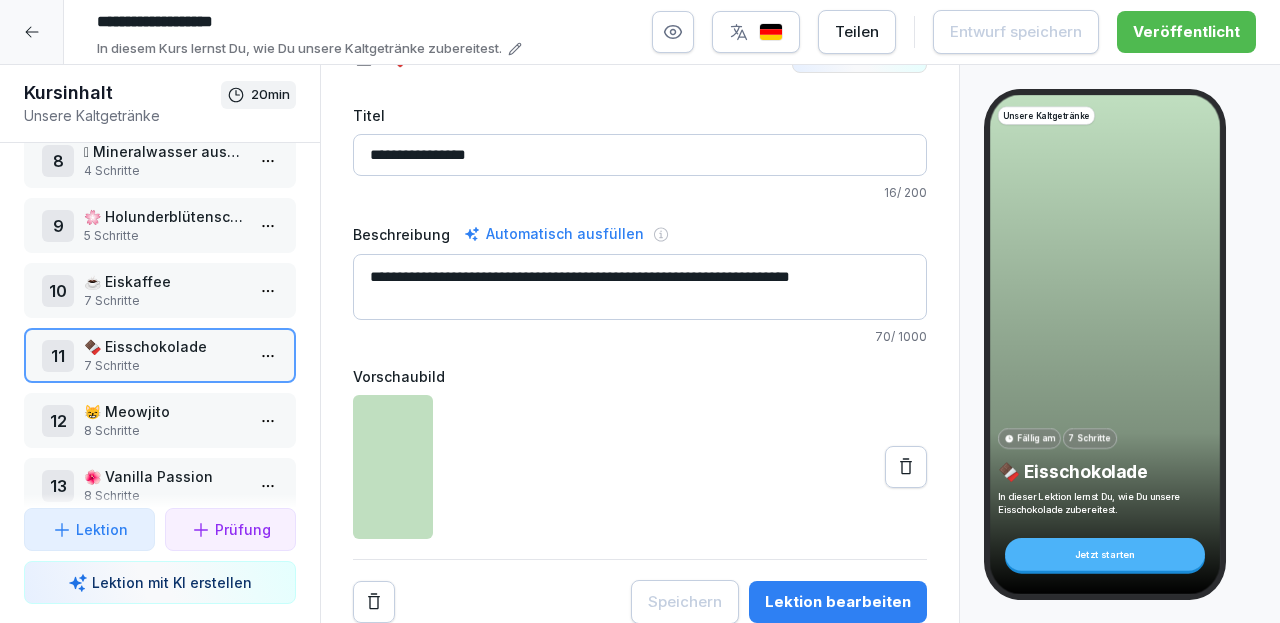 click on "Lektion bearbeiten" at bounding box center [838, 602] 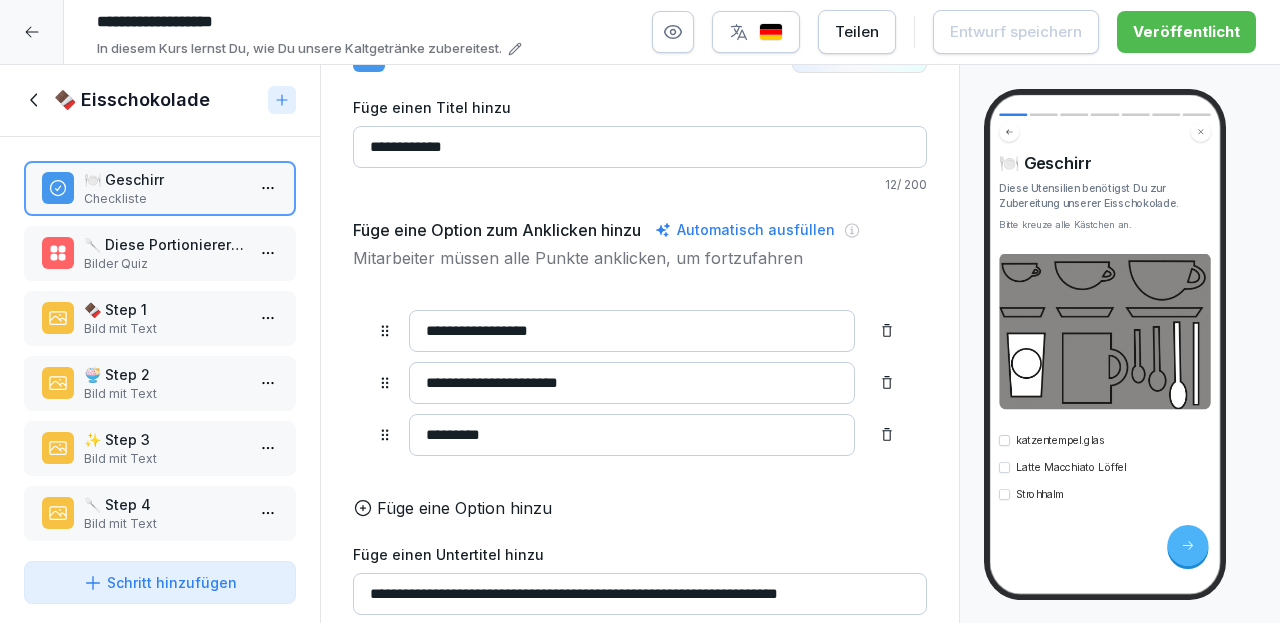 click on "Bilder Quiz" at bounding box center [164, 264] 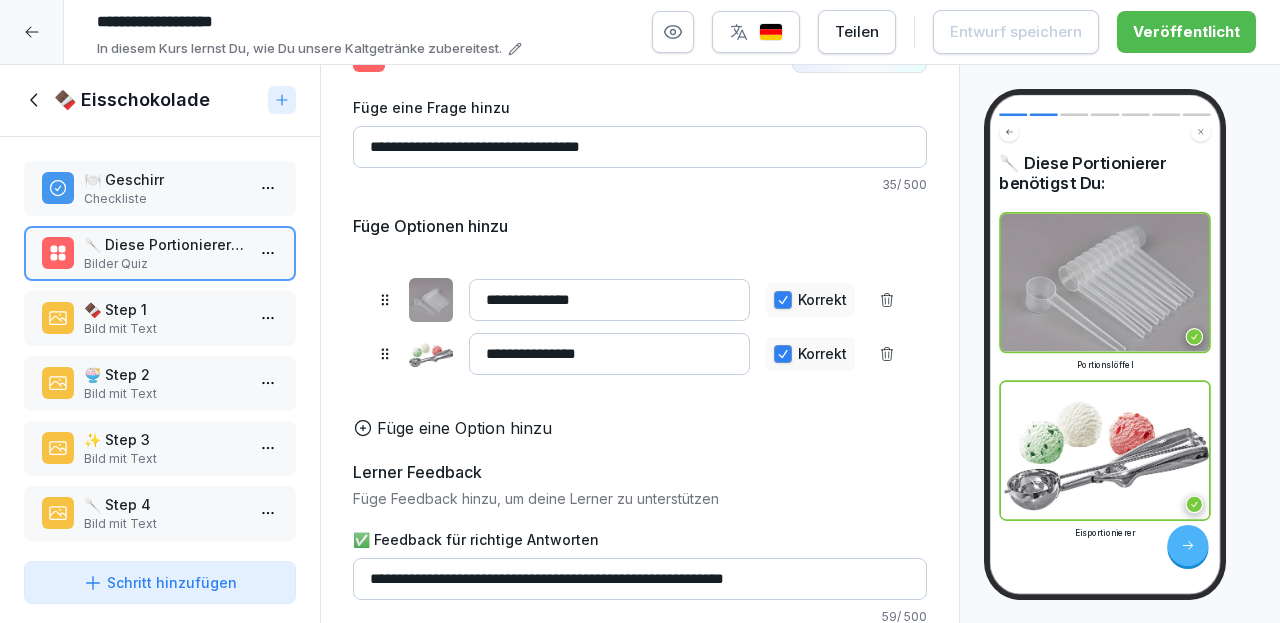 click on "**********" at bounding box center (640, 579) 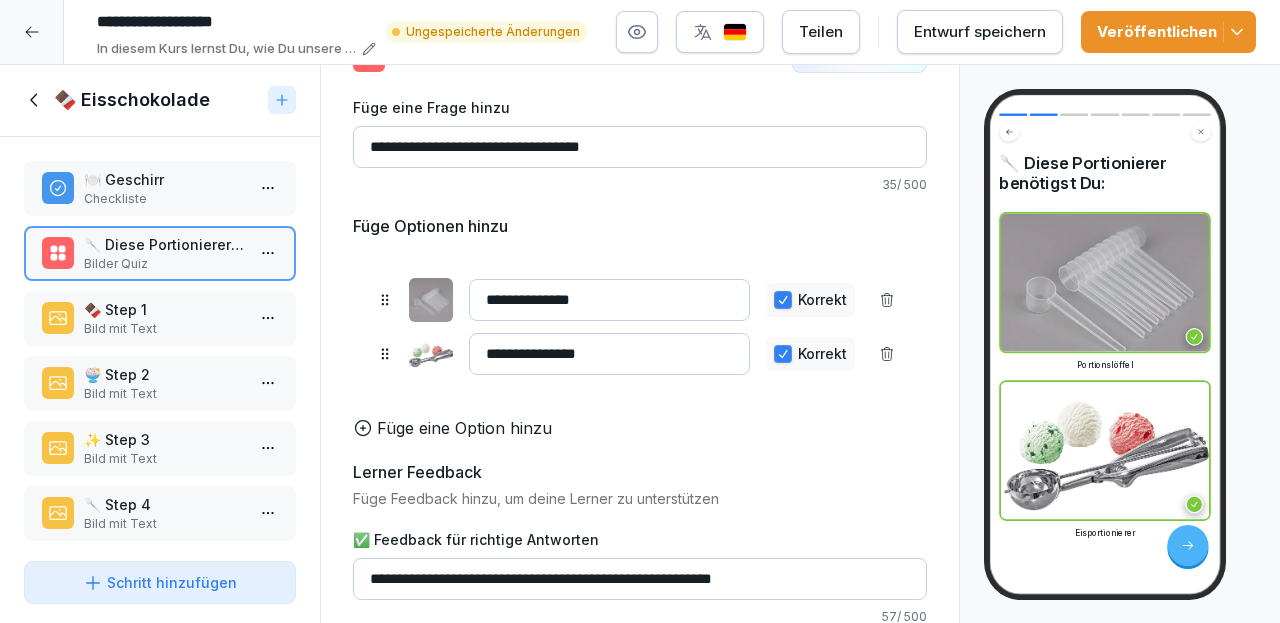 type on "**********" 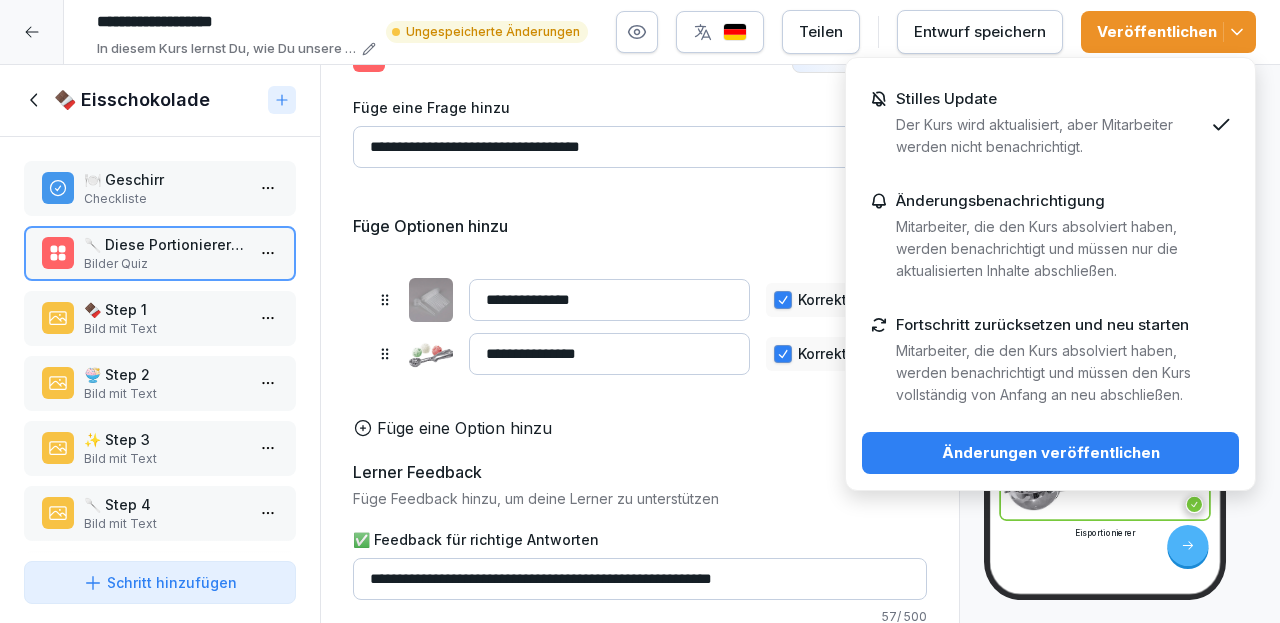 click on "Änderungen veröffentlichen" at bounding box center (1050, 453) 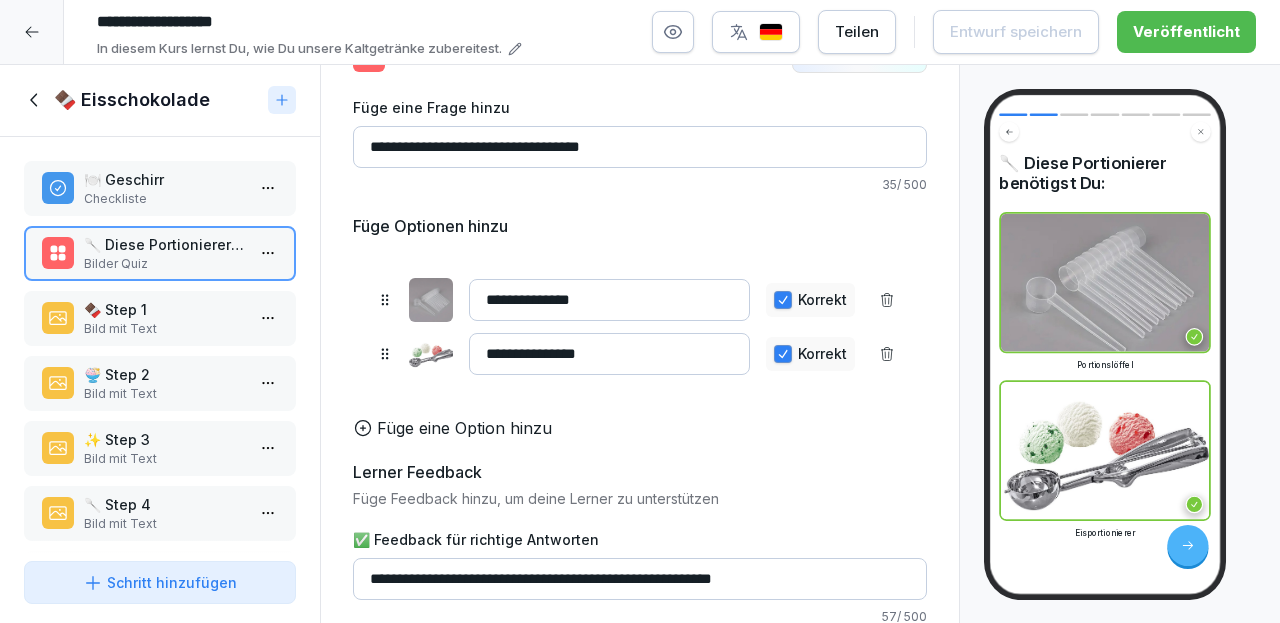 click on "🍫 Eisschokolade" at bounding box center [142, 100] 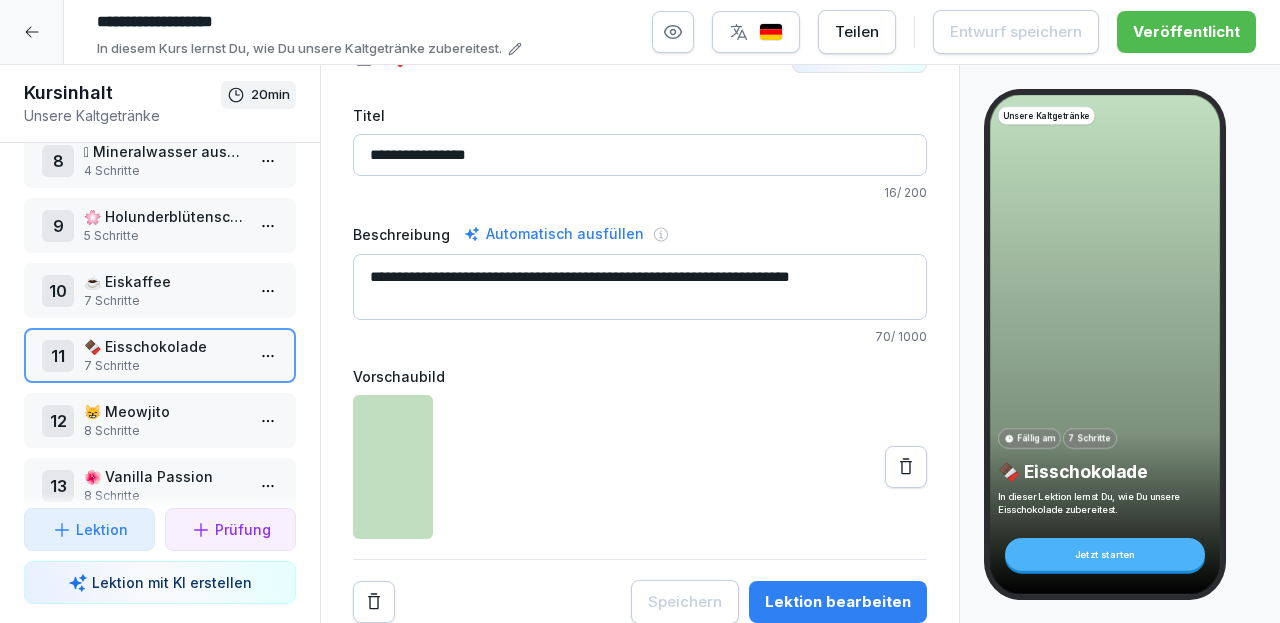 click on "5 Schritte" at bounding box center [164, 236] 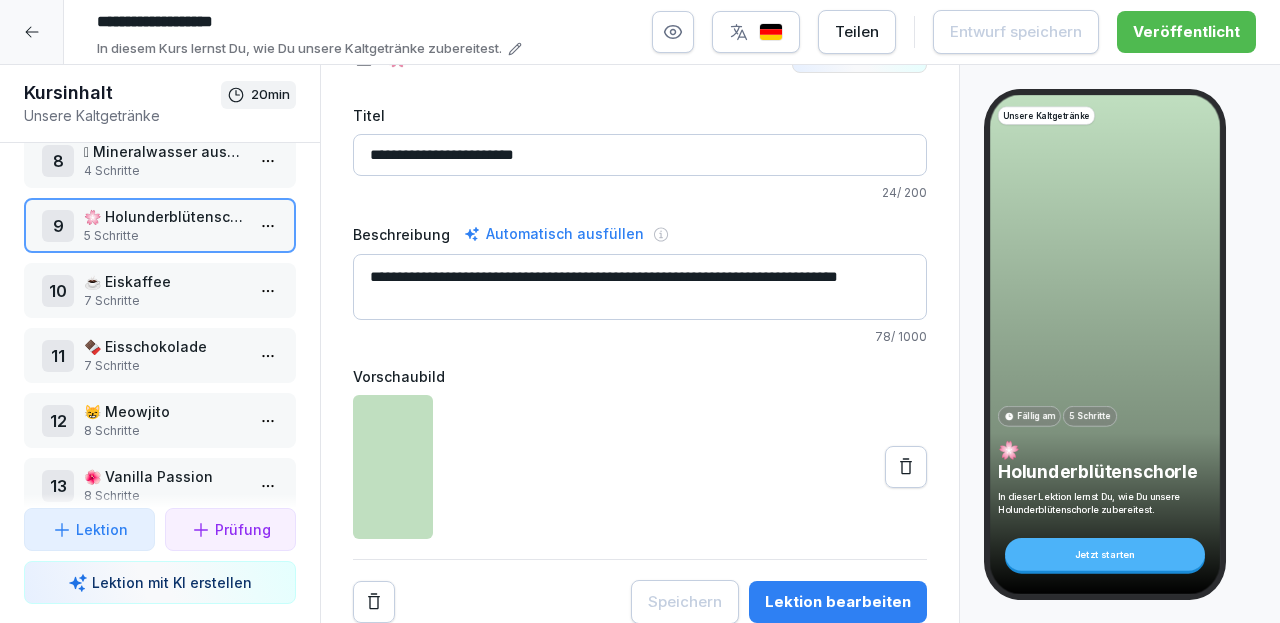 click on "😸 Meowjito" at bounding box center (164, 411) 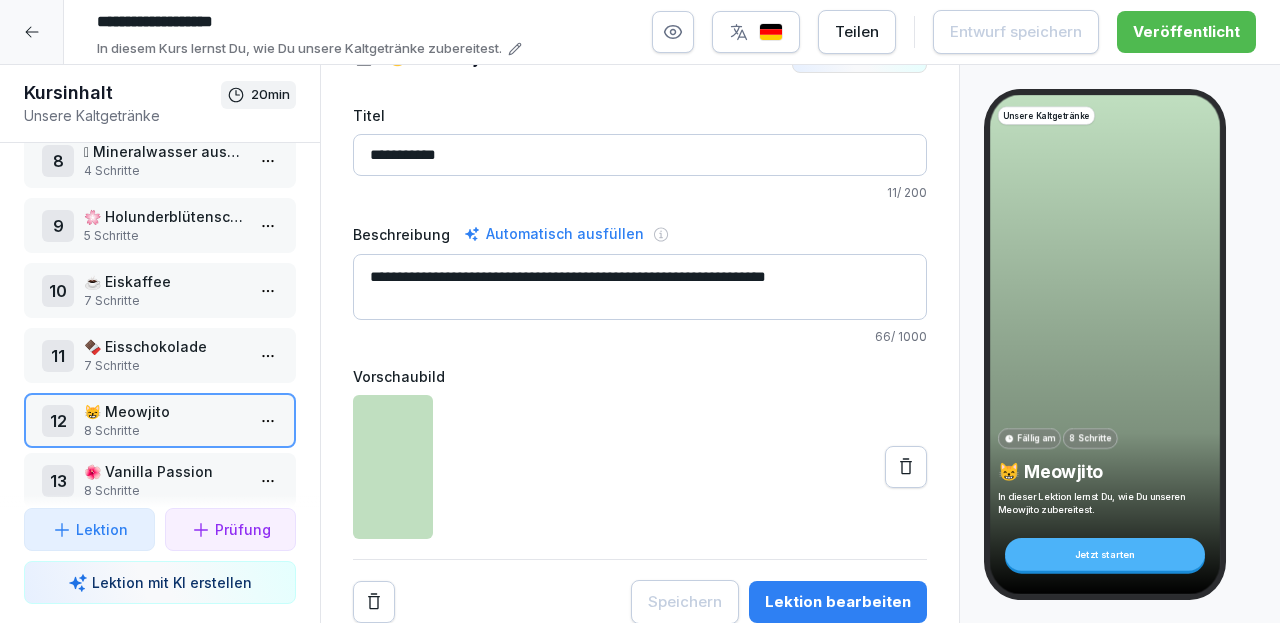 click on "🌺 Vanilla Passion 8 Schritte" at bounding box center [164, 480] 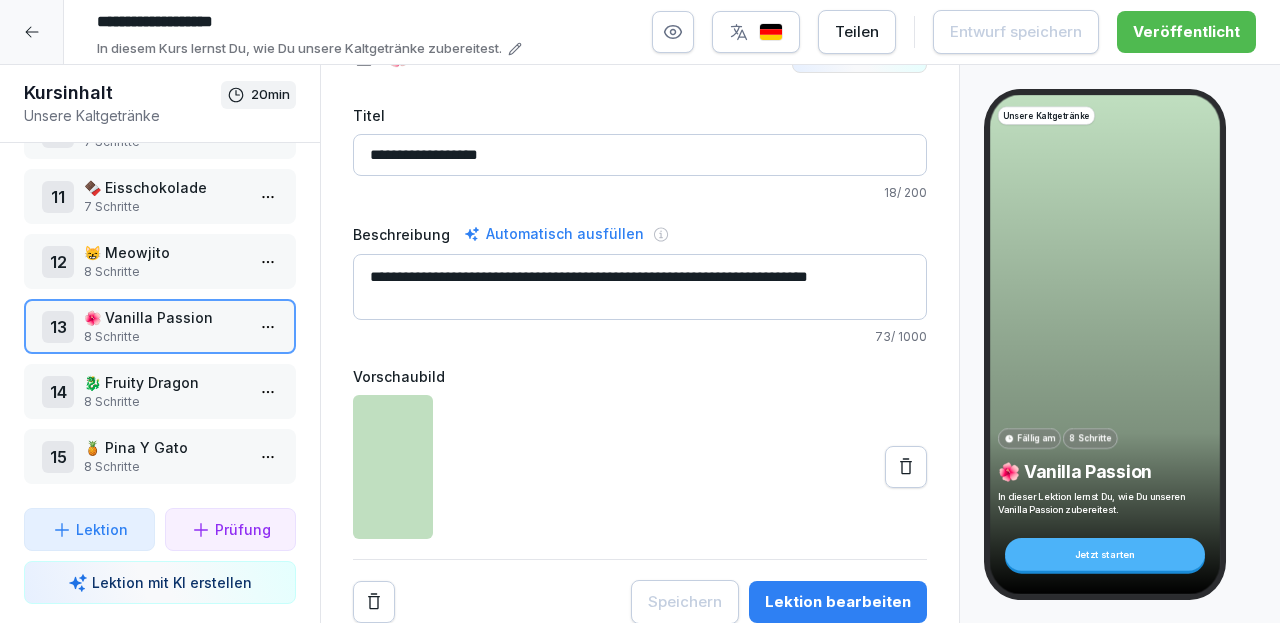 scroll, scrollTop: 648, scrollLeft: 0, axis: vertical 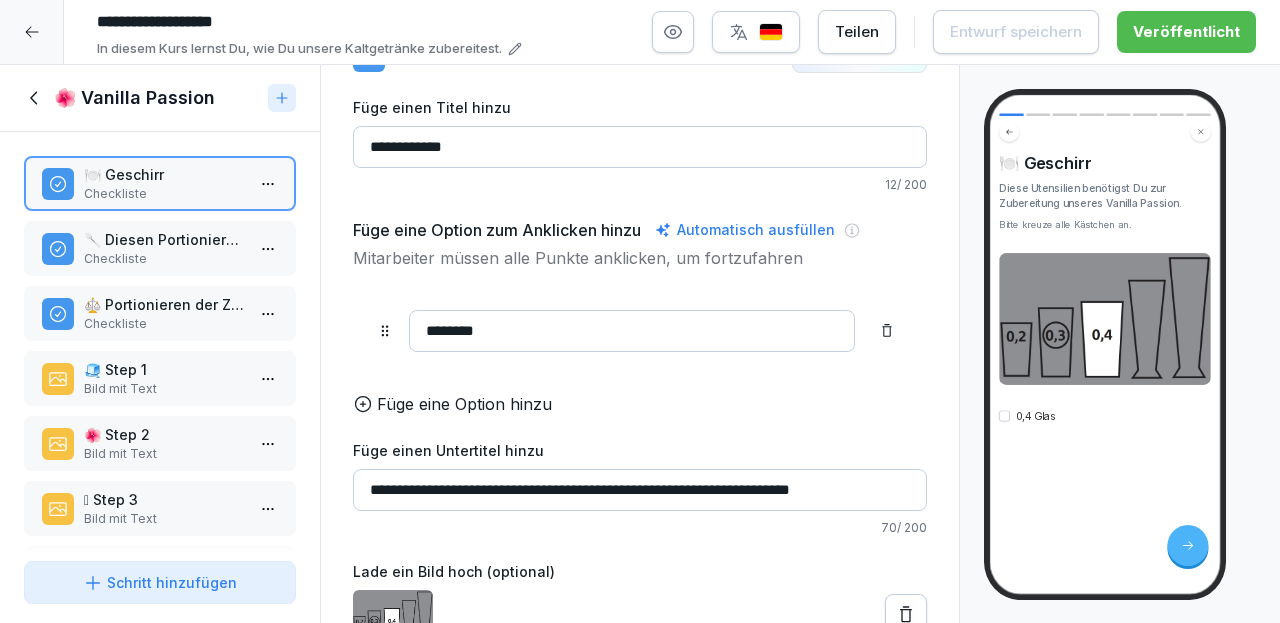 click on "🥄 Diesen Portionierer benötigst Du:" at bounding box center (164, 239) 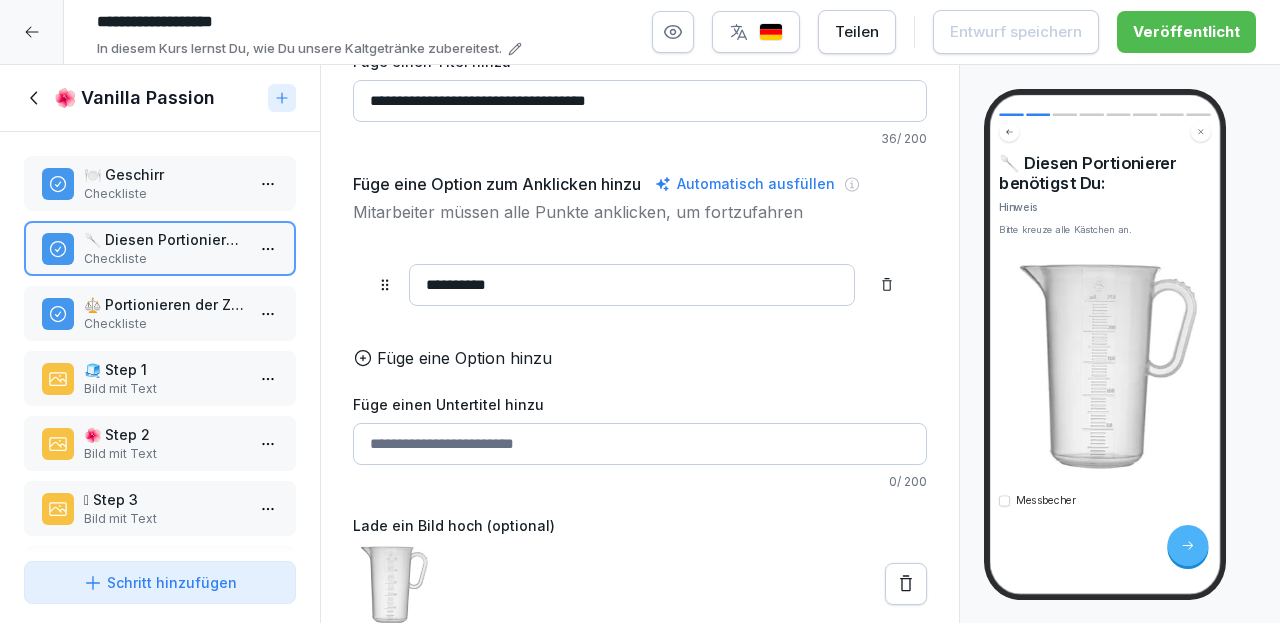 scroll, scrollTop: 105, scrollLeft: 0, axis: vertical 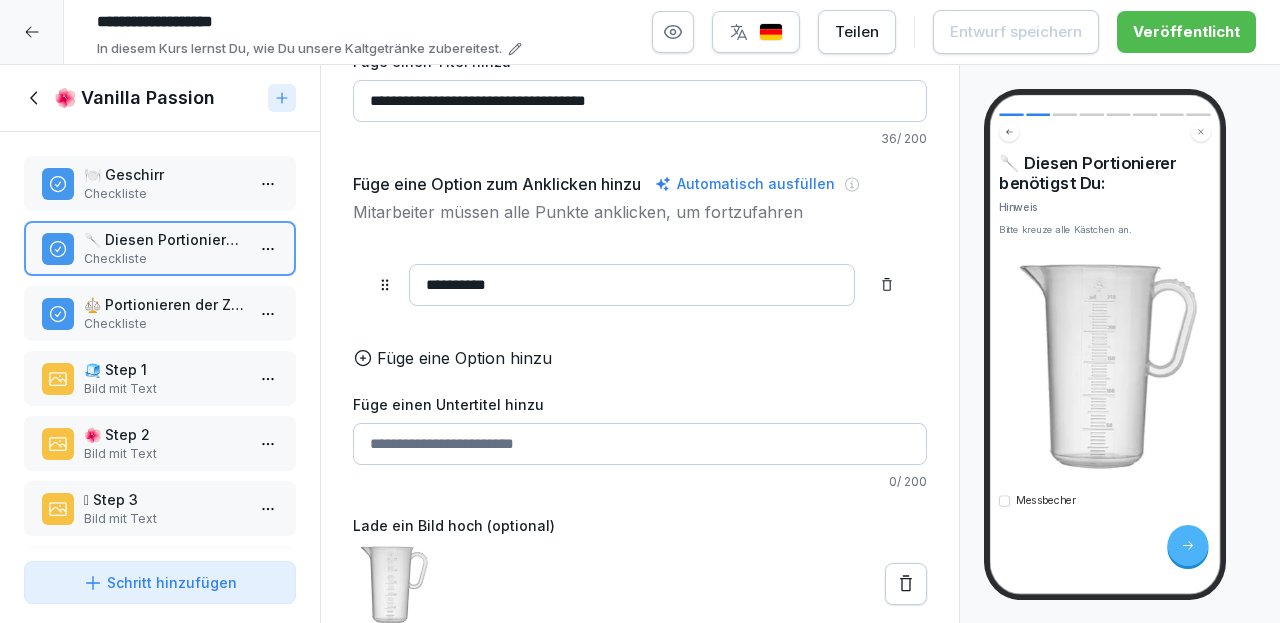 click 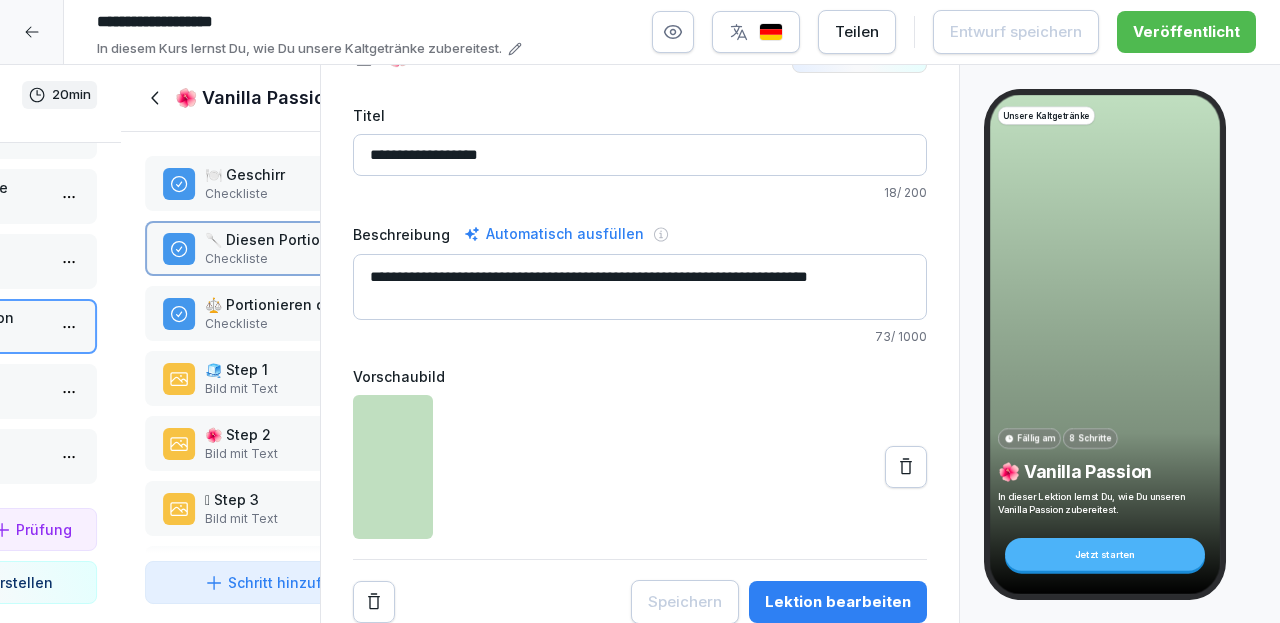scroll, scrollTop: 59, scrollLeft: 0, axis: vertical 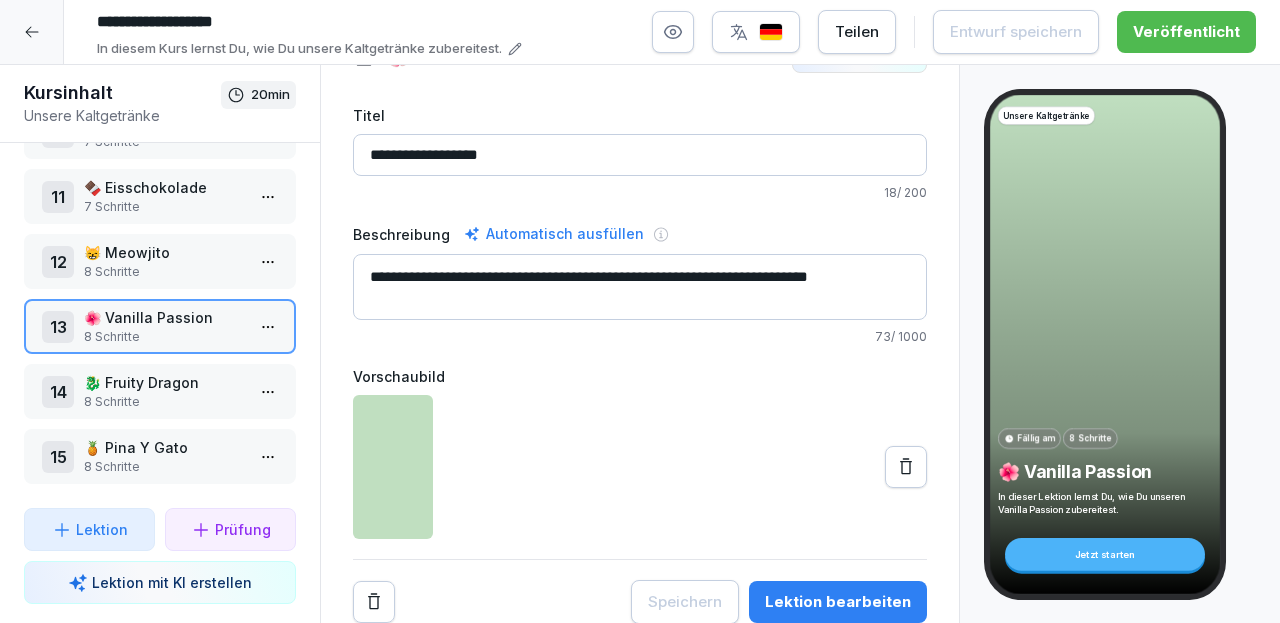 click on "8 Schritte" at bounding box center (164, 272) 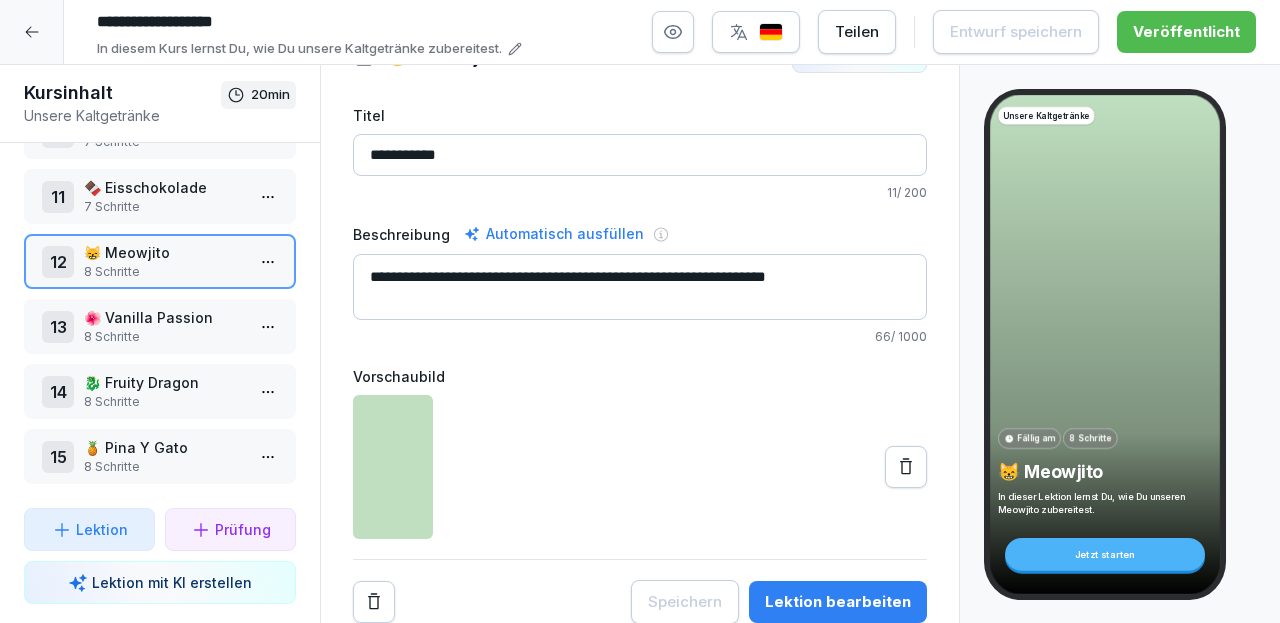click on "Lektion bearbeiten" at bounding box center [838, 602] 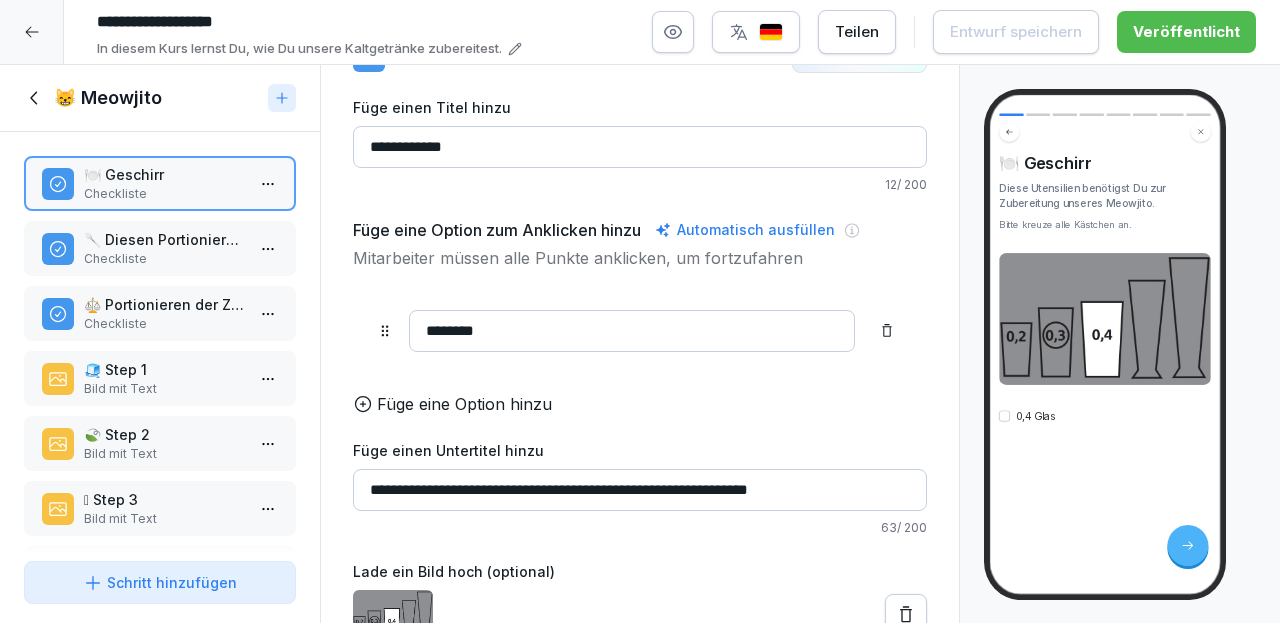 click on "Checkliste" at bounding box center [164, 259] 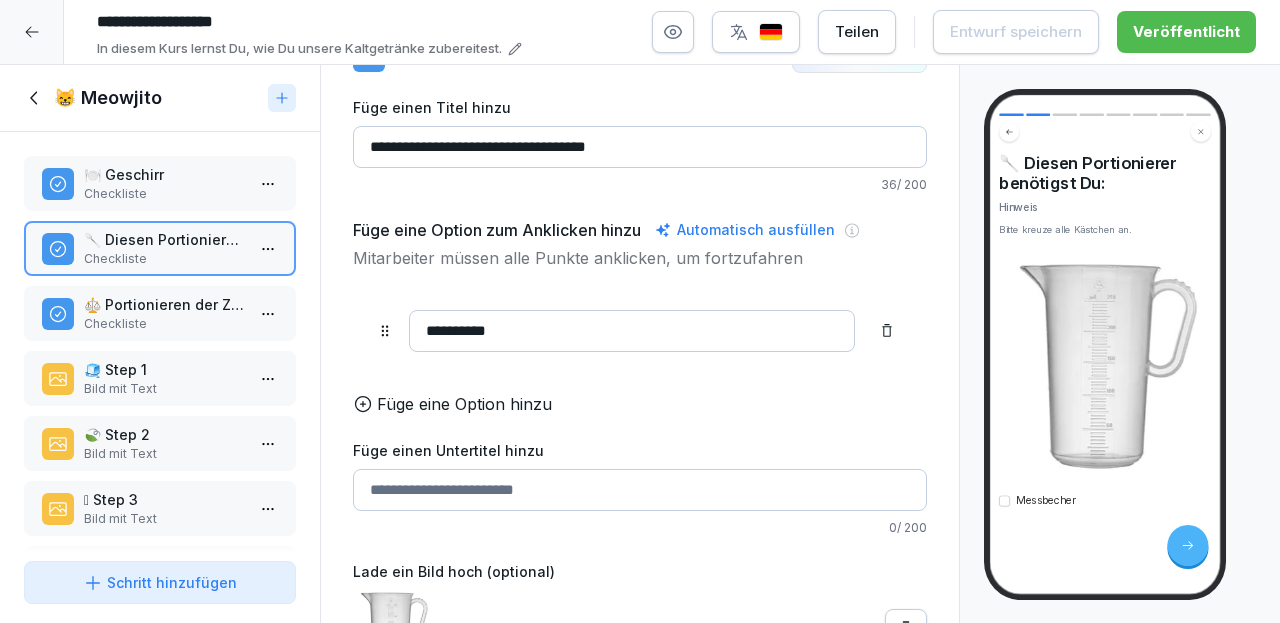click on "😸 Meowjito" at bounding box center [108, 98] 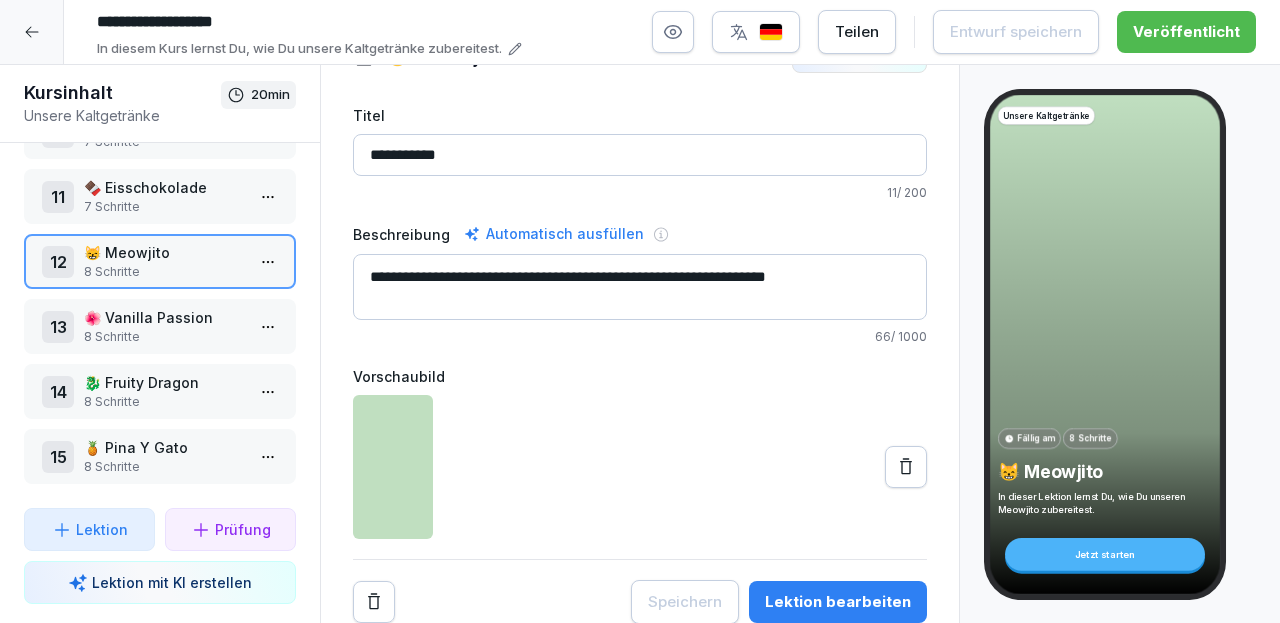 click on "🐉 Fruity Dragon" at bounding box center [164, 382] 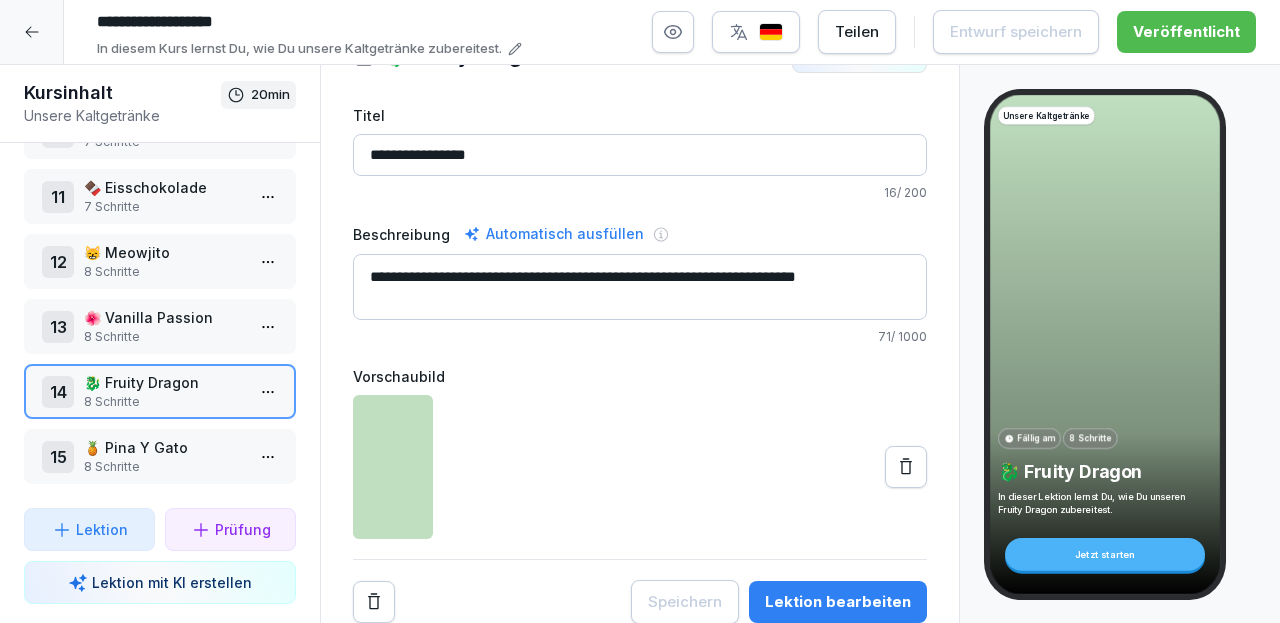 click on "Lektion bearbeiten" at bounding box center [838, 602] 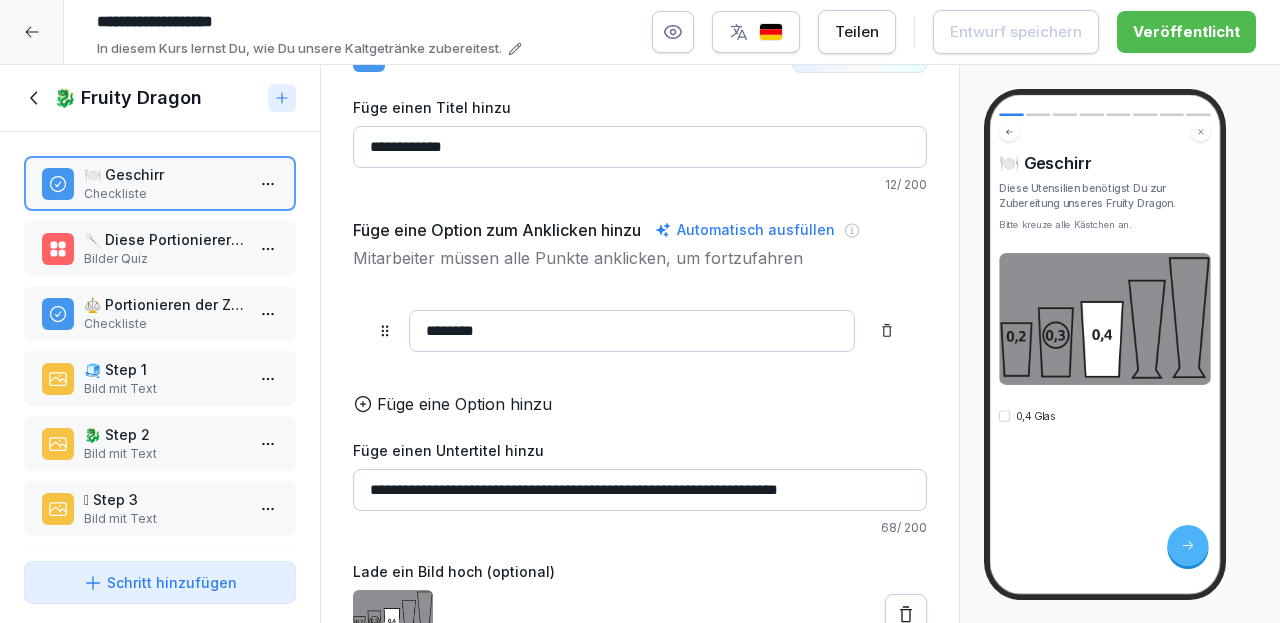 click on "🥄 Diese Portionierer benötigst Du:" at bounding box center [164, 239] 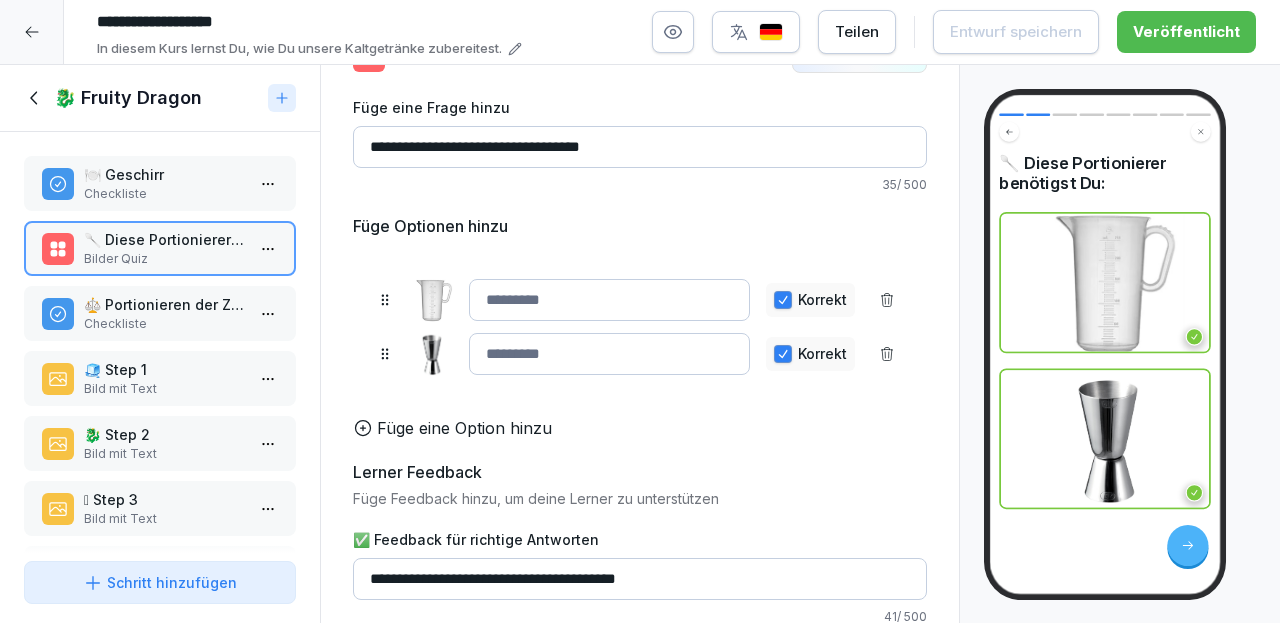 click on "Korrekt Korrekt
To pick up a draggable item, press the space bar.
While dragging, use the arrow keys to move the item.
Press space again to drop the item in its new position, or press escape to cancel." at bounding box center [640, 327] 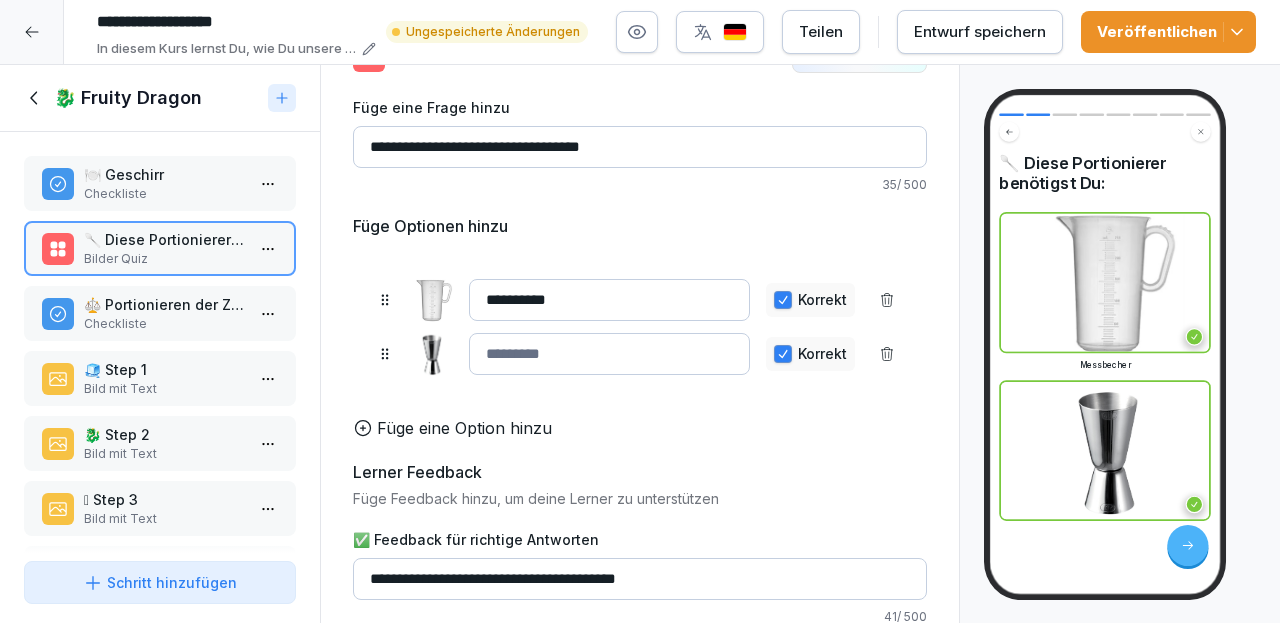 type on "**********" 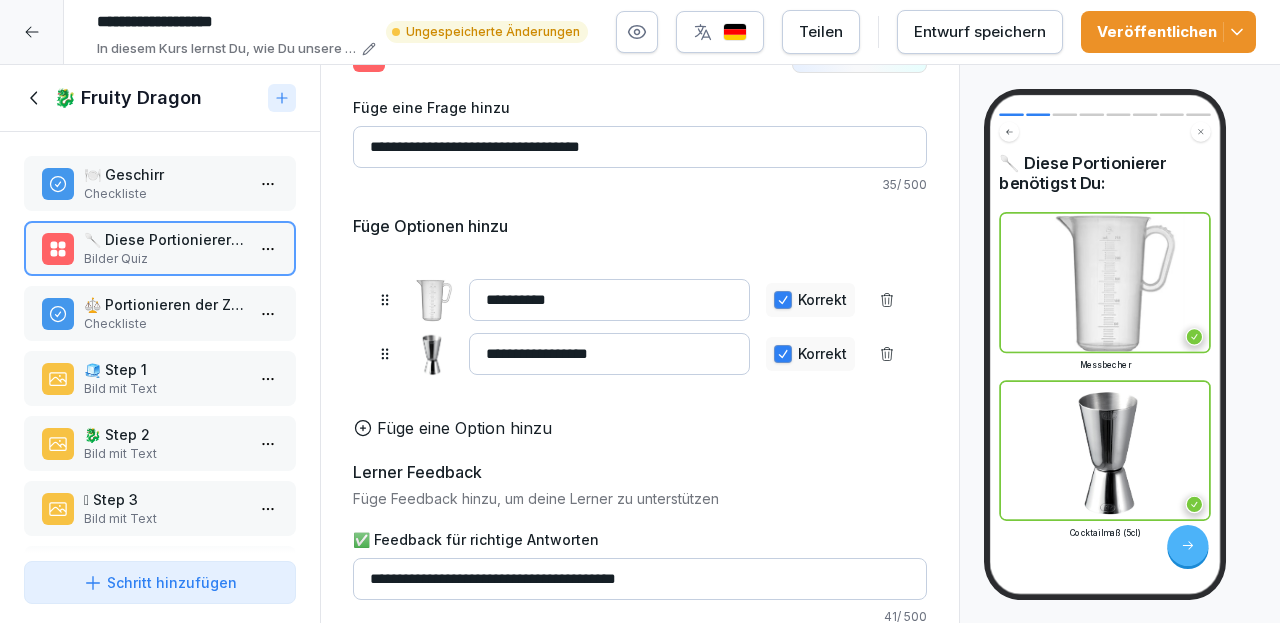 type on "**********" 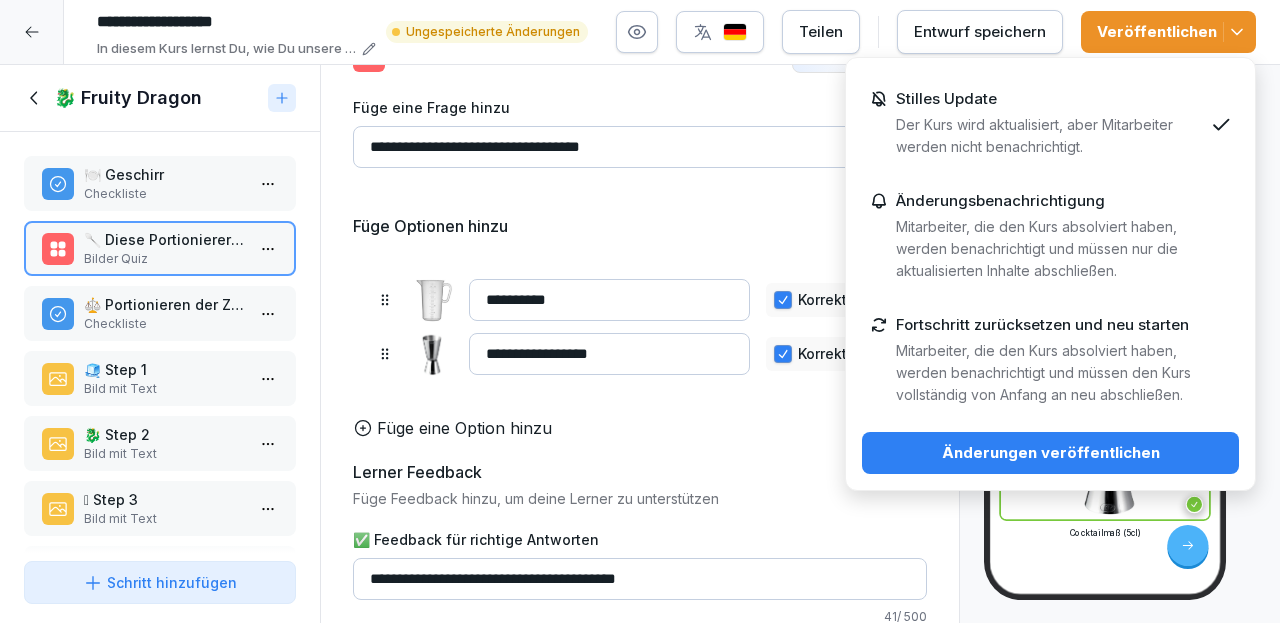 click on "Änderungen veröffentlichen" at bounding box center [1050, 453] 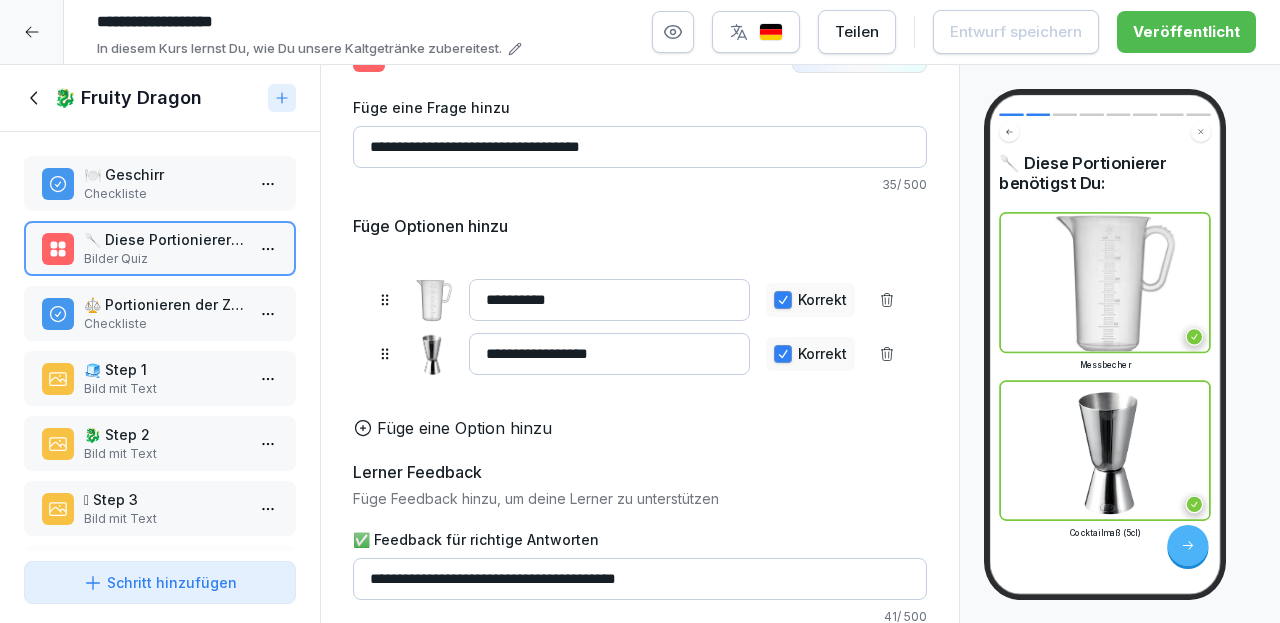 click 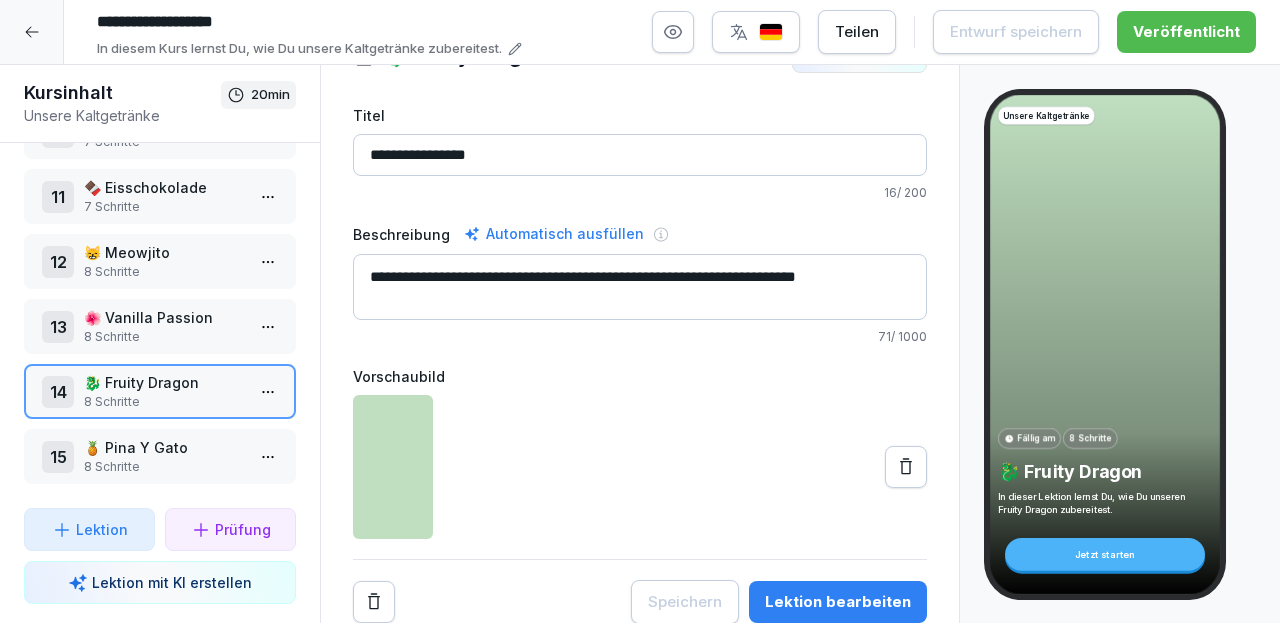 click on "8 Schritte" at bounding box center [164, 467] 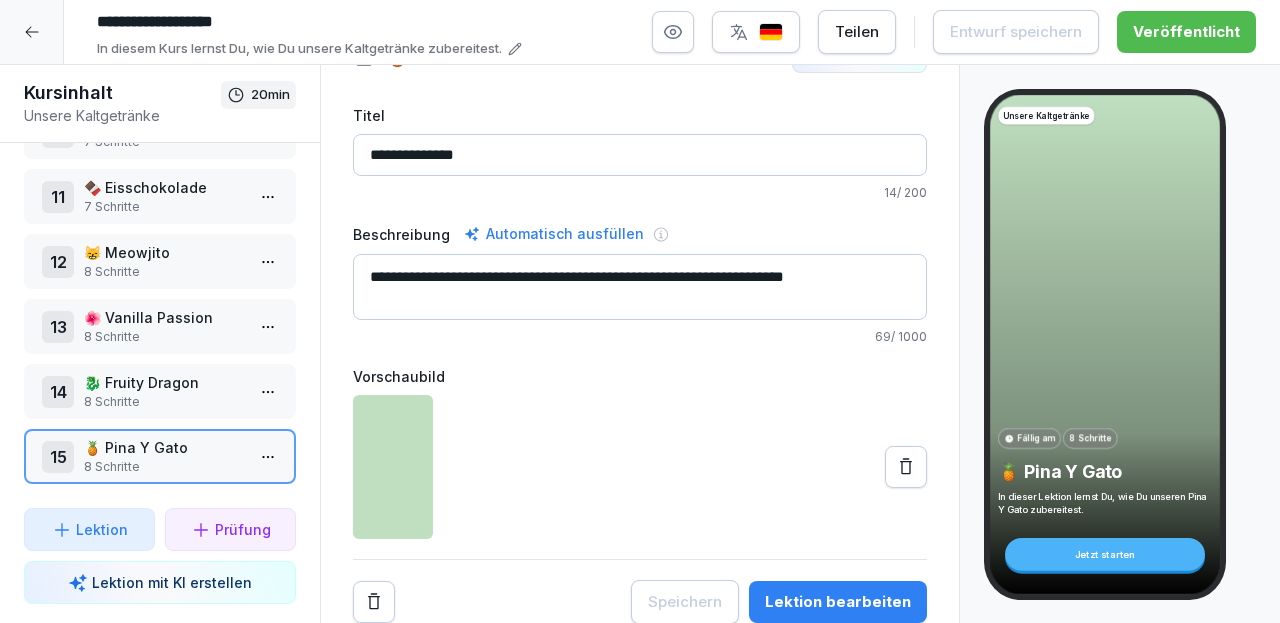 click on "Lektion bearbeiten" at bounding box center [838, 602] 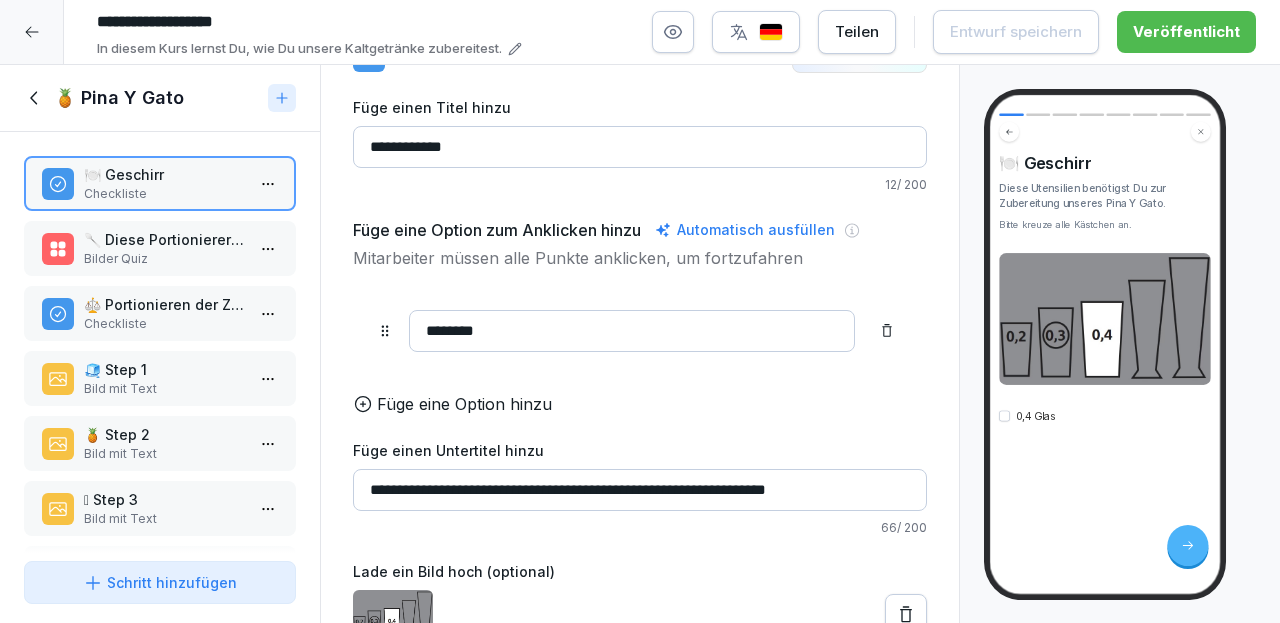 click on "🥄 Diese Portionierer benötigst Du:" at bounding box center (164, 239) 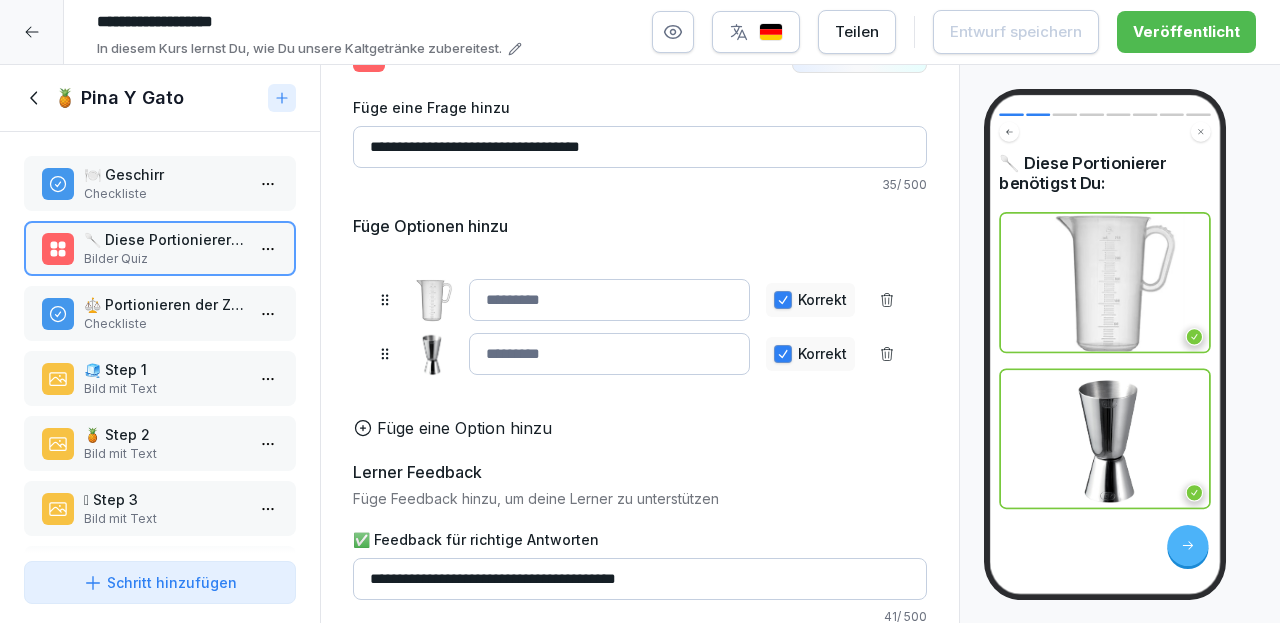 click at bounding box center [609, 300] 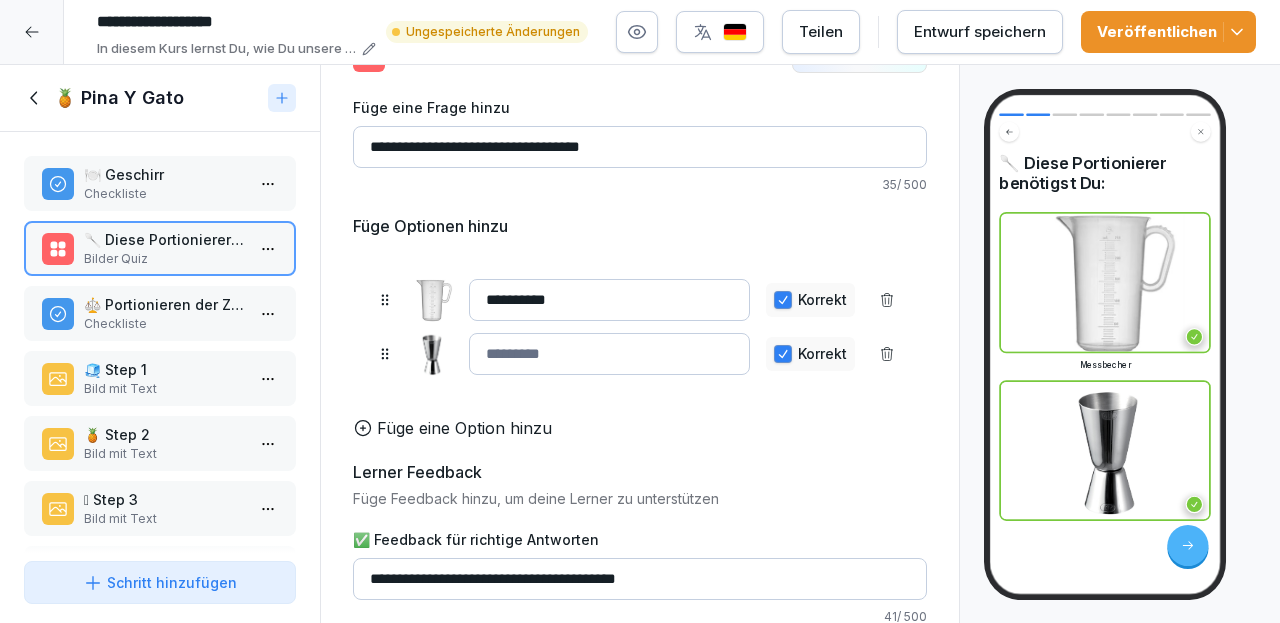 type on "**********" 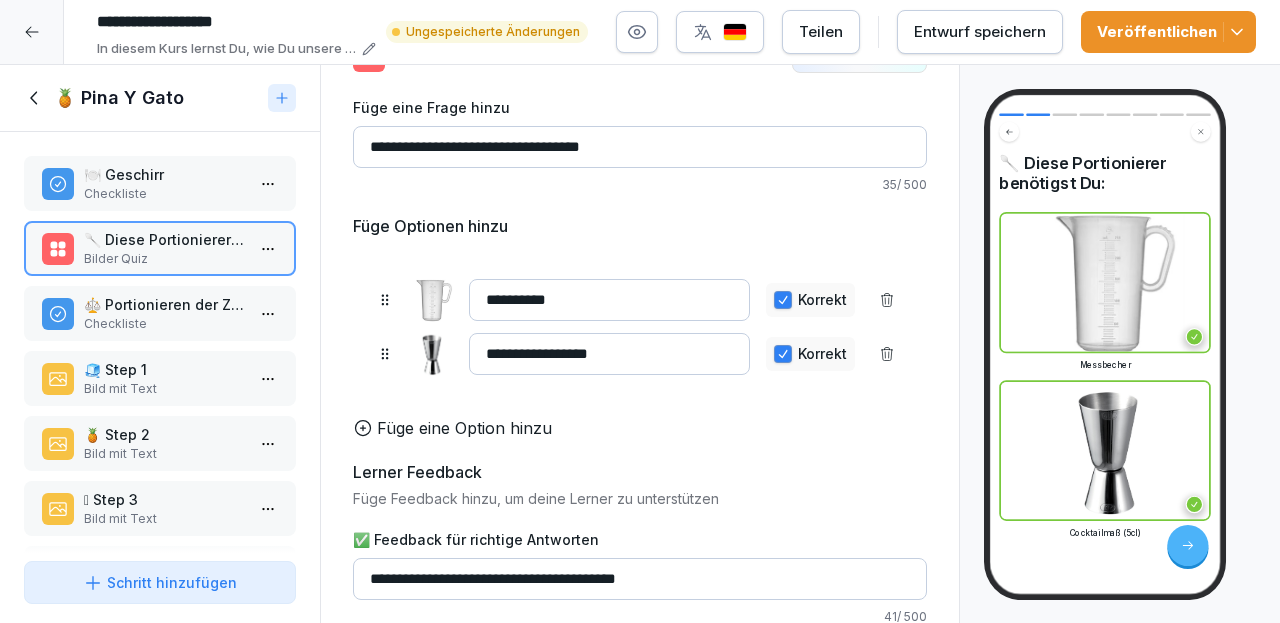 type on "**********" 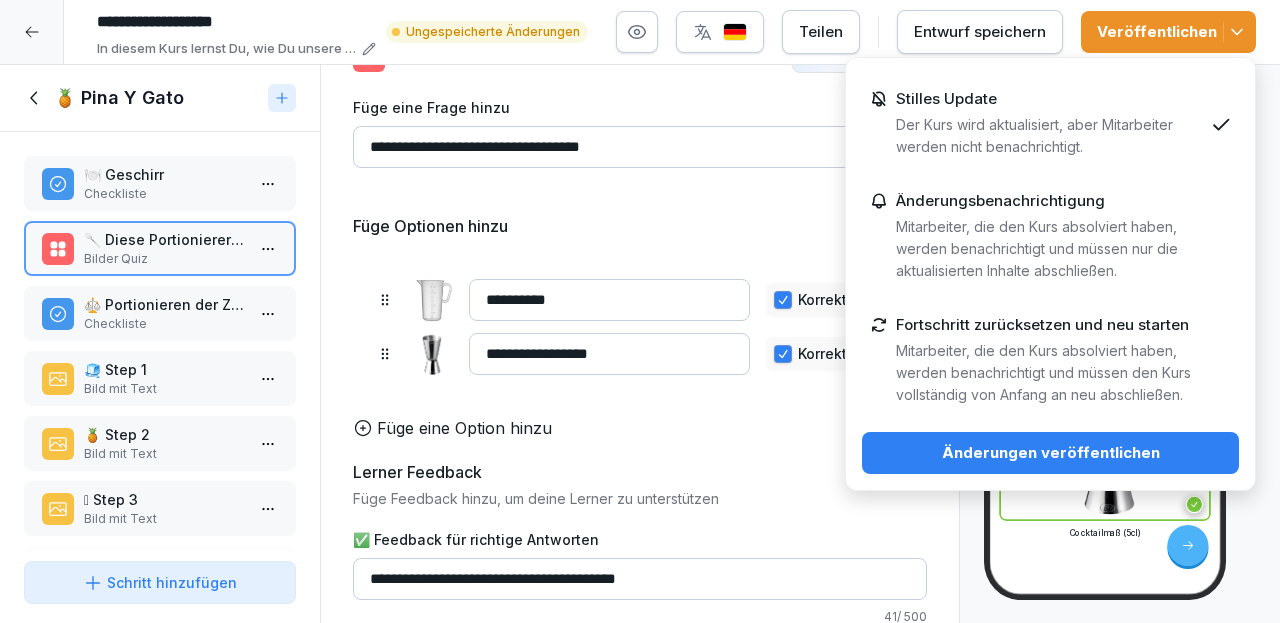 click on "Änderungen veröffentlichen" at bounding box center [1050, 453] 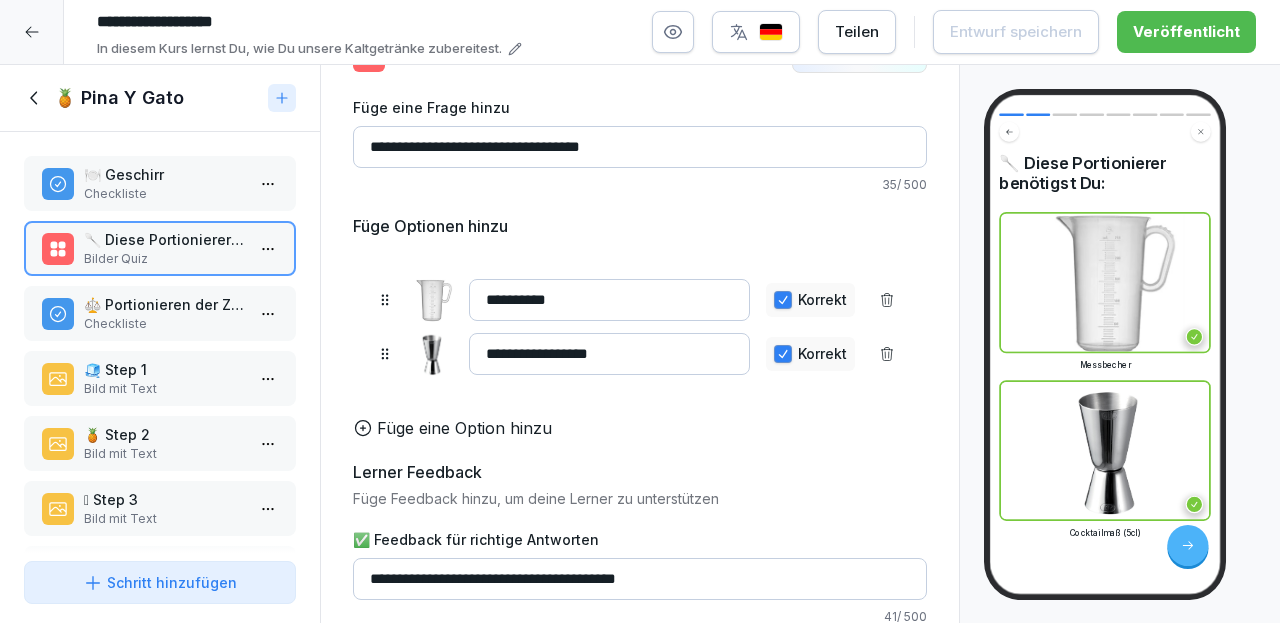 click 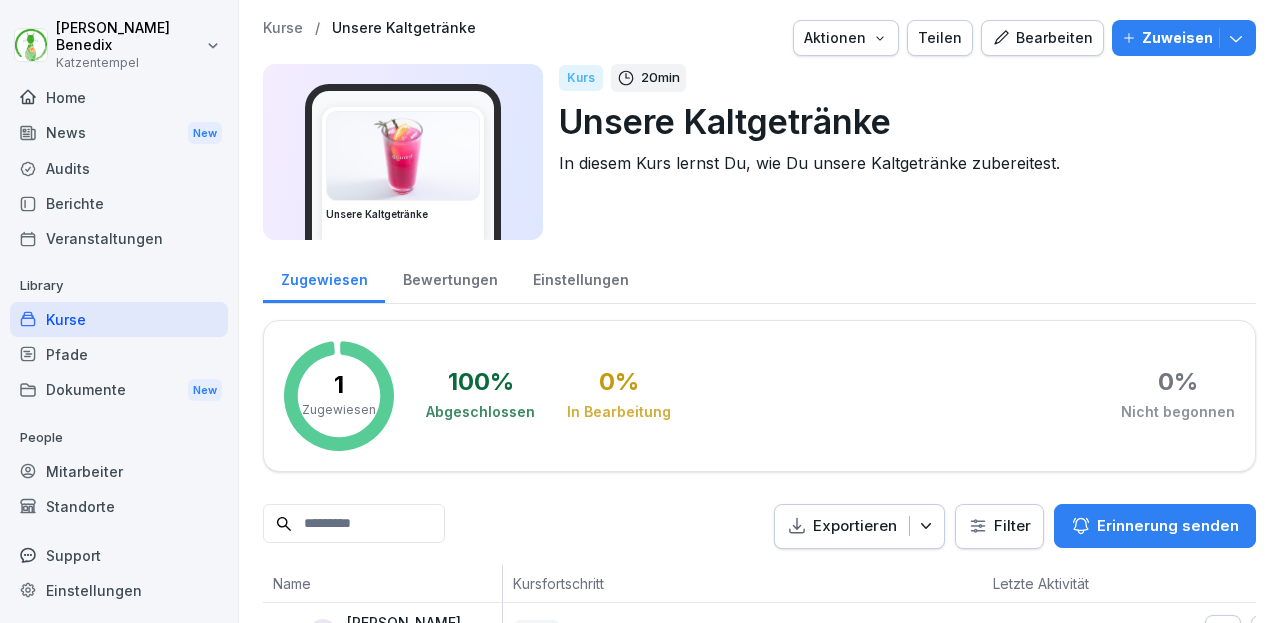 click 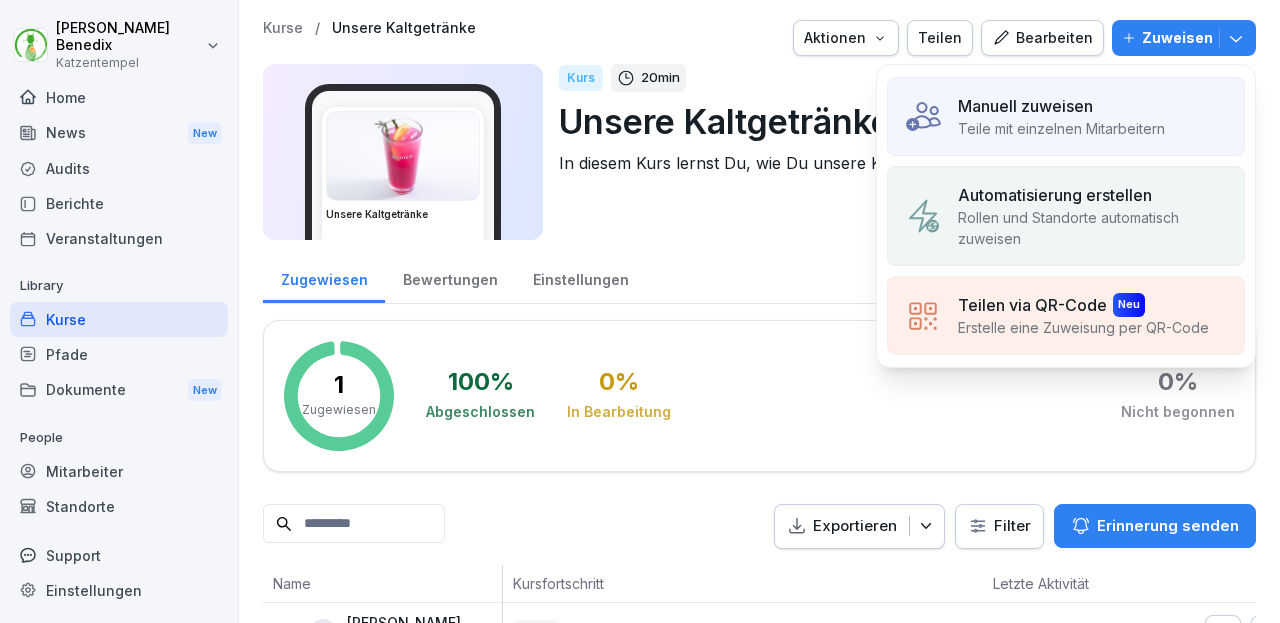 click on "Automatisierung erstellen" at bounding box center [1055, 195] 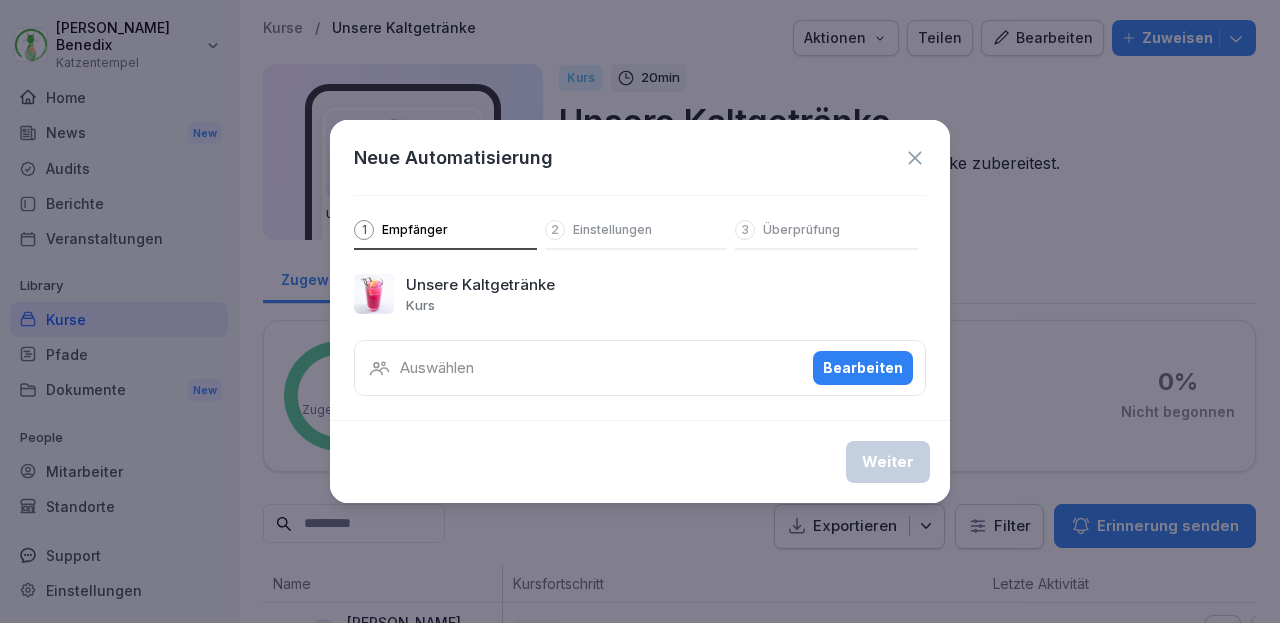 click on "Auswählen Bearbeiten" at bounding box center (640, 368) 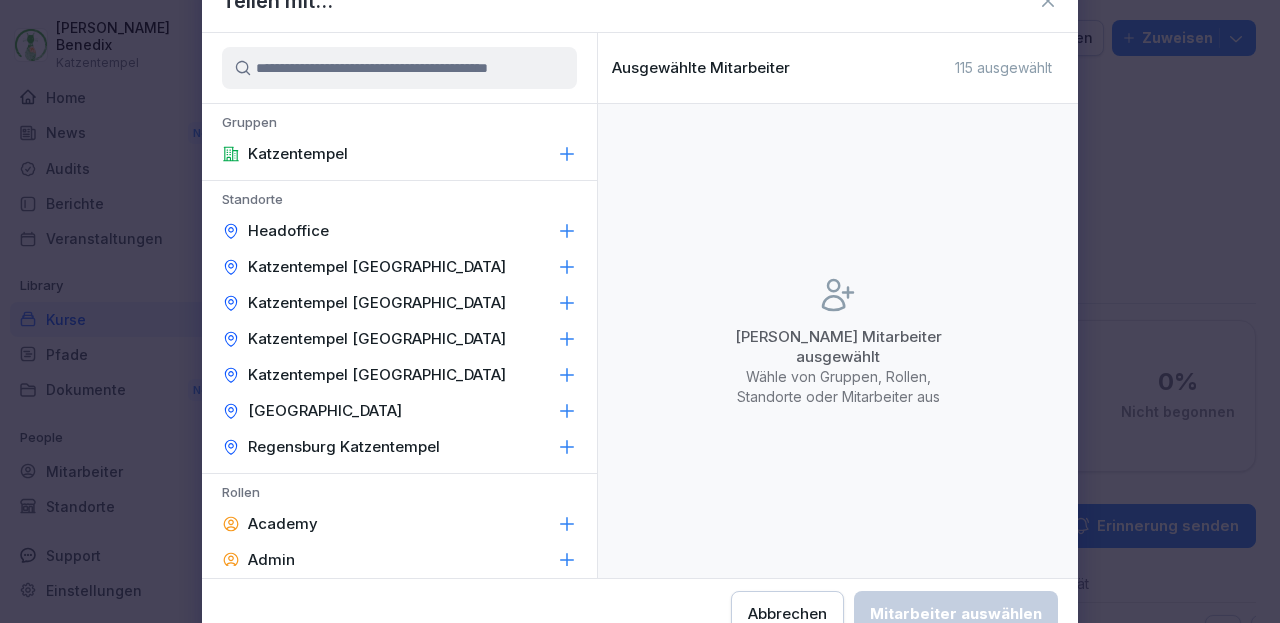 click 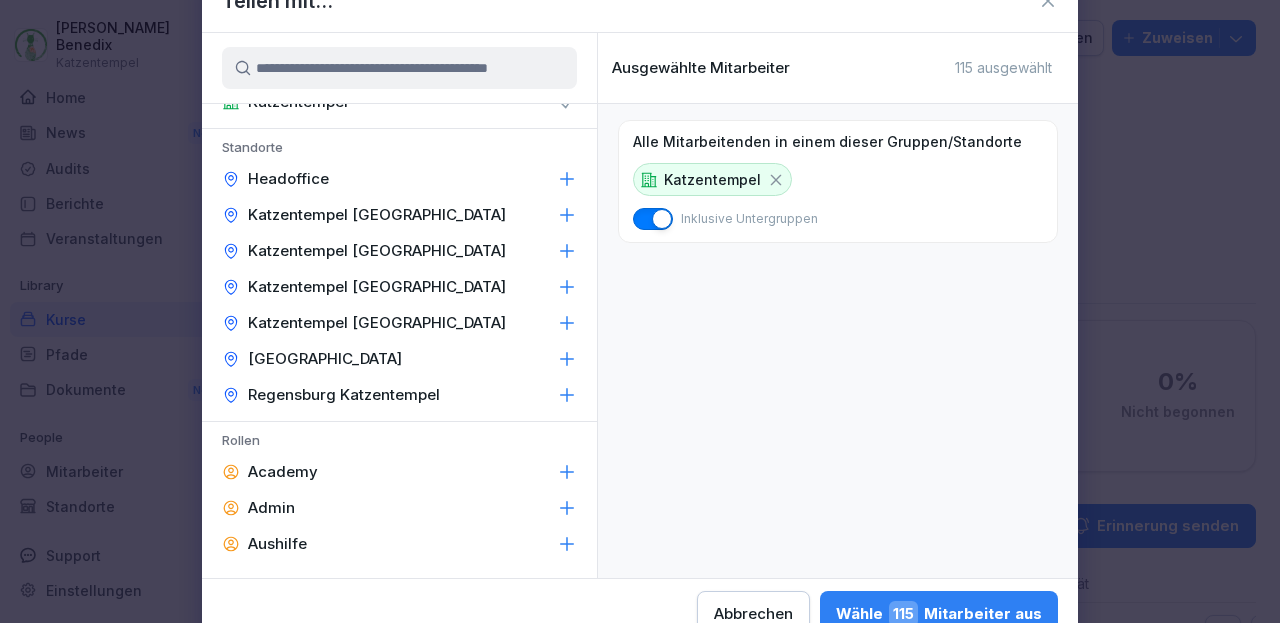 scroll, scrollTop: 72, scrollLeft: 0, axis: vertical 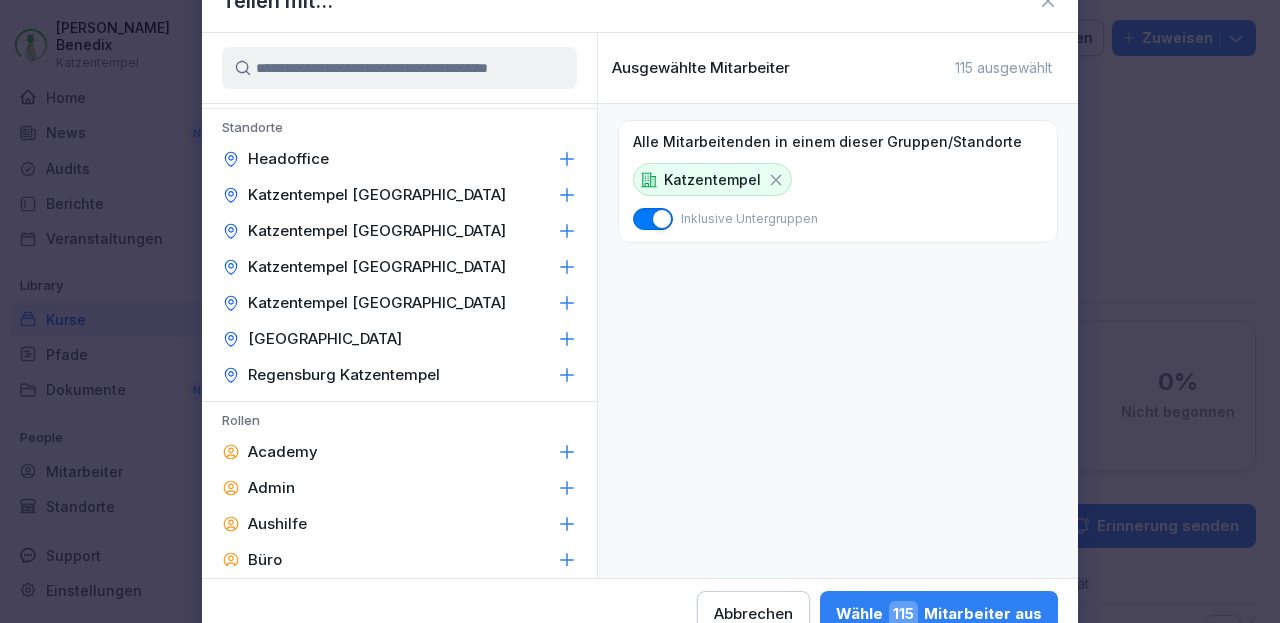 click 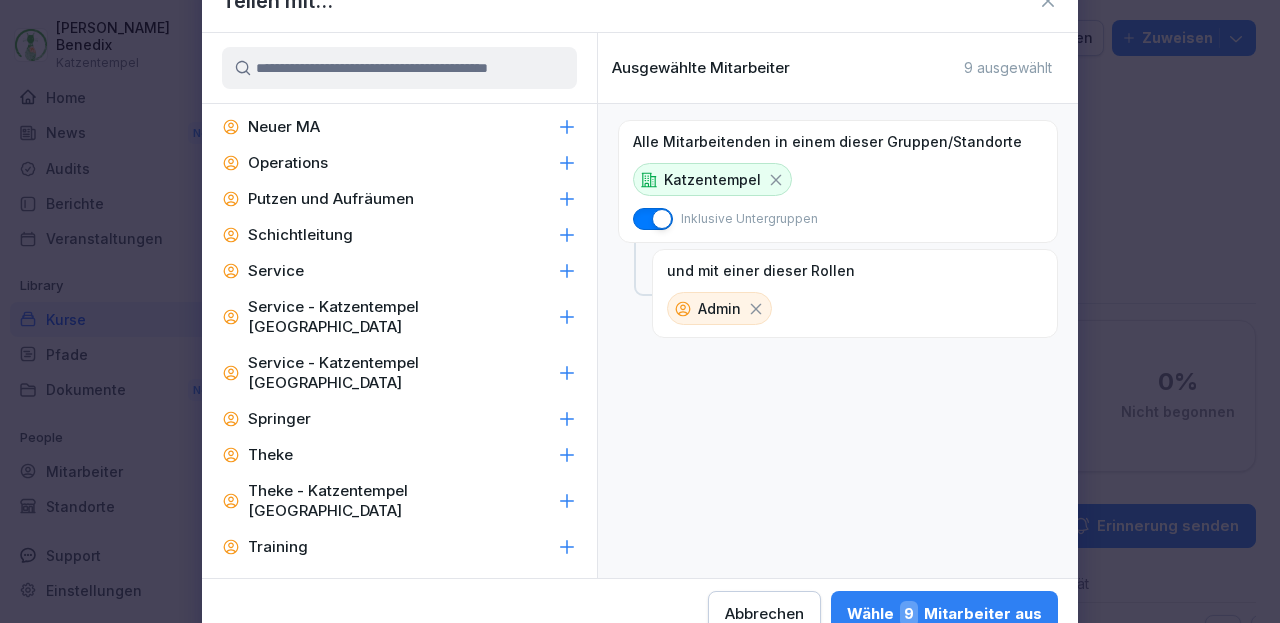 scroll, scrollTop: 1208, scrollLeft: 0, axis: vertical 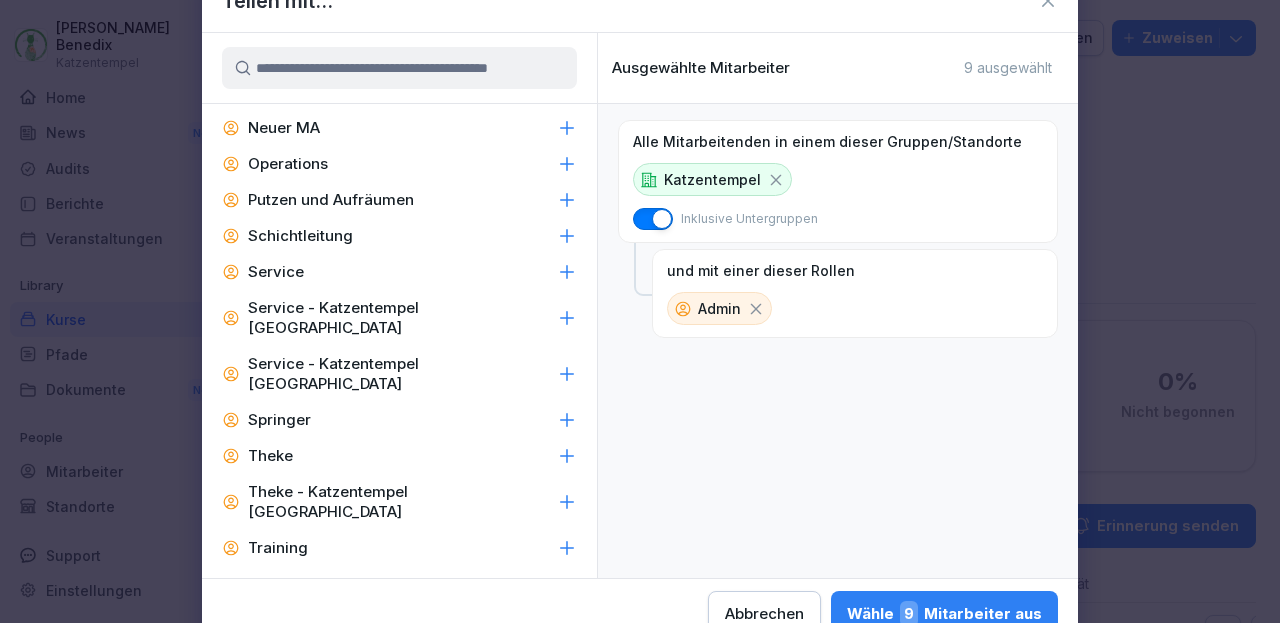click 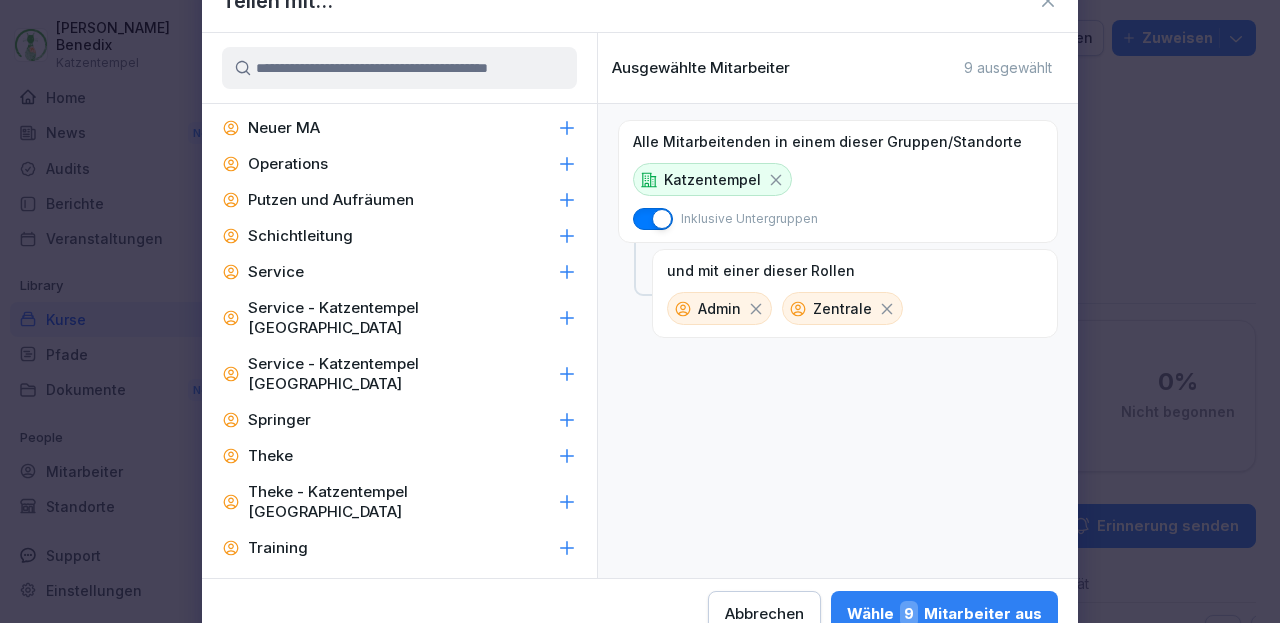 click on "Wähle  9  Mitarbeiter aus" at bounding box center (944, 614) 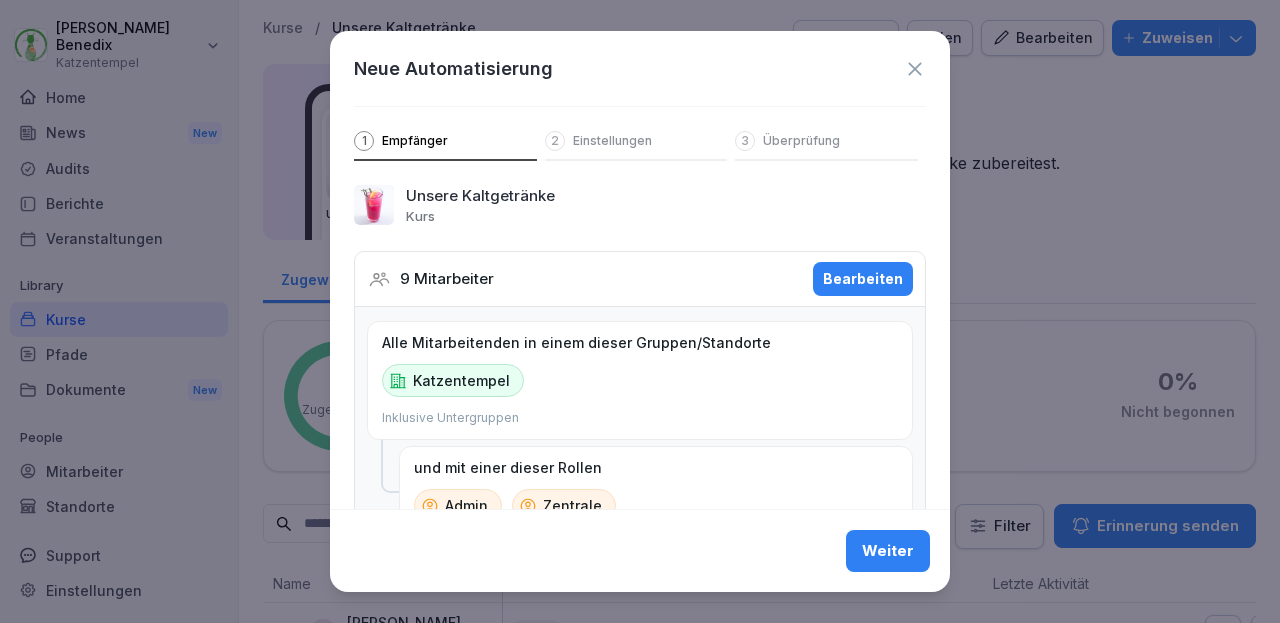 click on "Weiter" at bounding box center [888, 551] 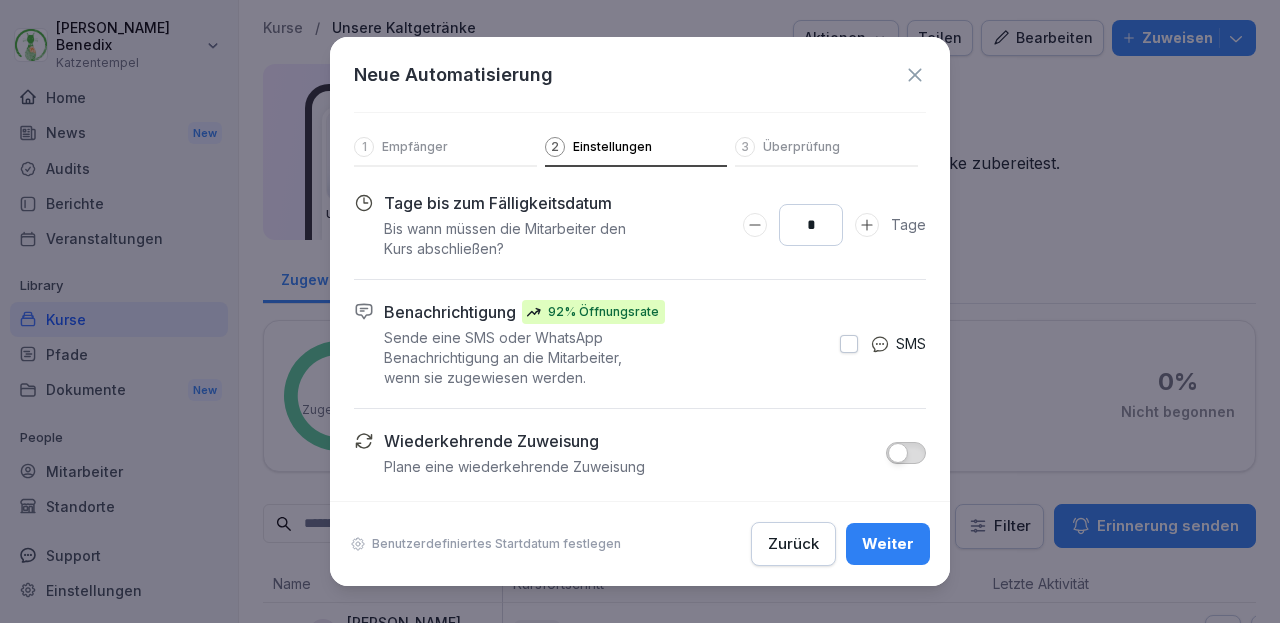 click on "Weiter" at bounding box center (888, 544) 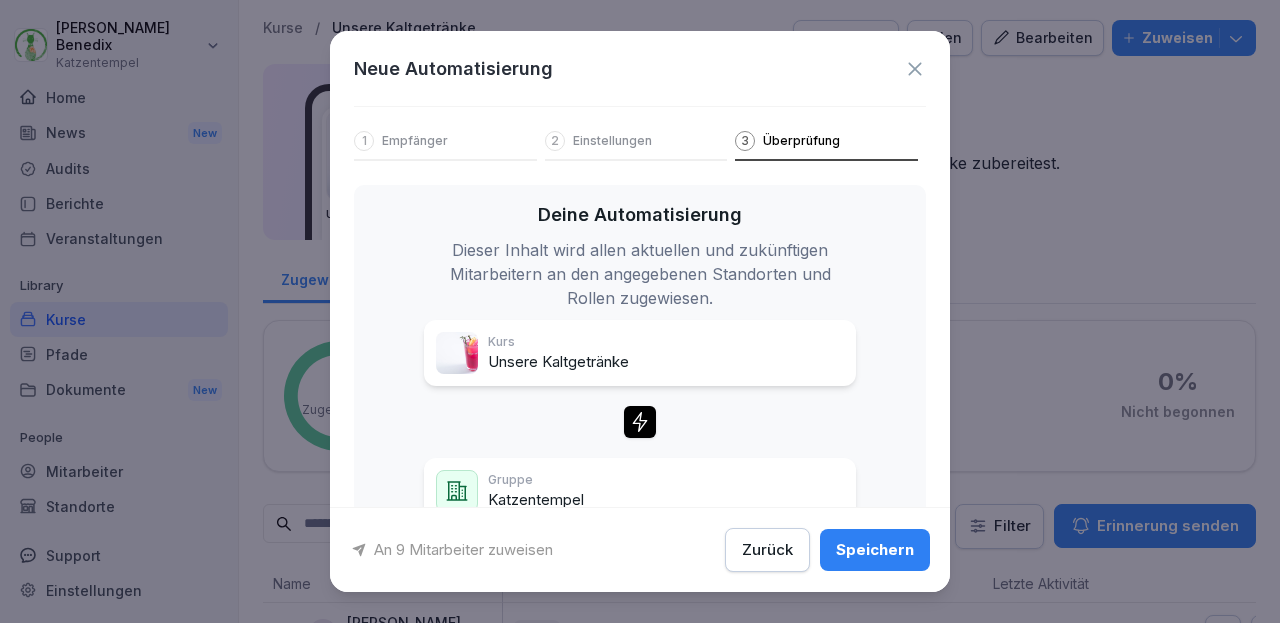 click on "Speichern" at bounding box center [875, 550] 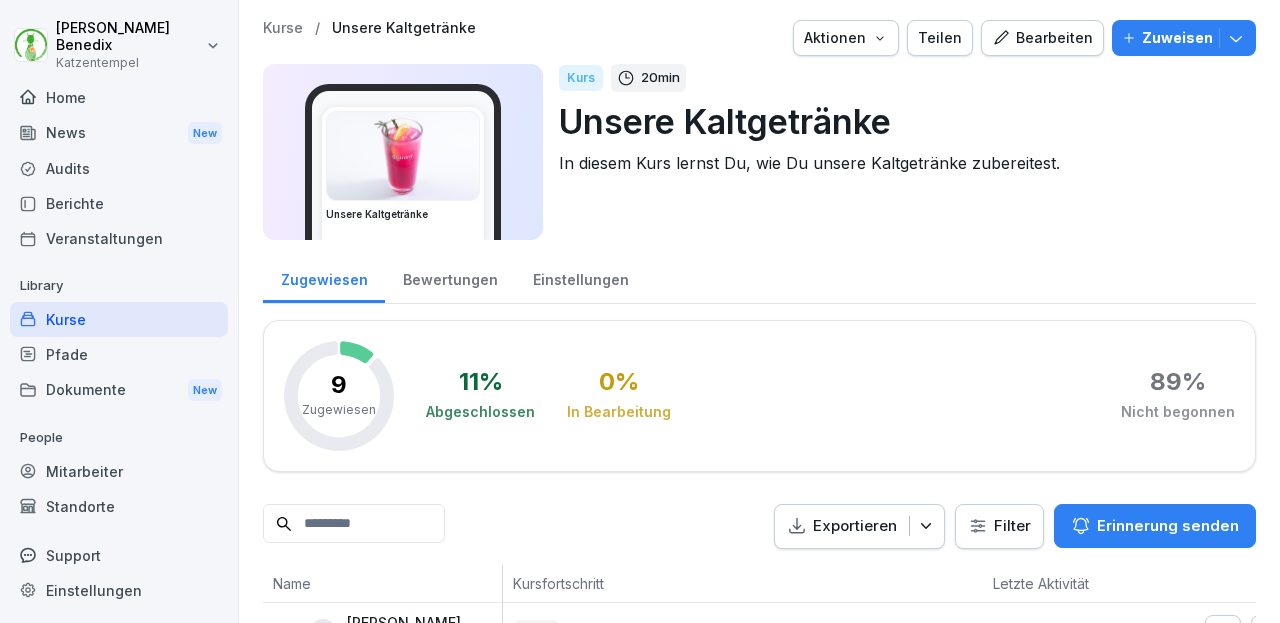 scroll, scrollTop: 0, scrollLeft: 0, axis: both 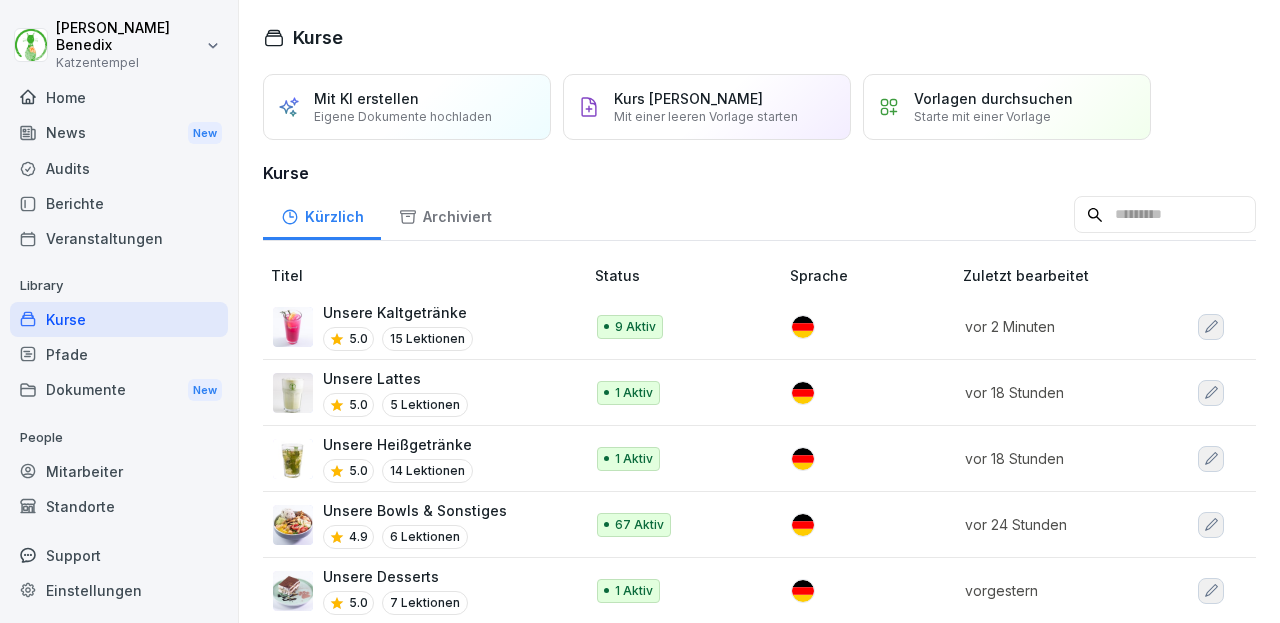 click on "Unsere Lattes 5.0 5 Lektionen" at bounding box center [418, 392] 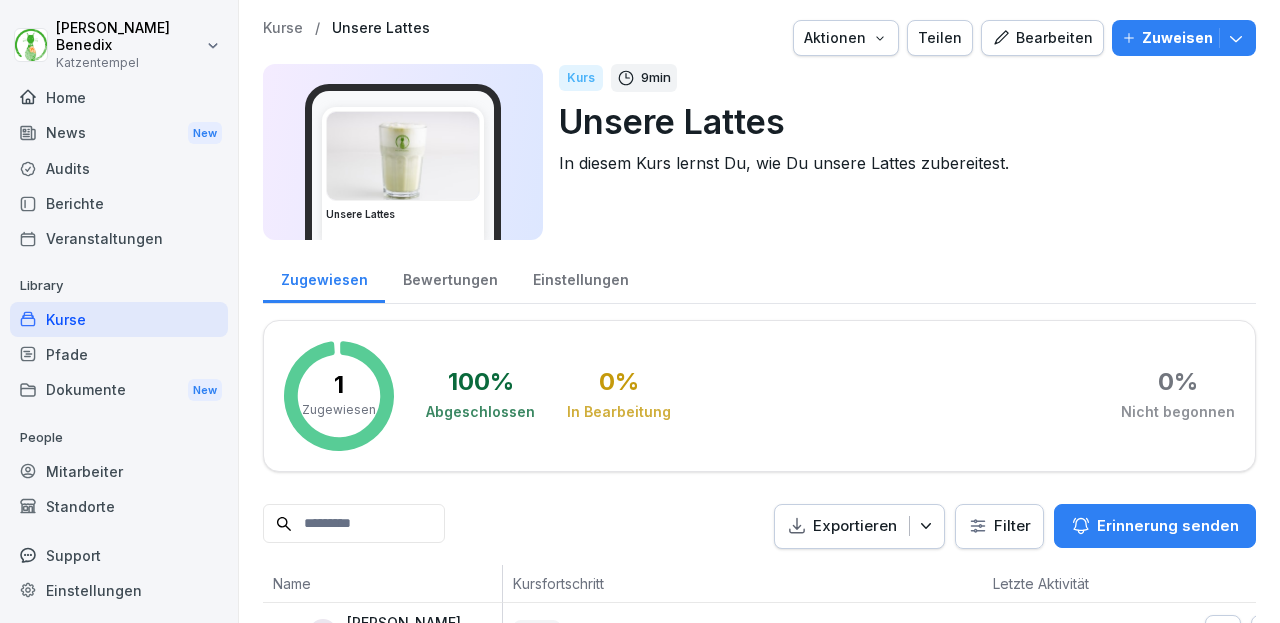 scroll, scrollTop: 0, scrollLeft: 0, axis: both 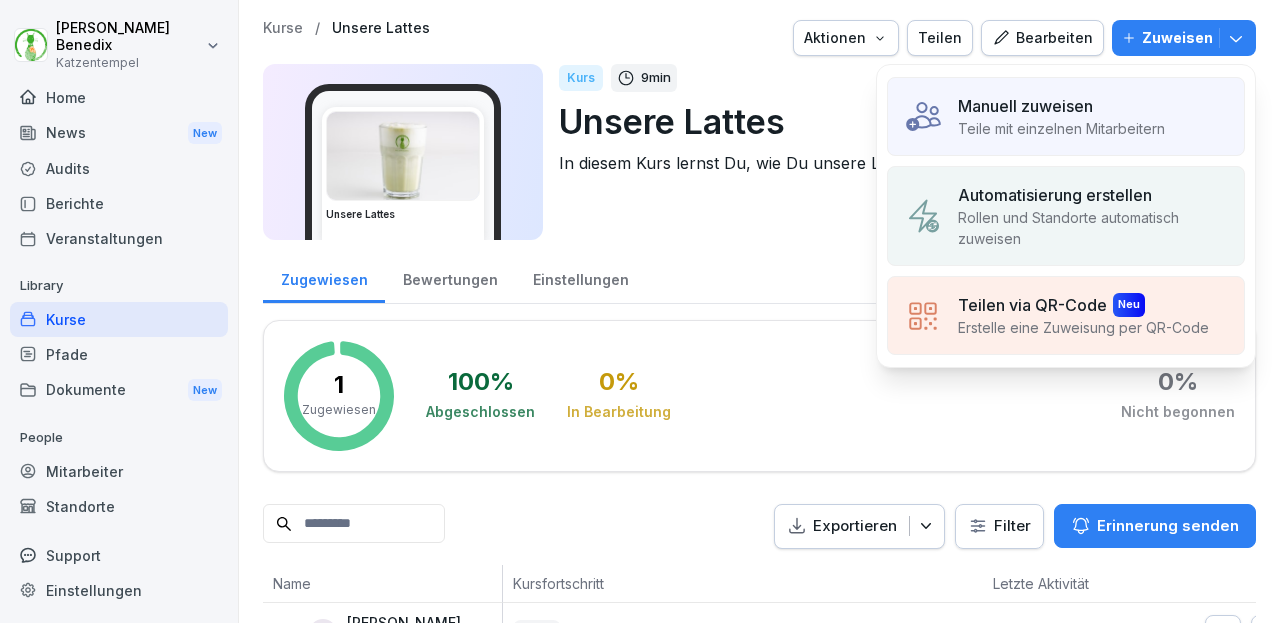 click on "Automatisierung erstellen" at bounding box center (1055, 195) 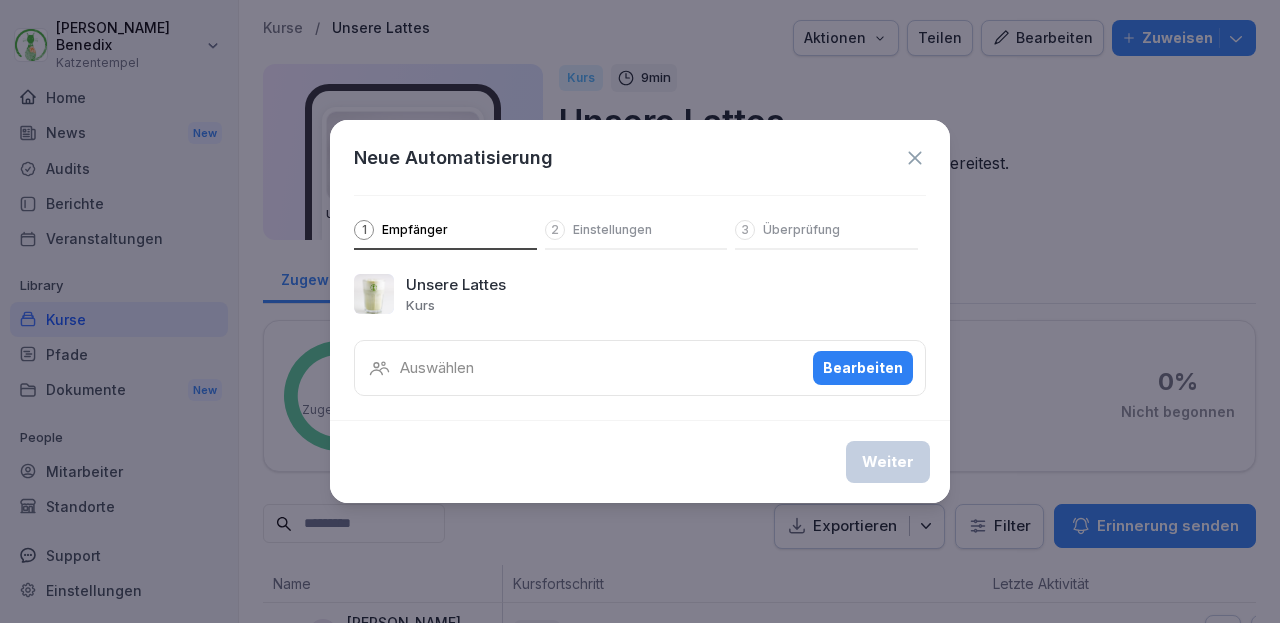 click on "Auswählen Bearbeiten" at bounding box center (640, 368) 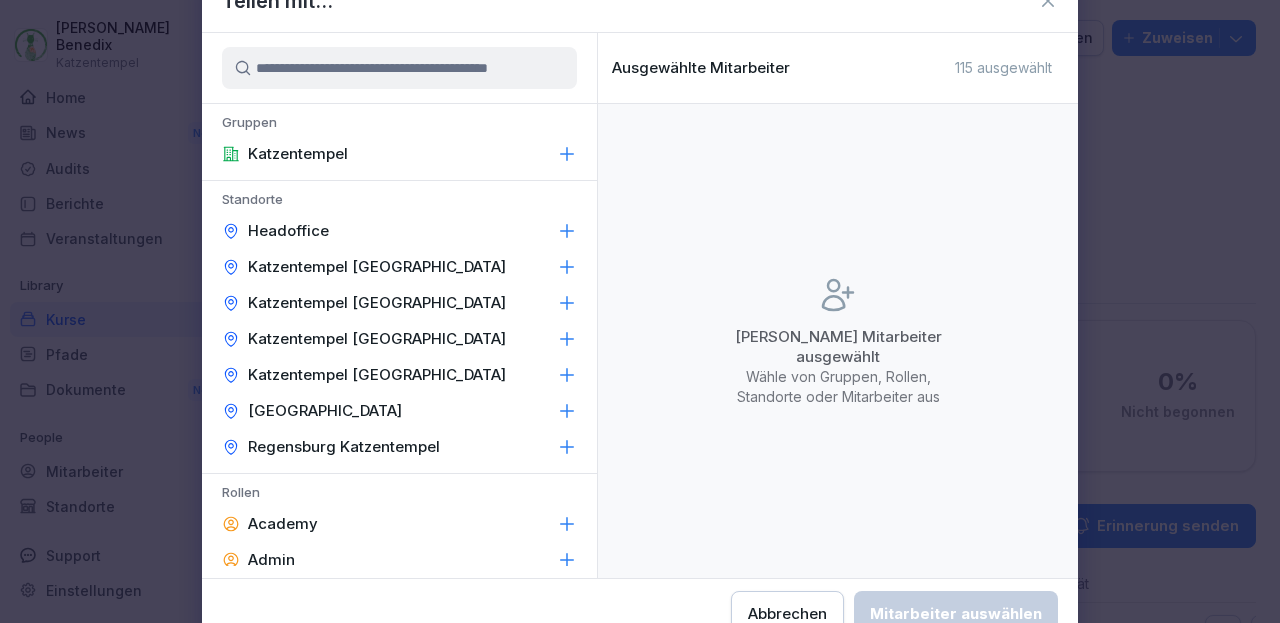 click 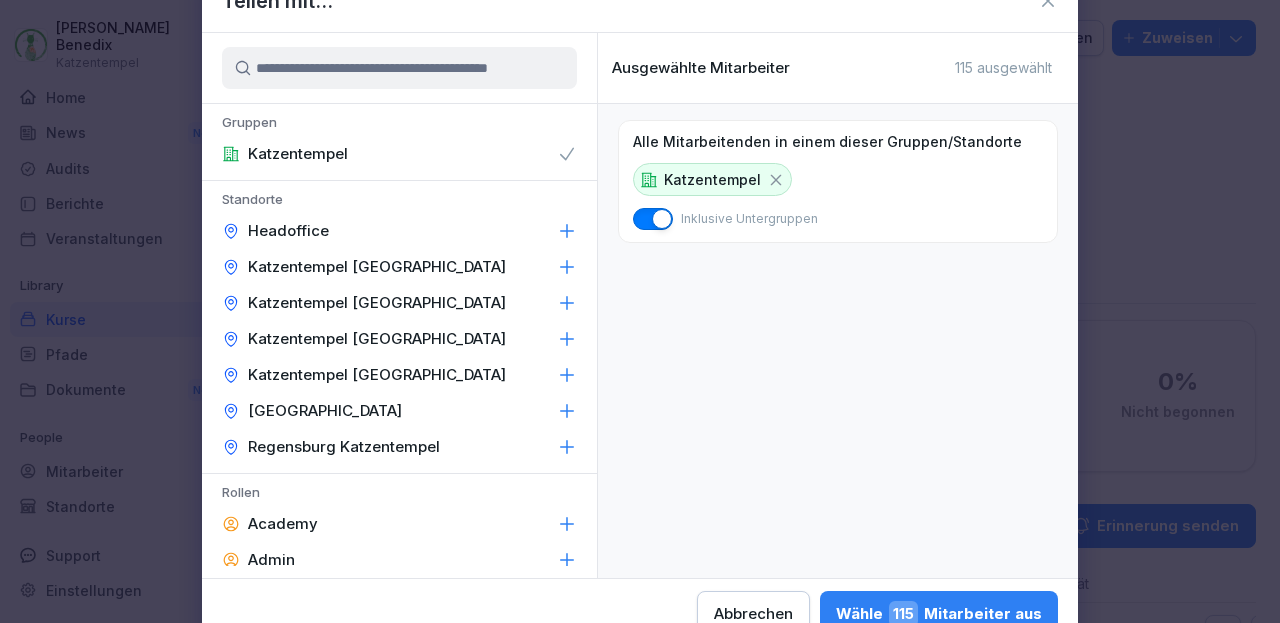 click 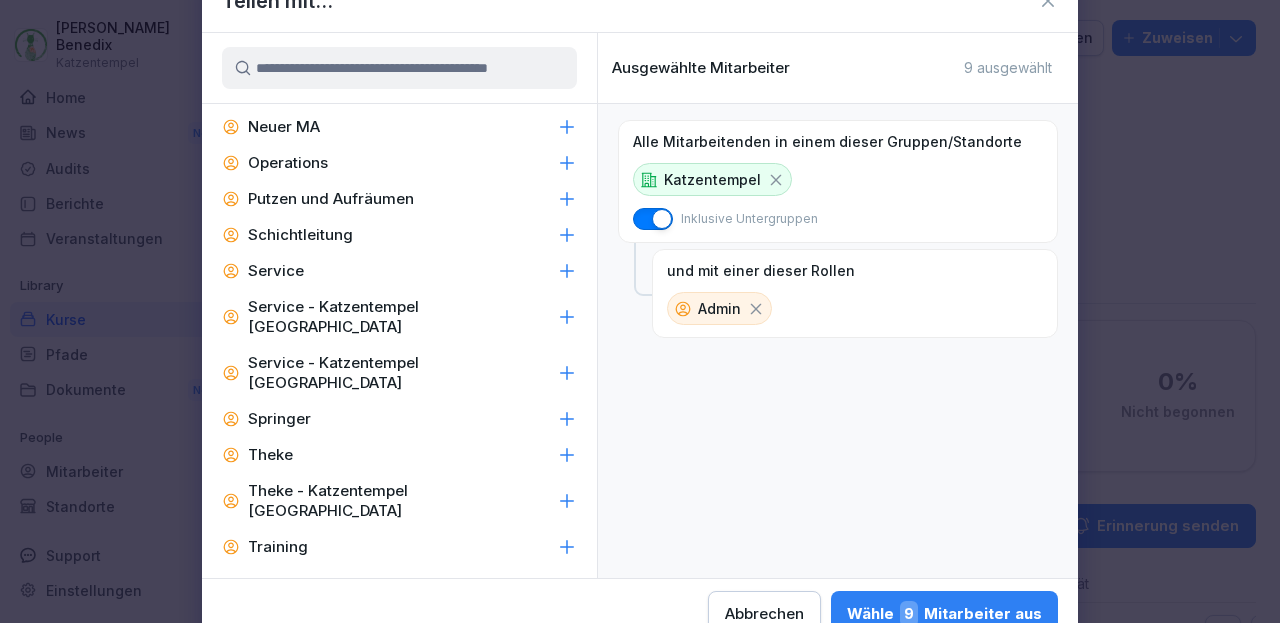 scroll, scrollTop: 1208, scrollLeft: 0, axis: vertical 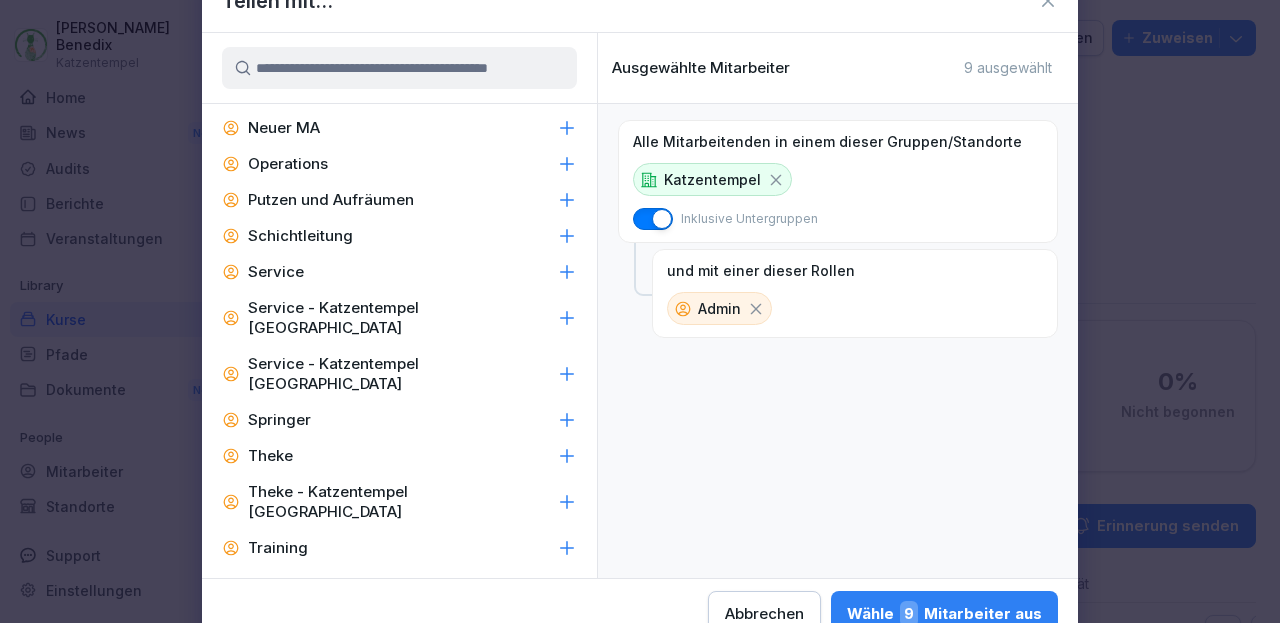 click 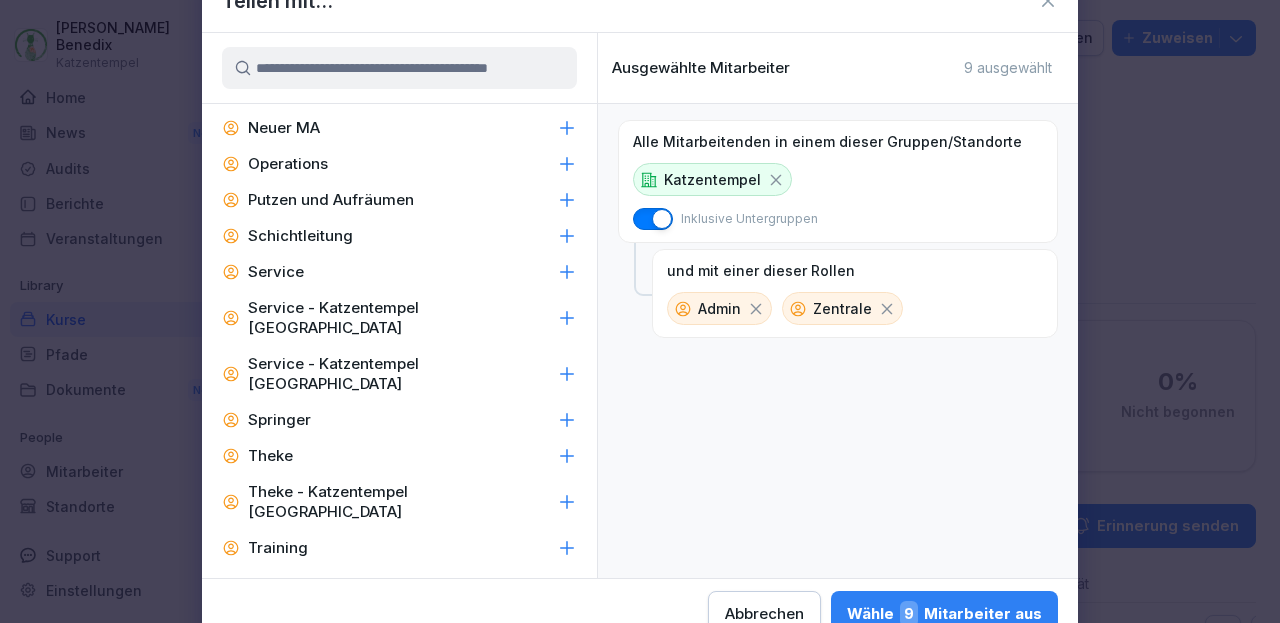 click on "Wähle  9  Mitarbeiter aus" at bounding box center [944, 614] 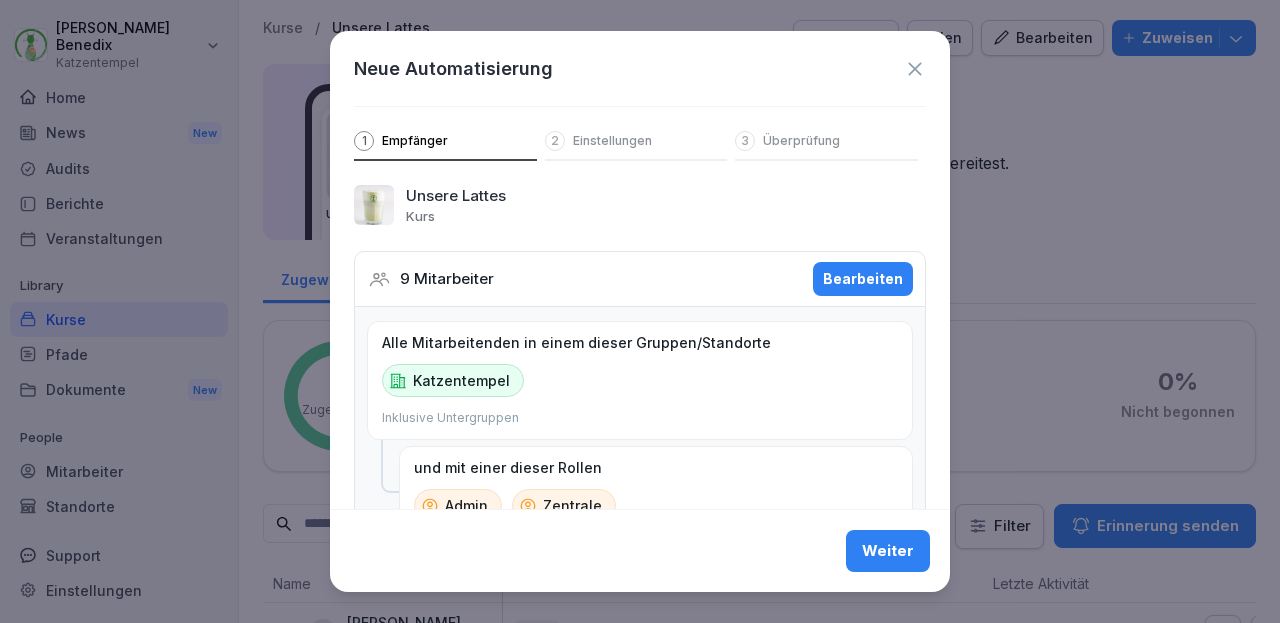 click on "Weiter" at bounding box center [888, 551] 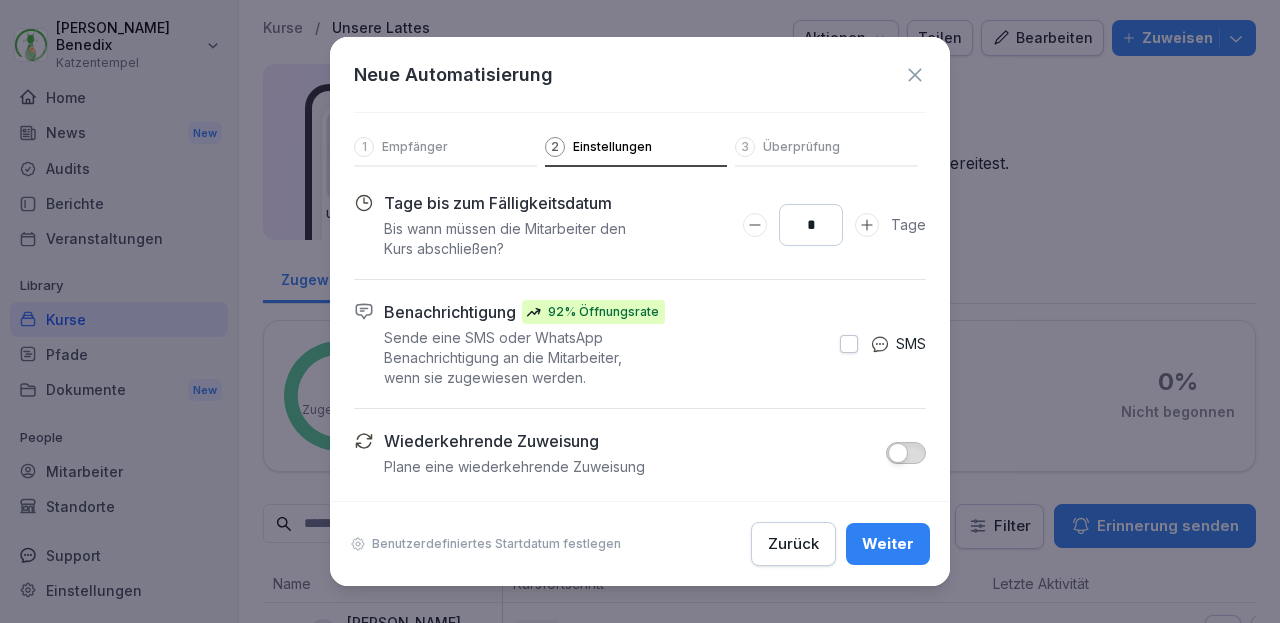 click on "Weiter" at bounding box center [888, 544] 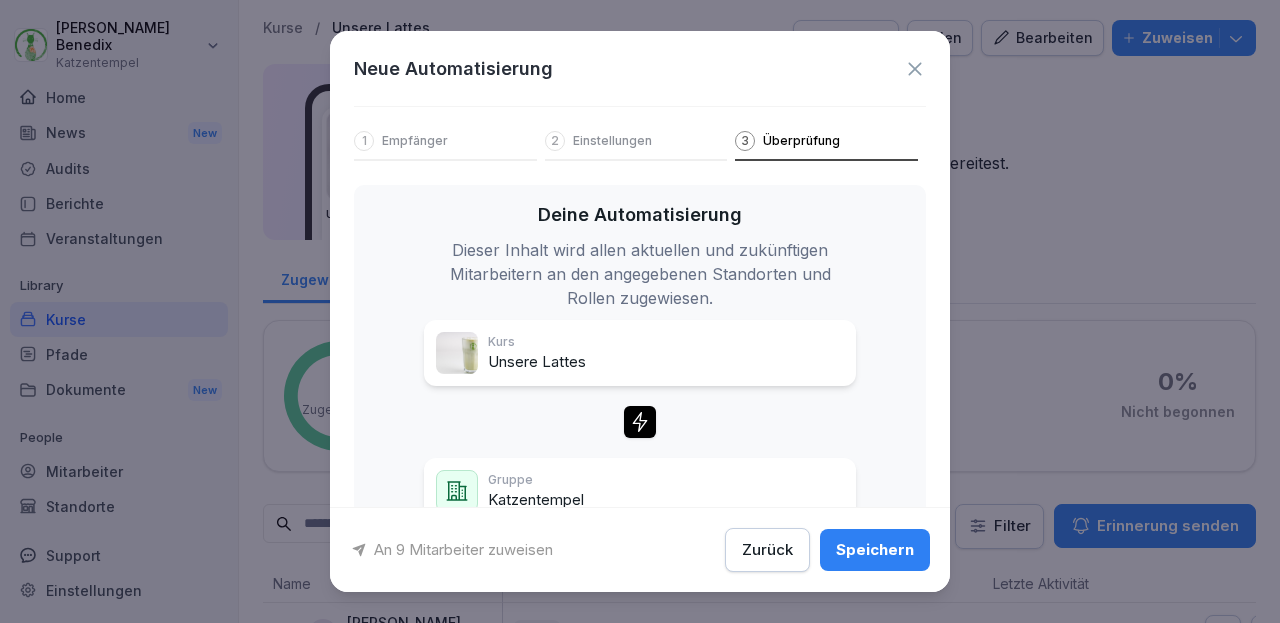 click on "Speichern" at bounding box center [875, 550] 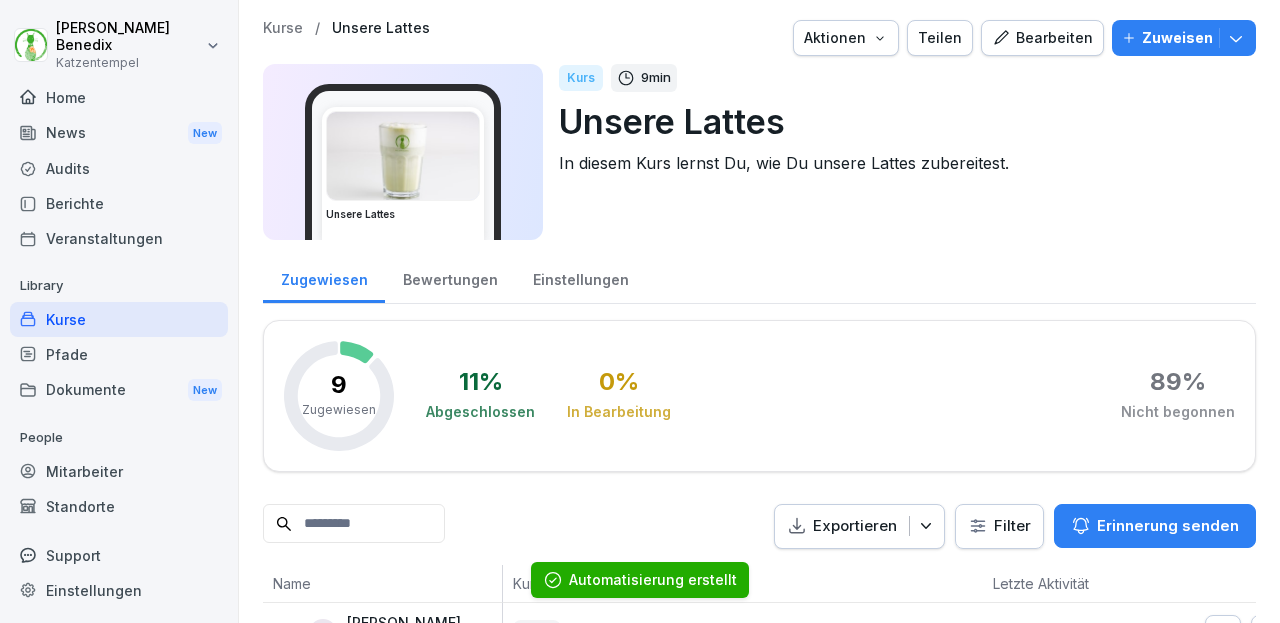 click on "Kurse" at bounding box center (283, 28) 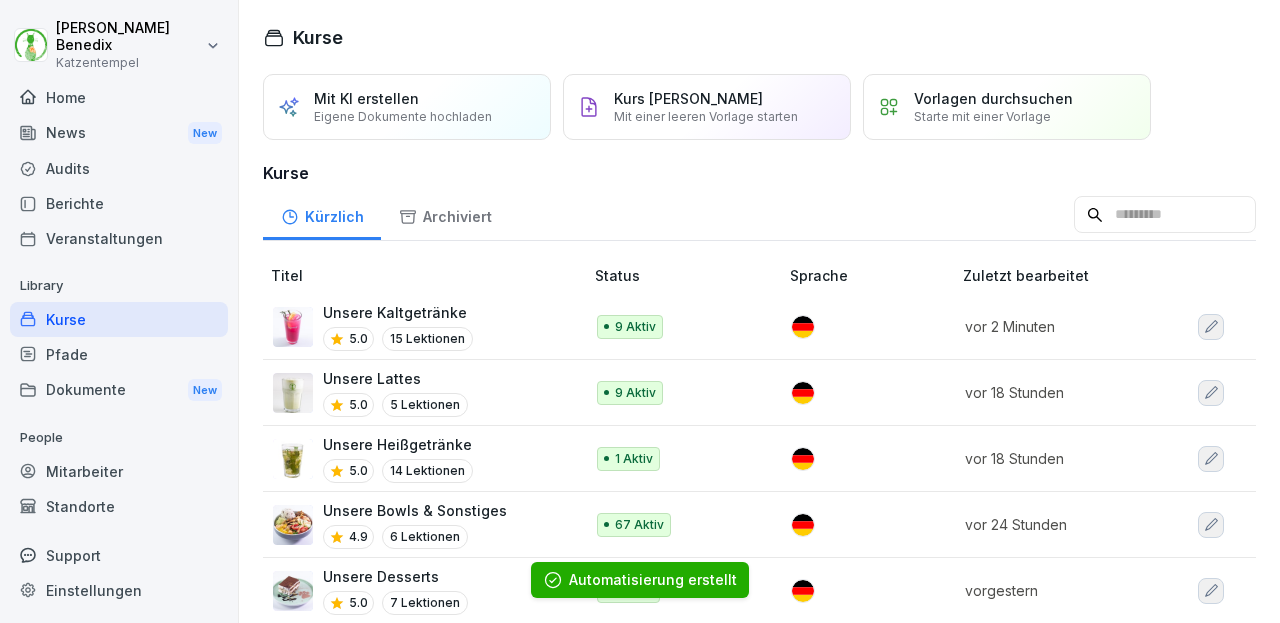 click on "Unsere Heißgetränke 5.0 14 Lektionen" at bounding box center [418, 458] 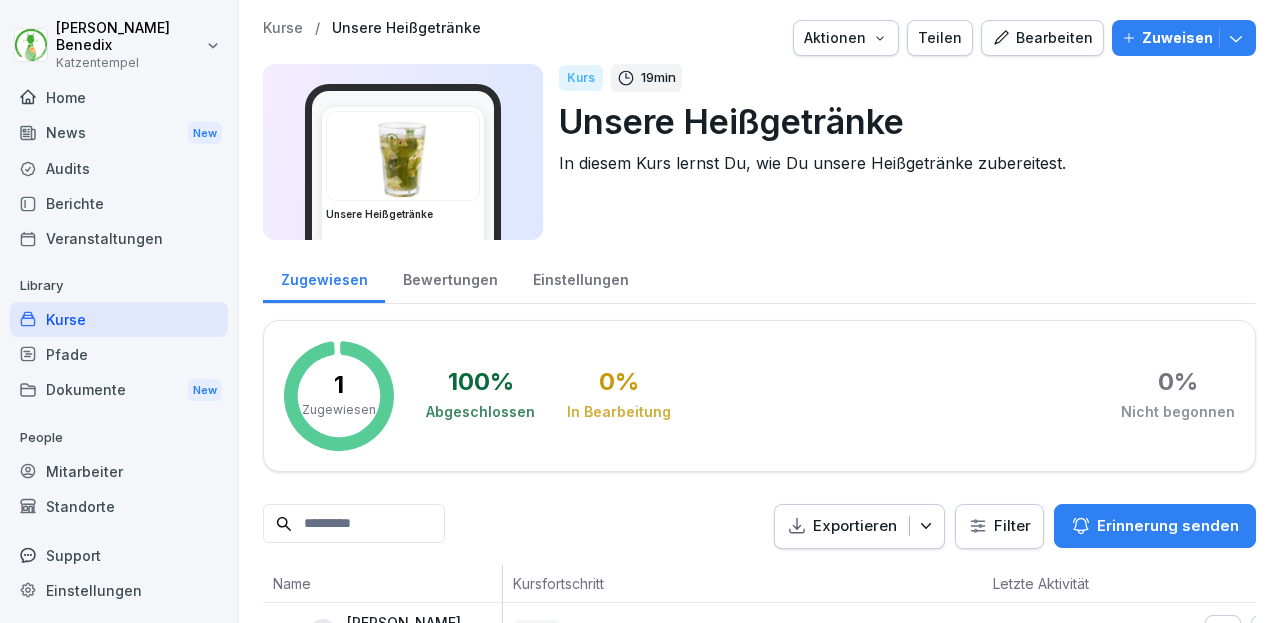 scroll, scrollTop: 0, scrollLeft: 0, axis: both 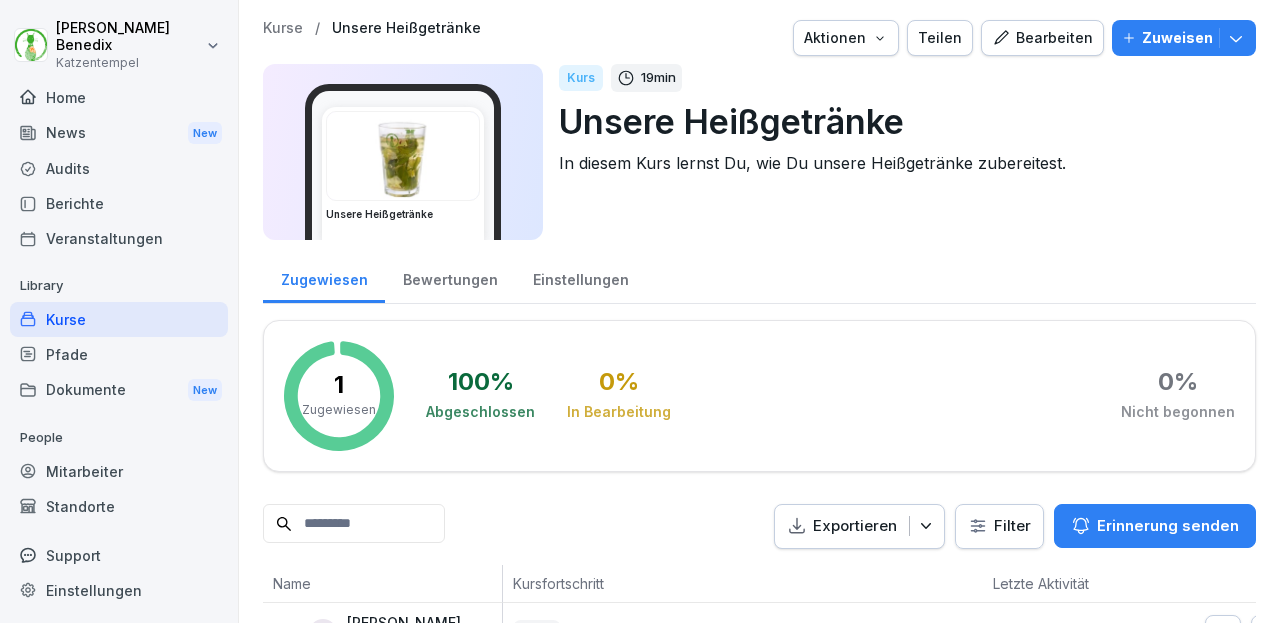 click on "Kurse" at bounding box center [283, 28] 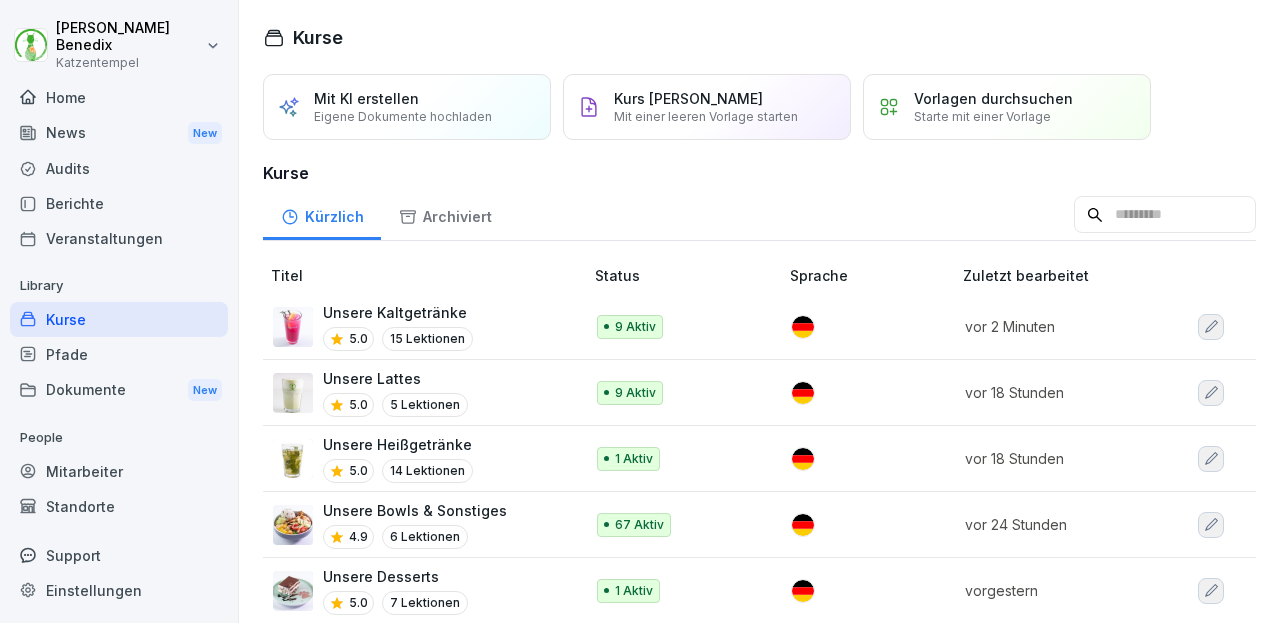 click on "Unsere Heißgetränke 5.0 14 Lektionen" at bounding box center (418, 458) 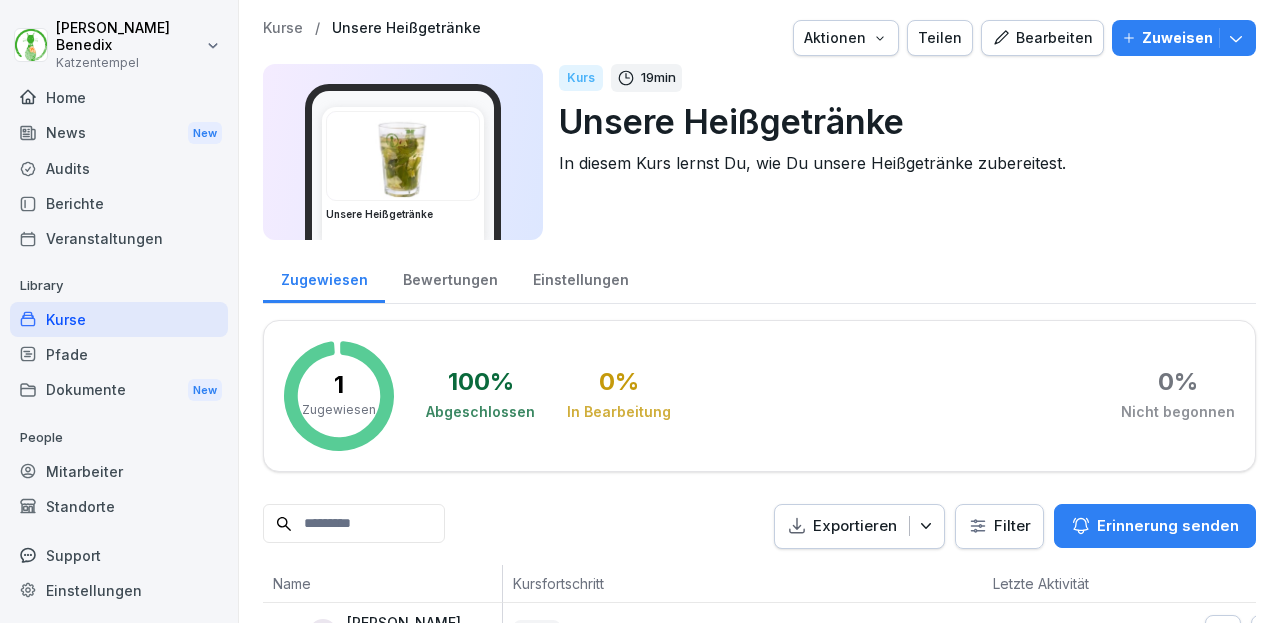 scroll, scrollTop: 0, scrollLeft: 0, axis: both 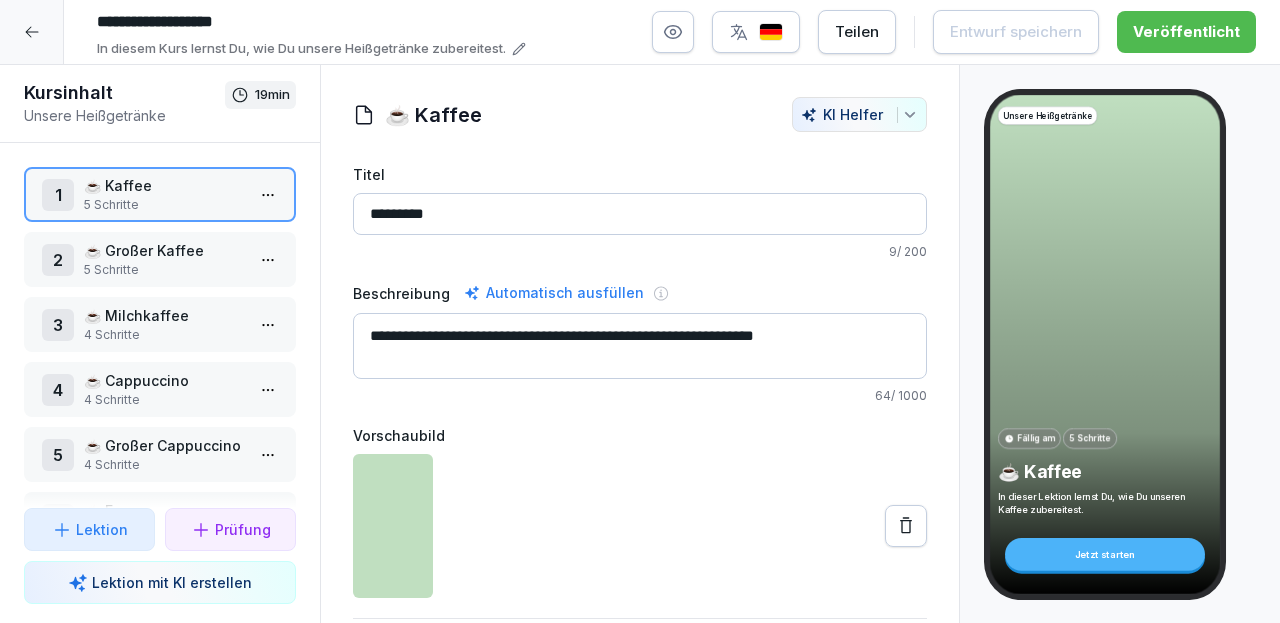 click 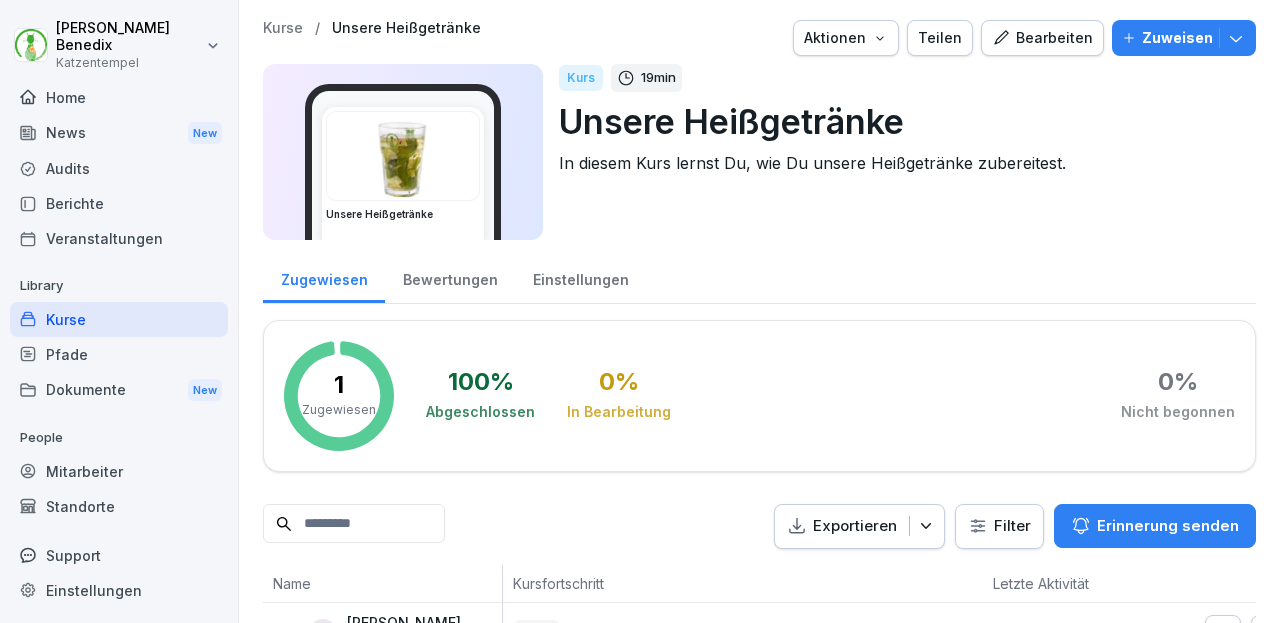 click 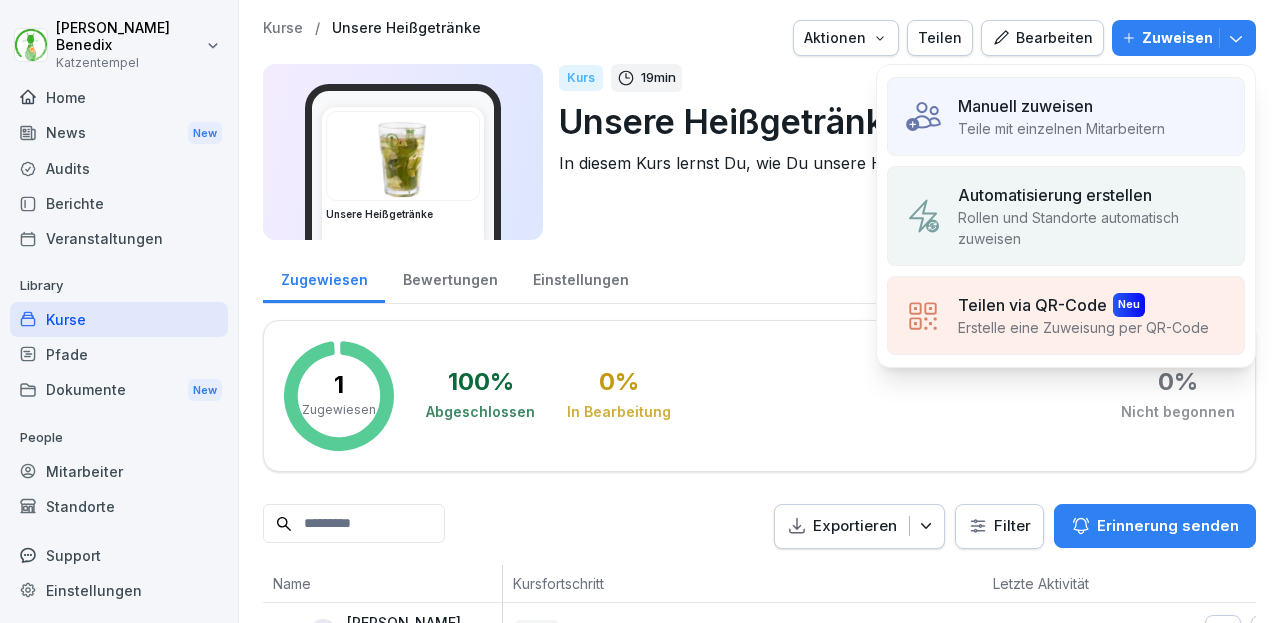 click on "Rollen und Standorte automatisch zuweisen" at bounding box center (1093, 228) 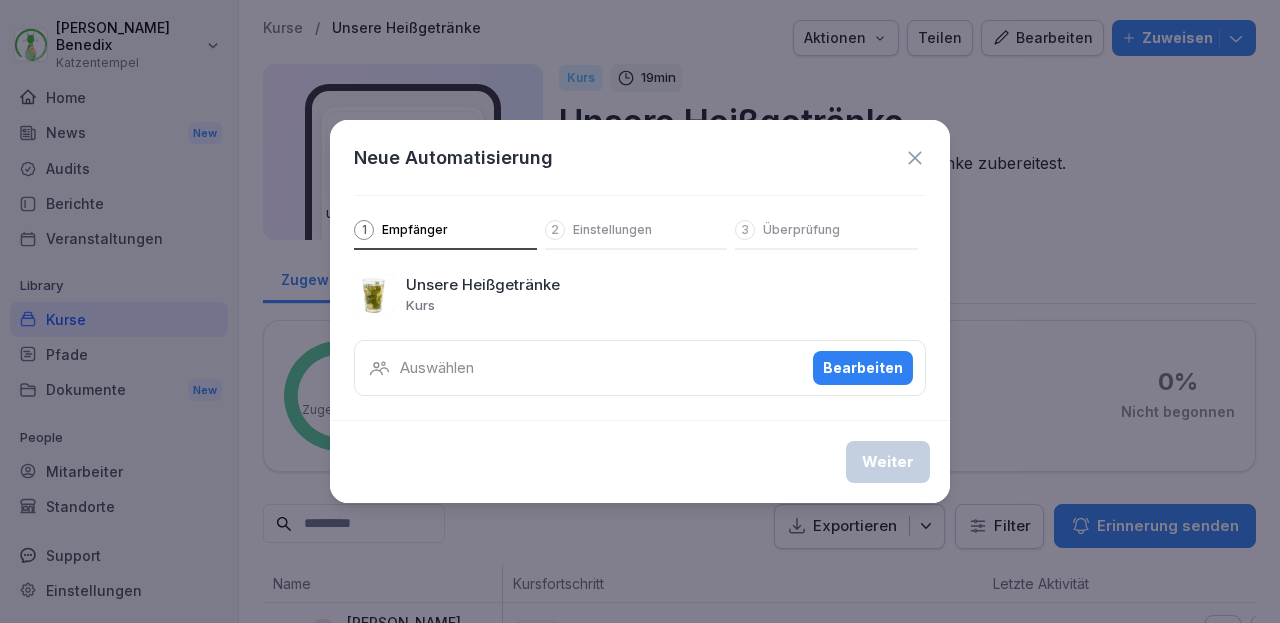 click on "Auswählen Bearbeiten" at bounding box center [640, 368] 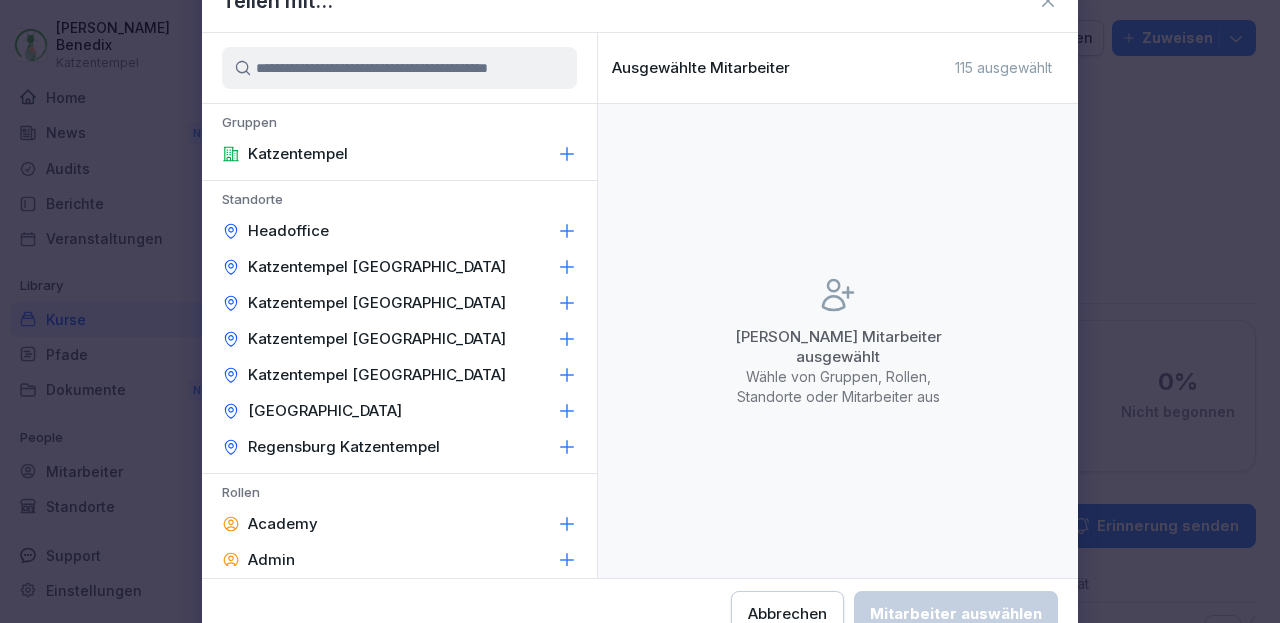 click 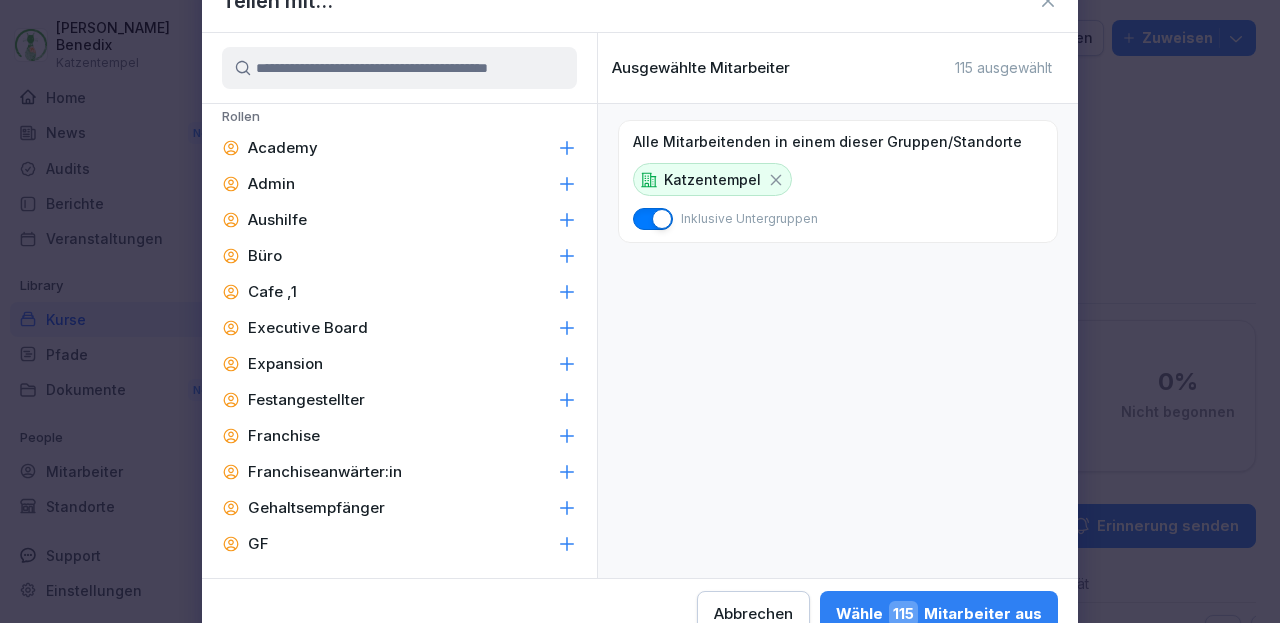 scroll, scrollTop: 336, scrollLeft: 0, axis: vertical 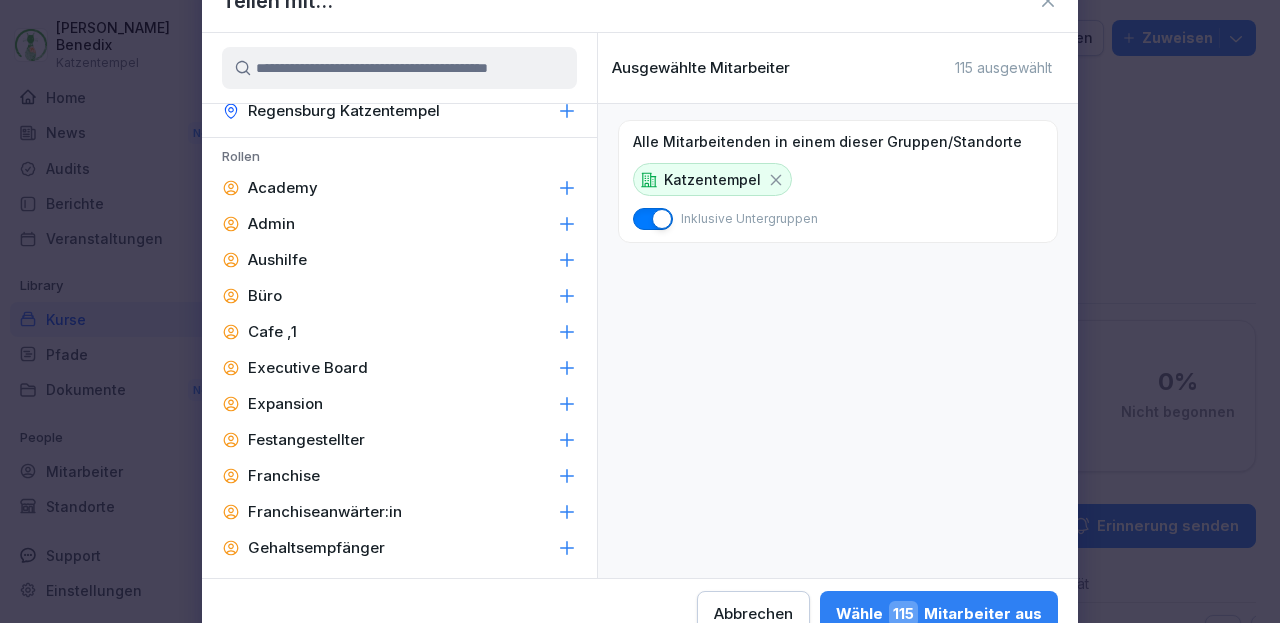 click 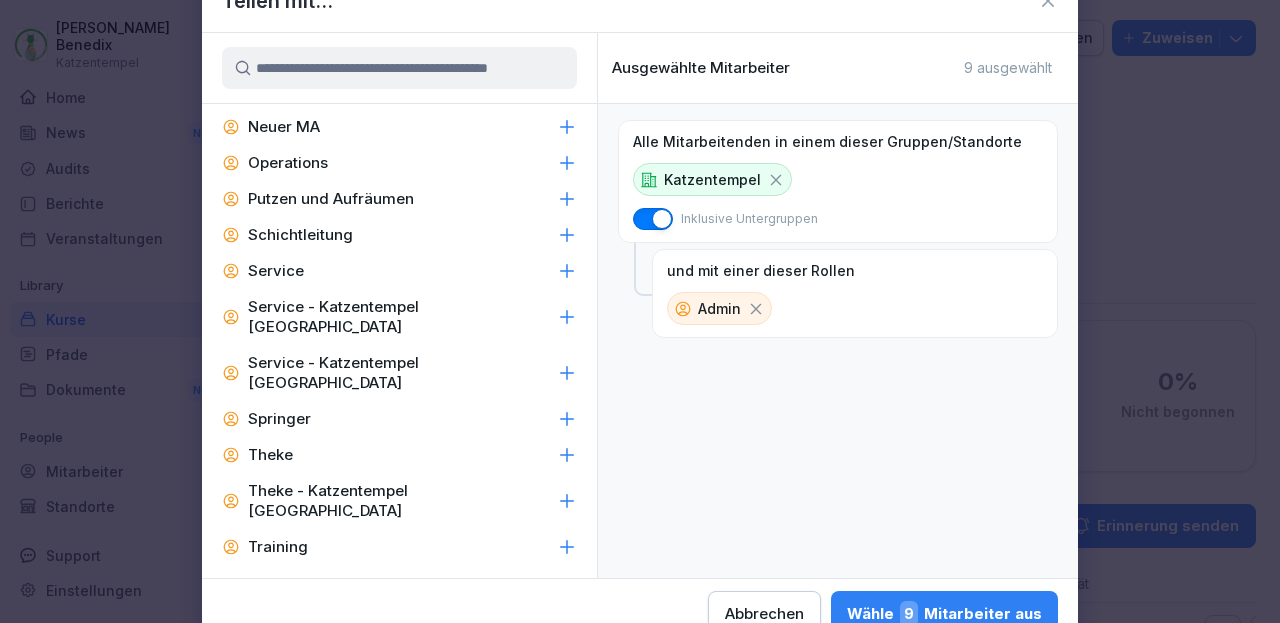 scroll, scrollTop: 1208, scrollLeft: 0, axis: vertical 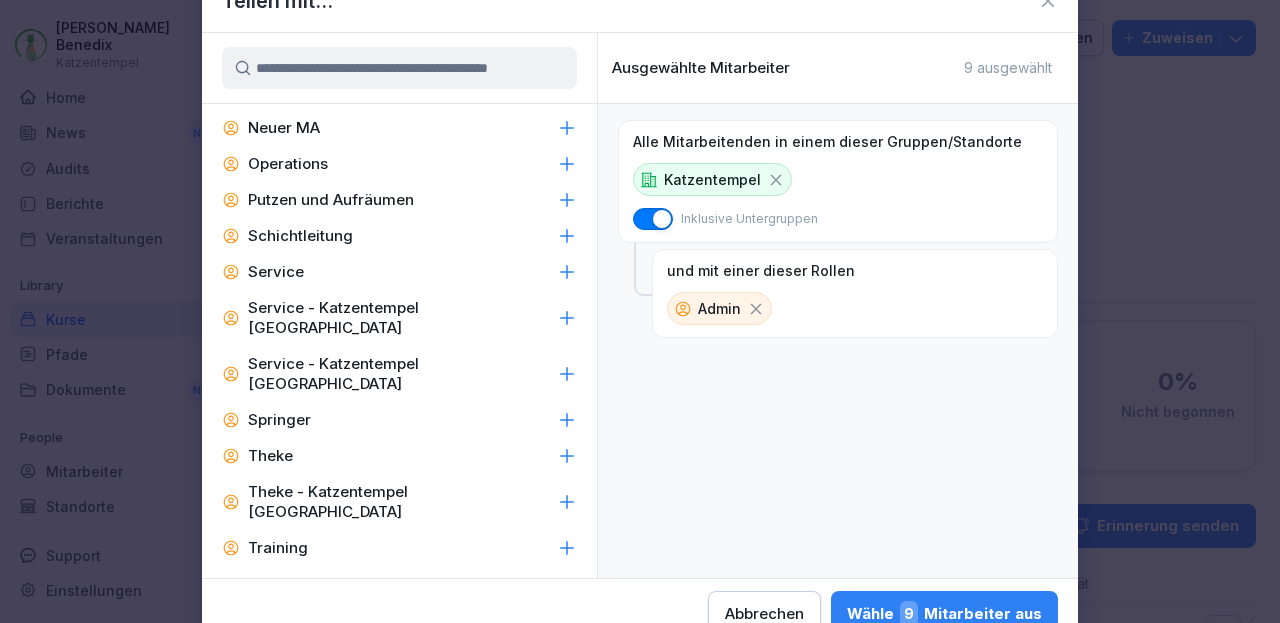 click 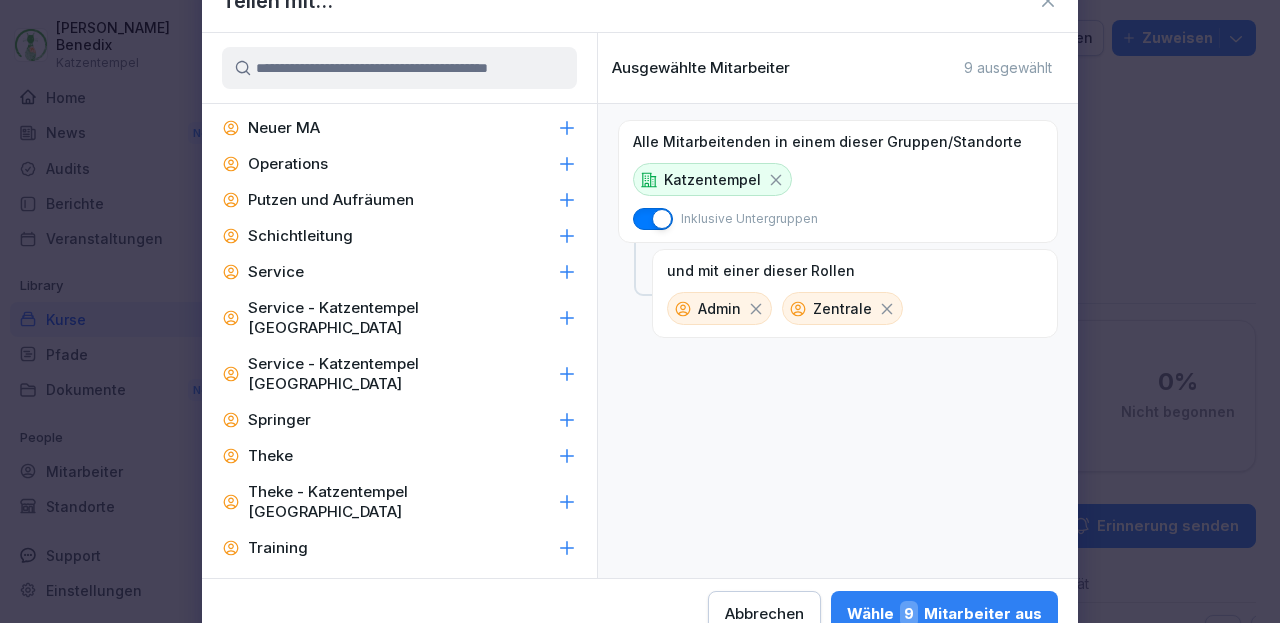 click on "Wähle  9  Mitarbeiter aus" at bounding box center [944, 614] 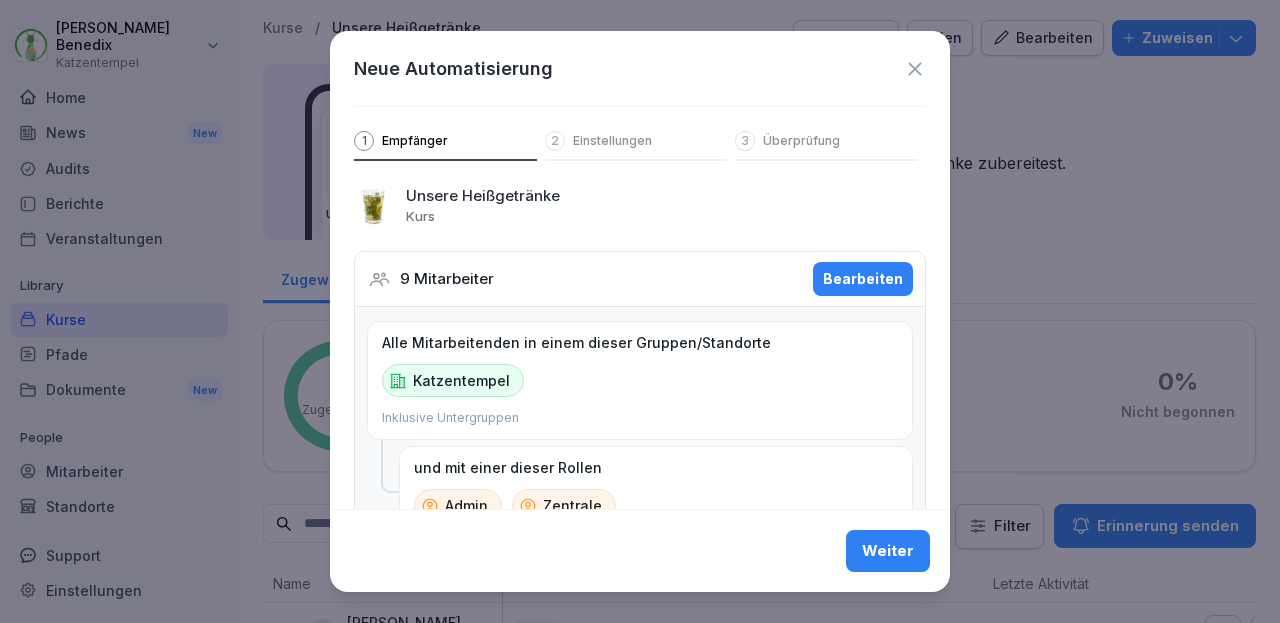 click on "Weiter" at bounding box center [888, 551] 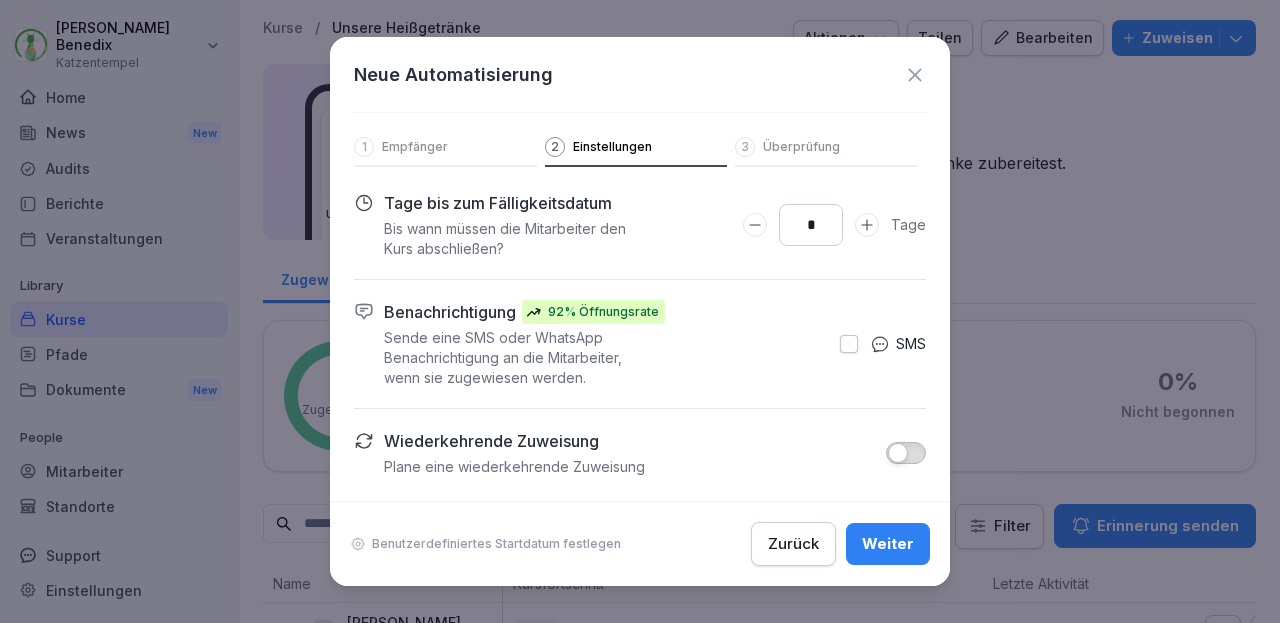 click on "Weiter" at bounding box center (888, 544) 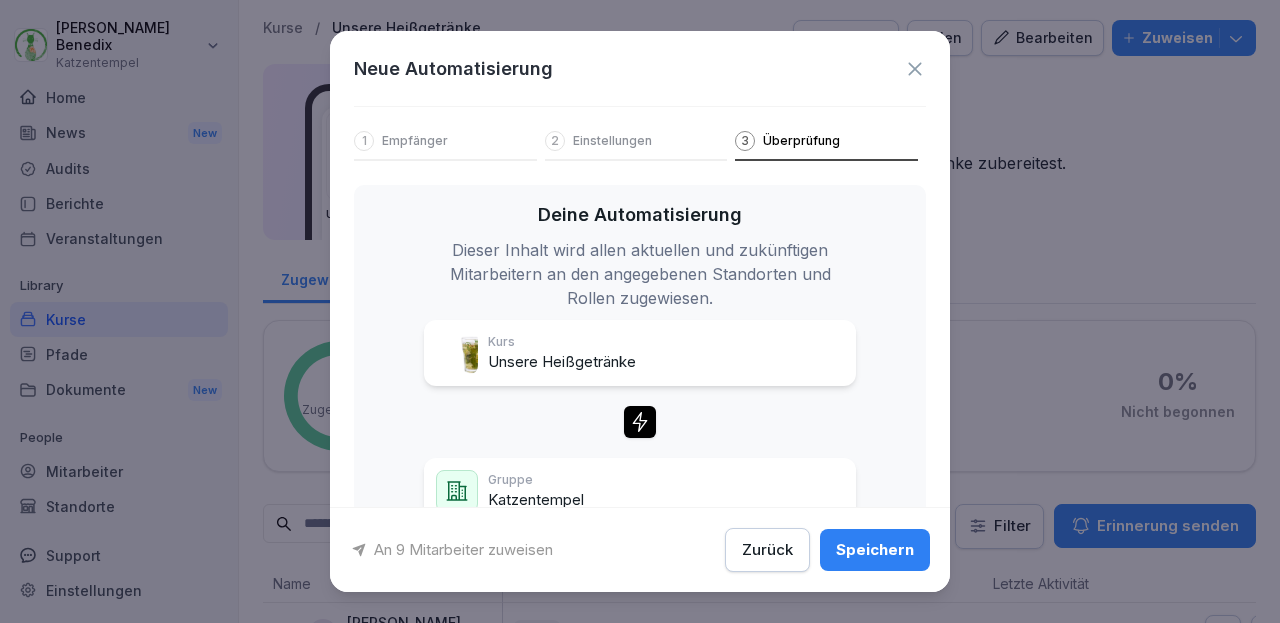 click on "Speichern" at bounding box center [875, 550] 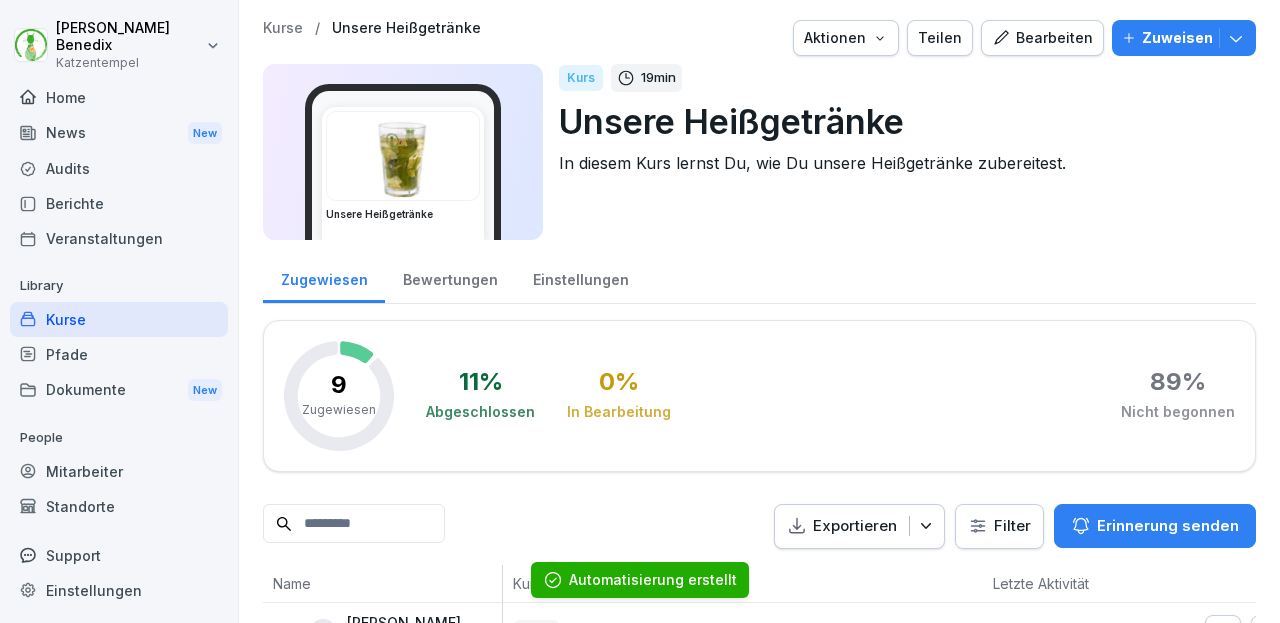 click on "Kurse" at bounding box center (283, 28) 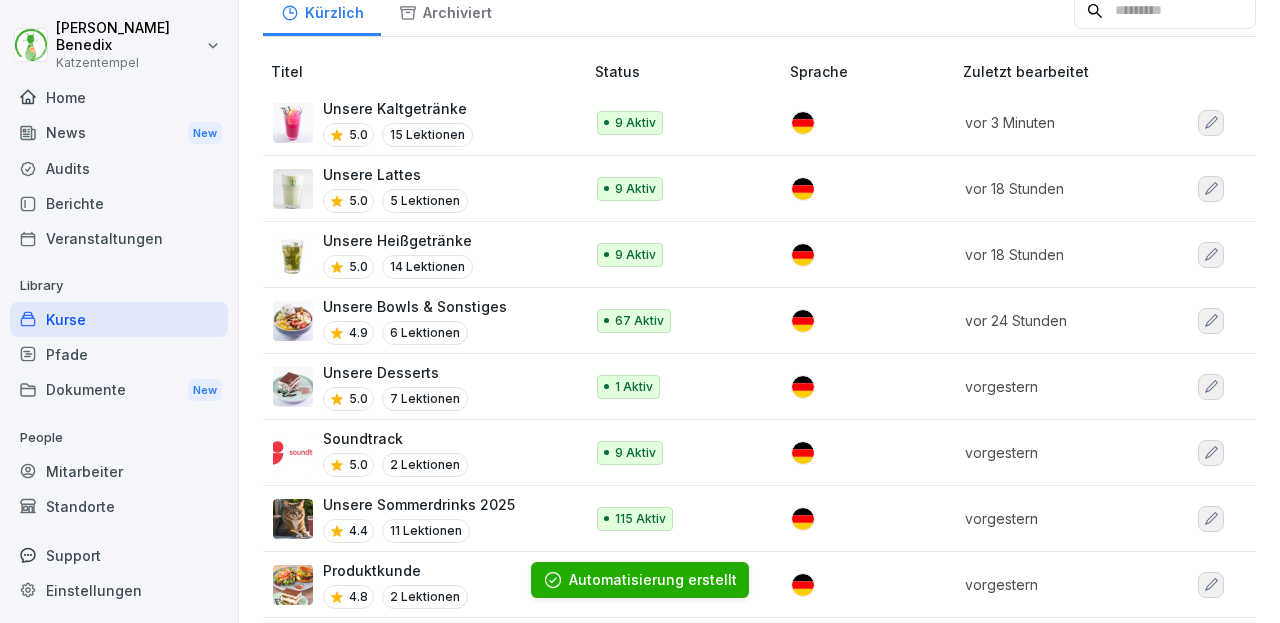 scroll, scrollTop: 210, scrollLeft: 0, axis: vertical 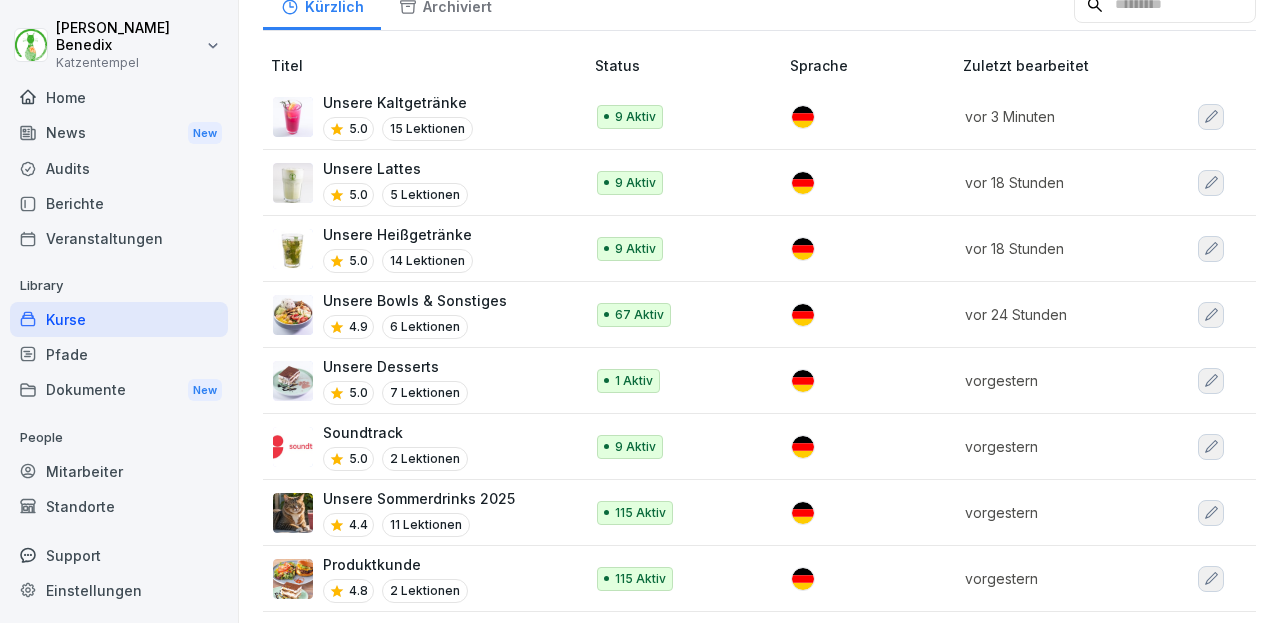 click on "Unsere Desserts 5.0 7 Lektionen" at bounding box center (418, 380) 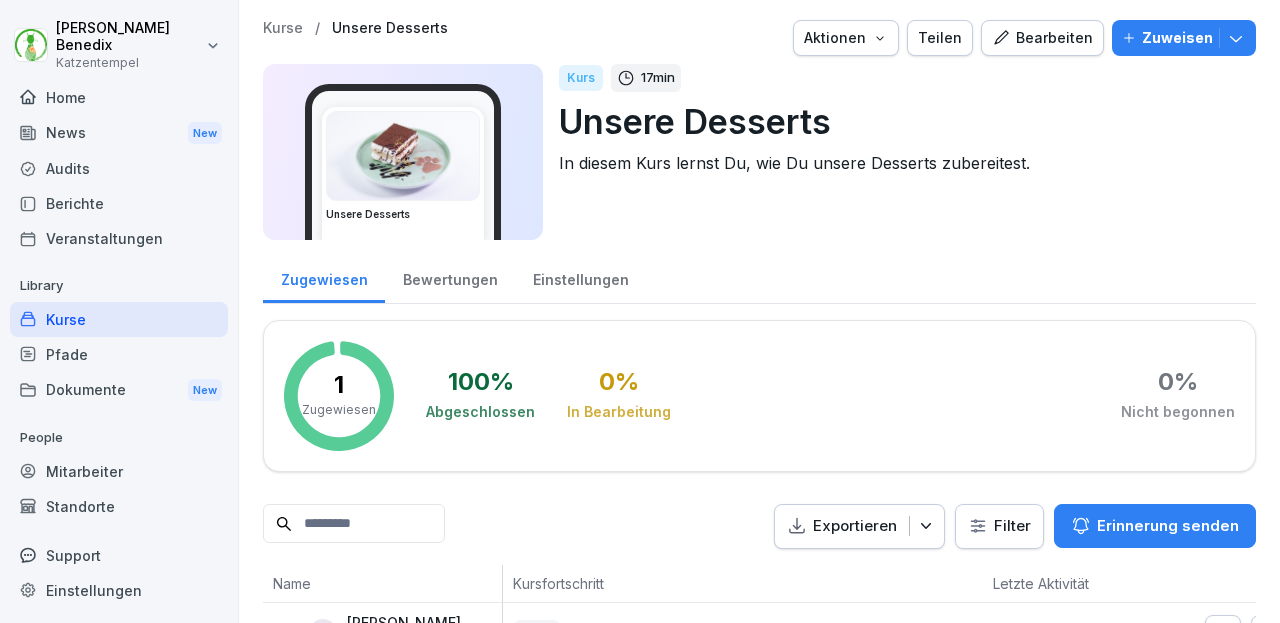 scroll, scrollTop: 0, scrollLeft: 0, axis: both 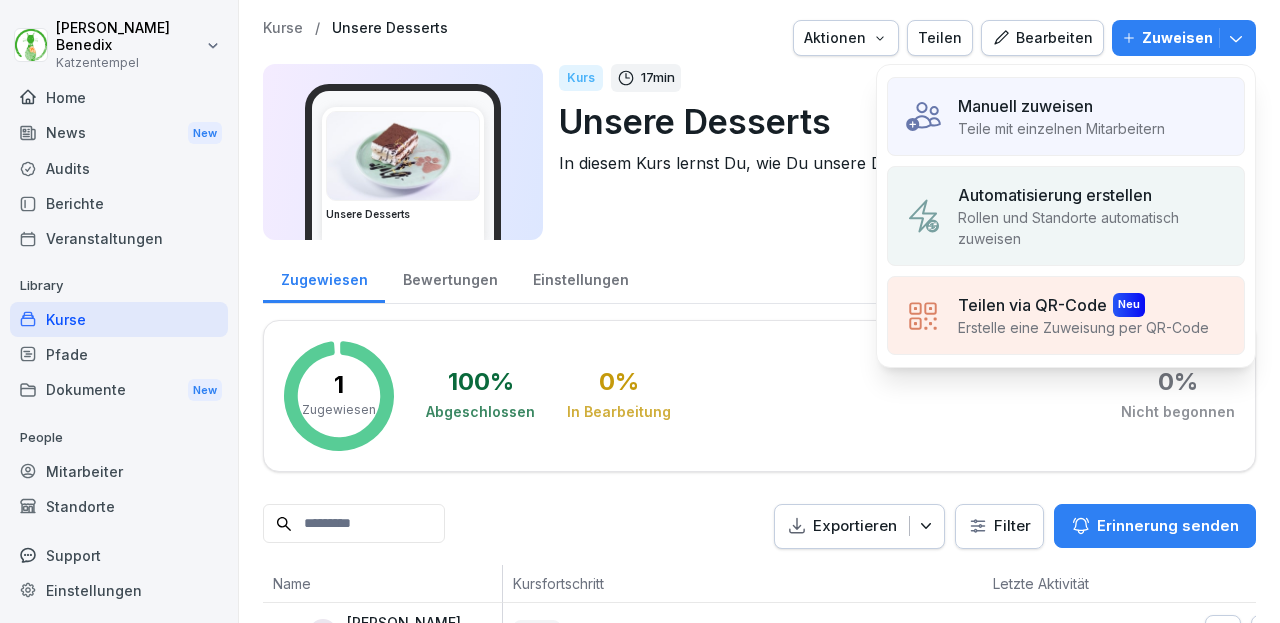 click on "Rollen und Standorte automatisch zuweisen" at bounding box center [1093, 228] 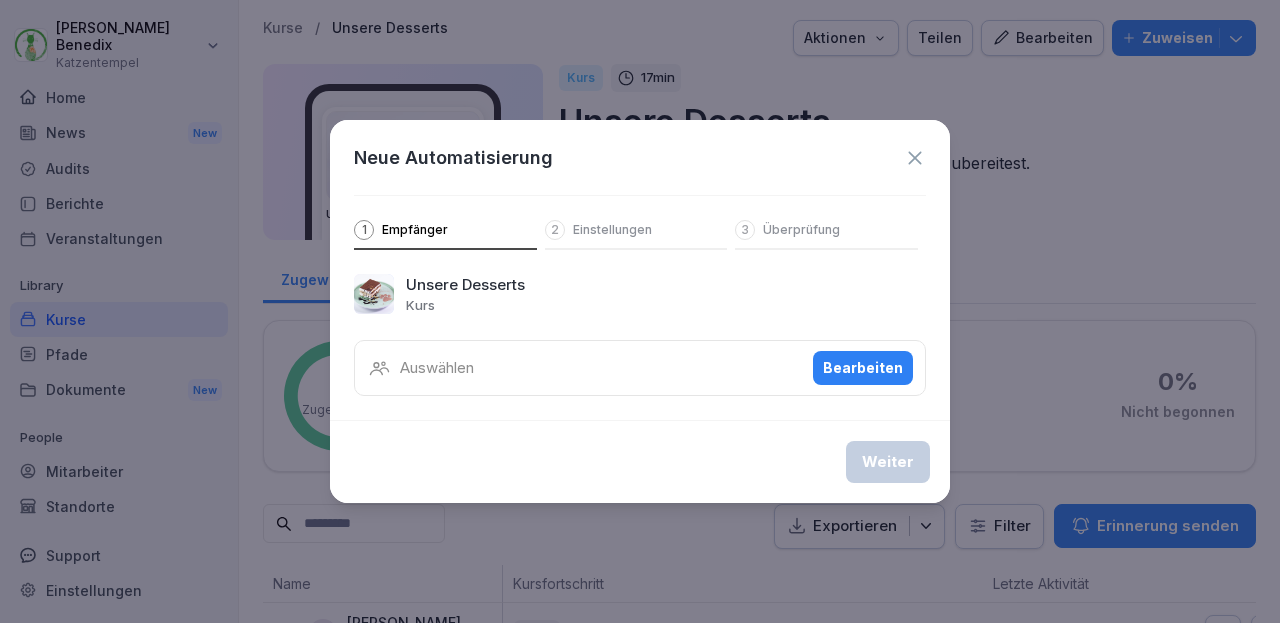 click on "Auswählen Bearbeiten" at bounding box center [640, 368] 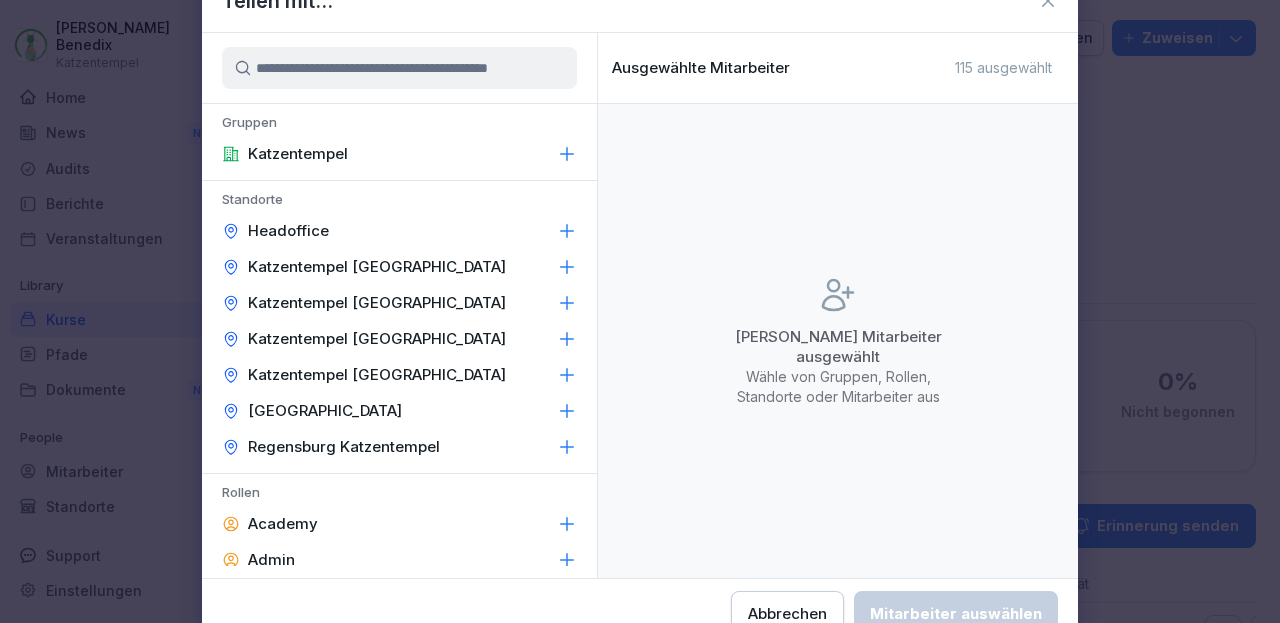 click 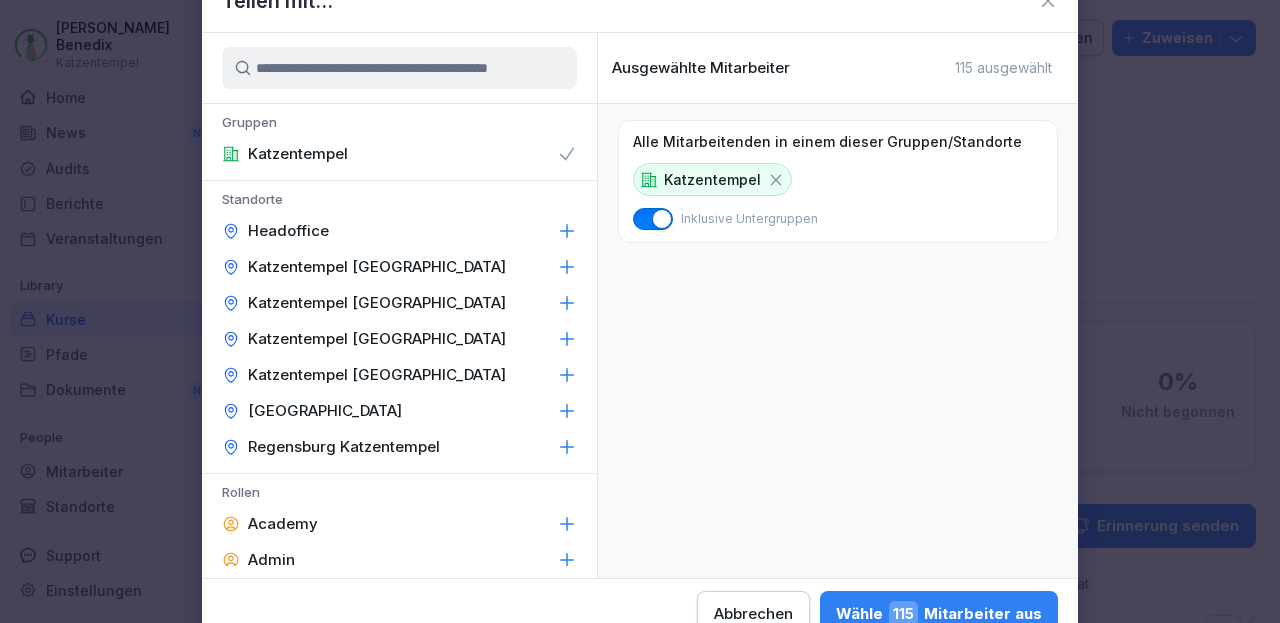 scroll, scrollTop: 120, scrollLeft: 0, axis: vertical 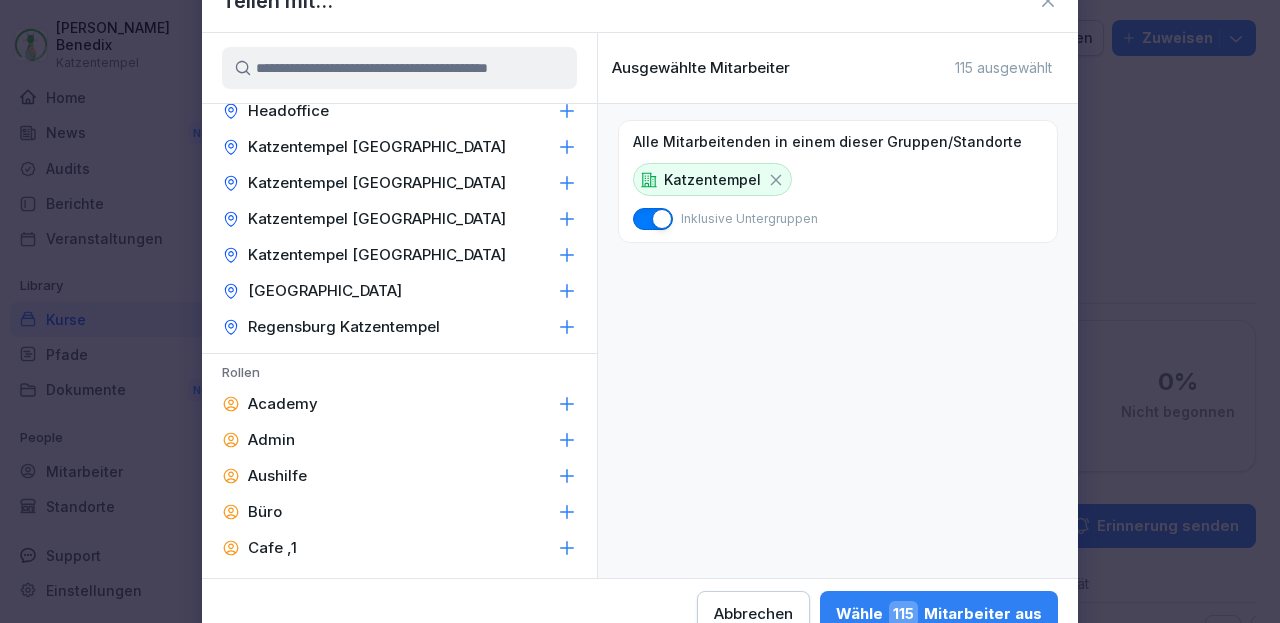 click 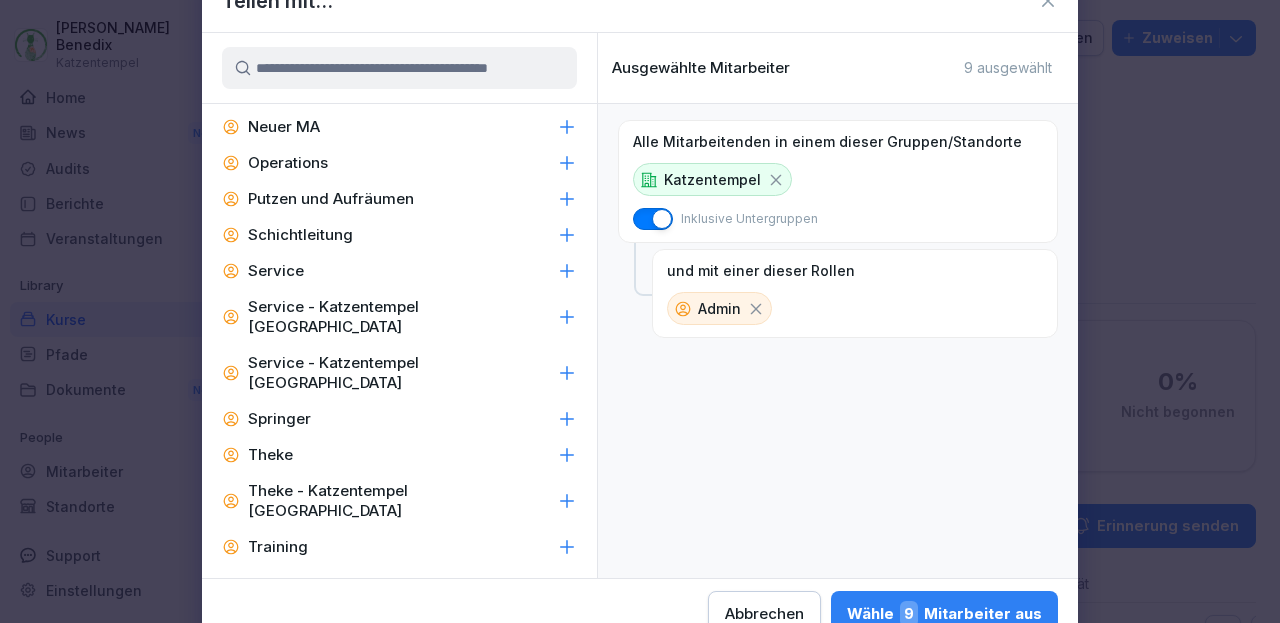 scroll, scrollTop: 1208, scrollLeft: 0, axis: vertical 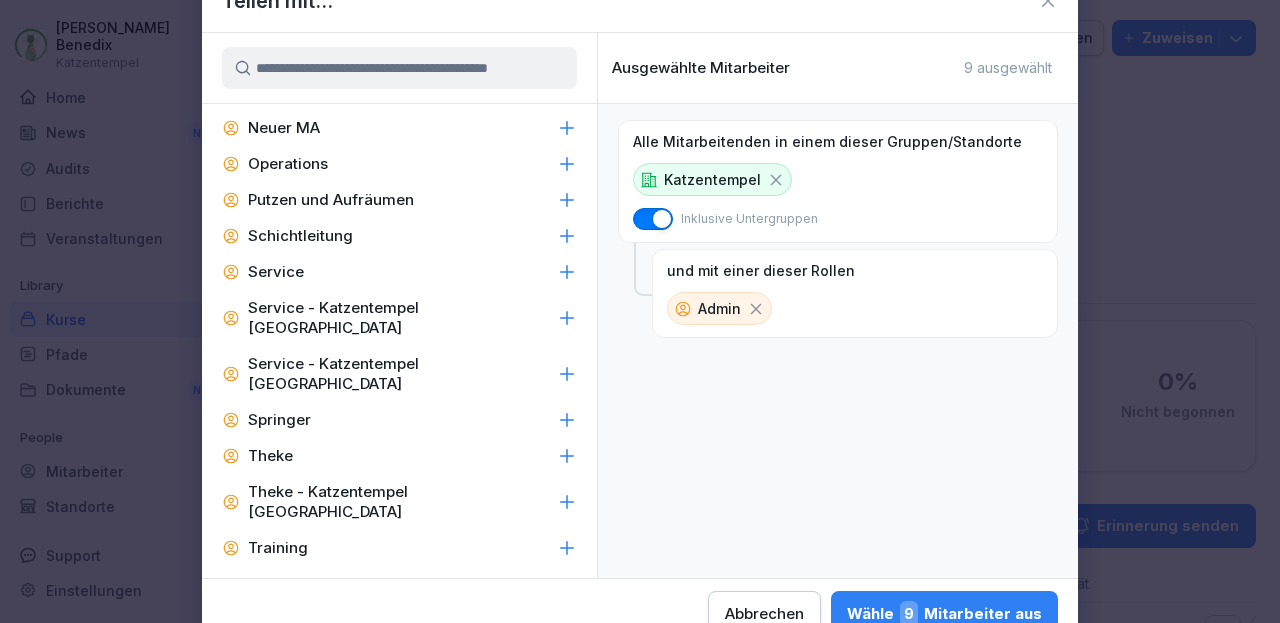 click 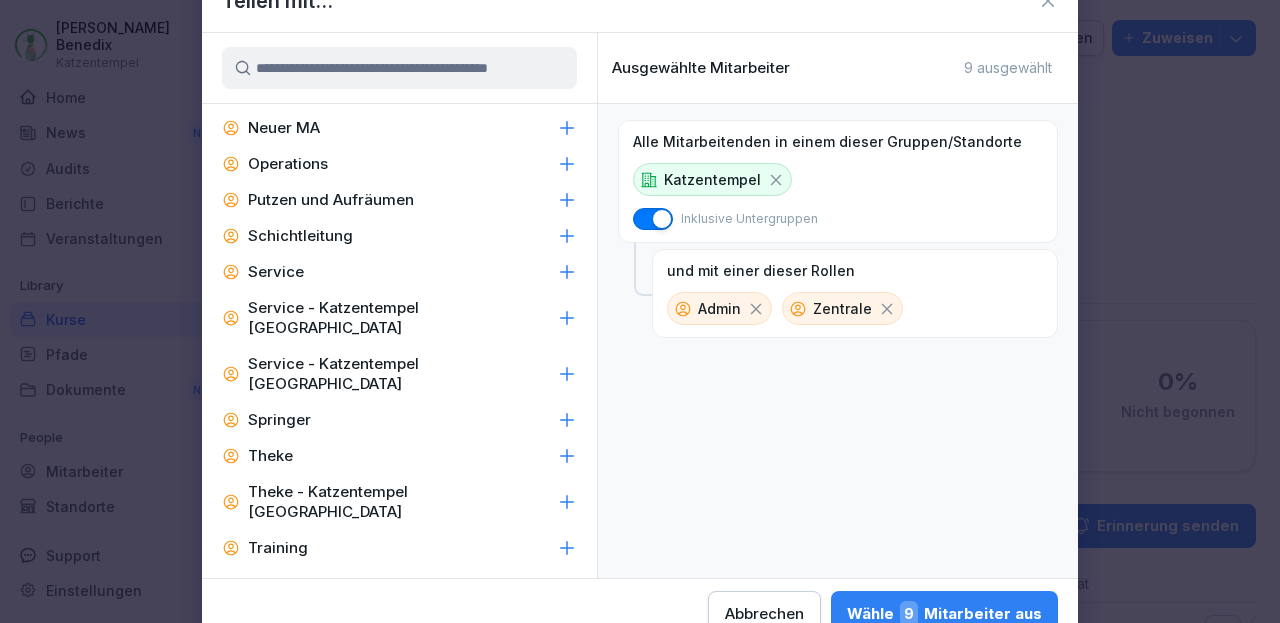 click on "Wähle  9  Mitarbeiter aus" at bounding box center (944, 614) 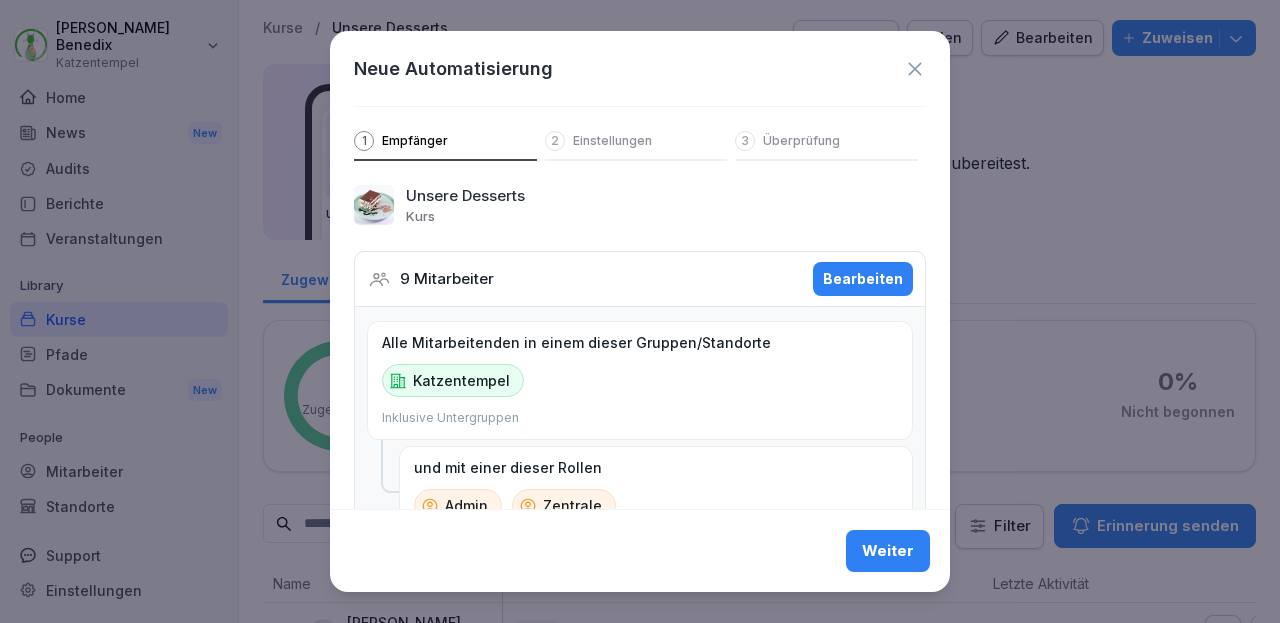 click on "Weiter" at bounding box center [888, 551] 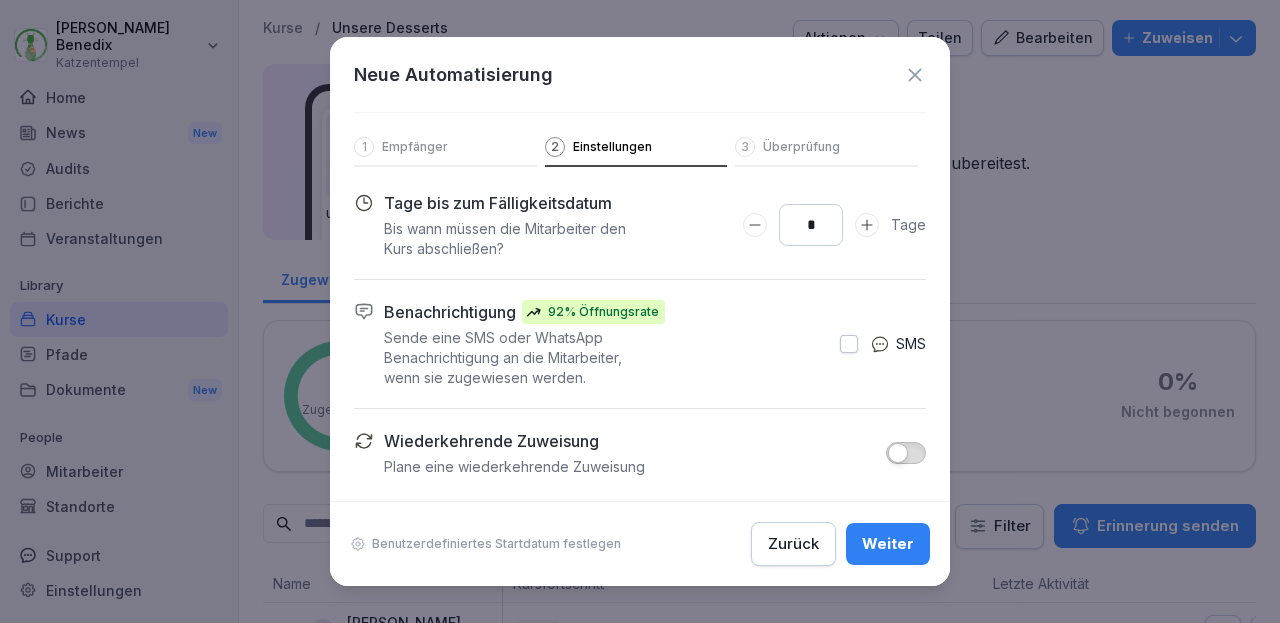 click on "Weiter" at bounding box center (888, 544) 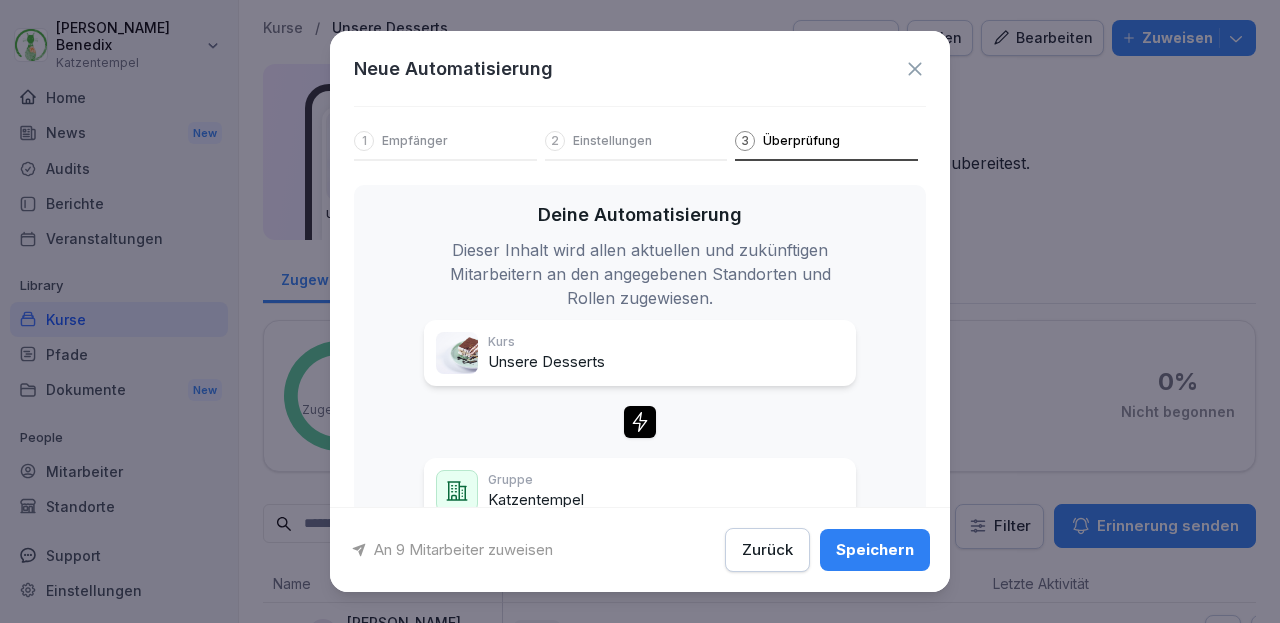 click on "Speichern" at bounding box center (875, 550) 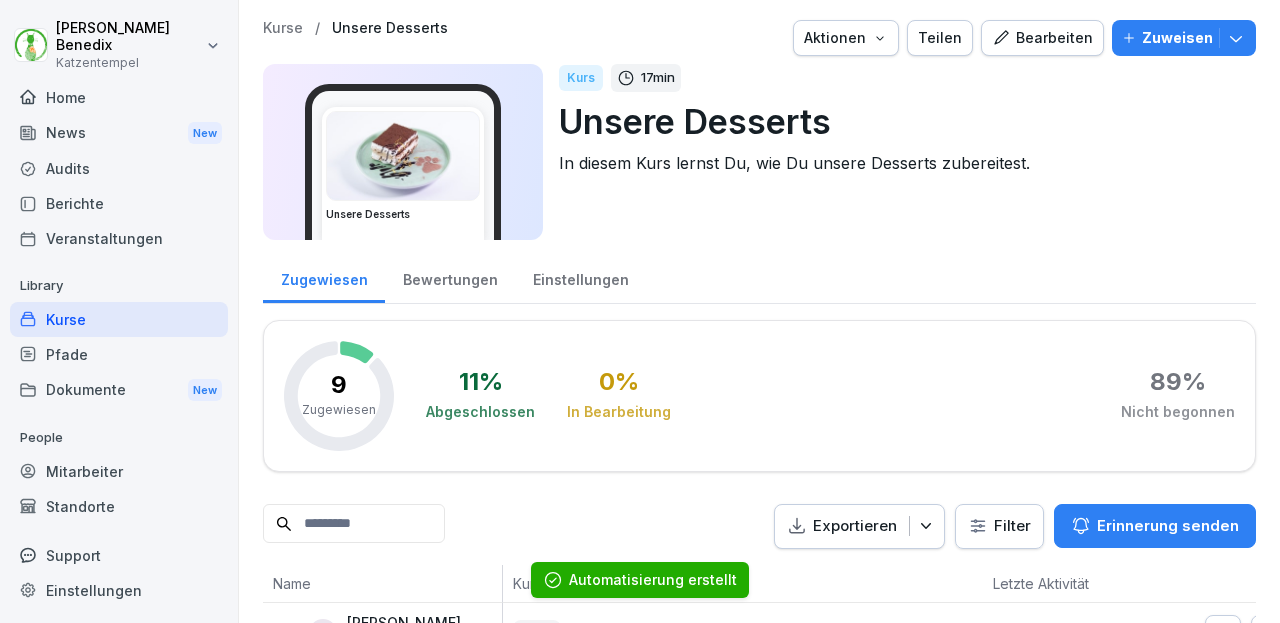 click on "Kurse" at bounding box center (283, 28) 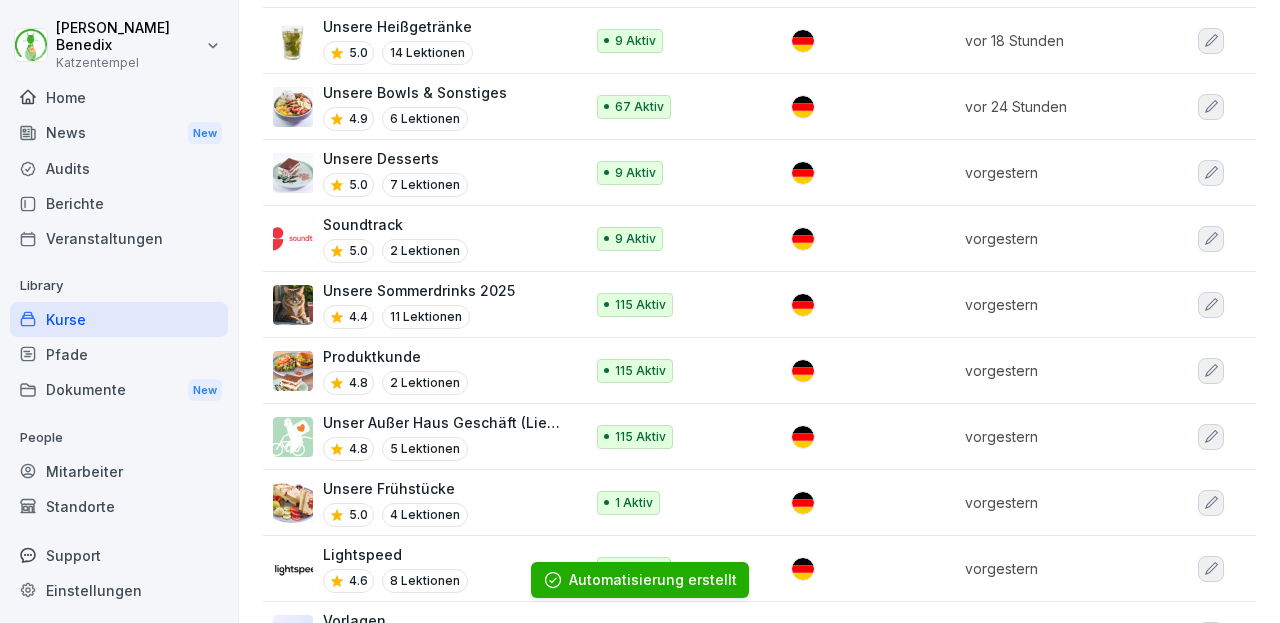 scroll, scrollTop: 416, scrollLeft: 0, axis: vertical 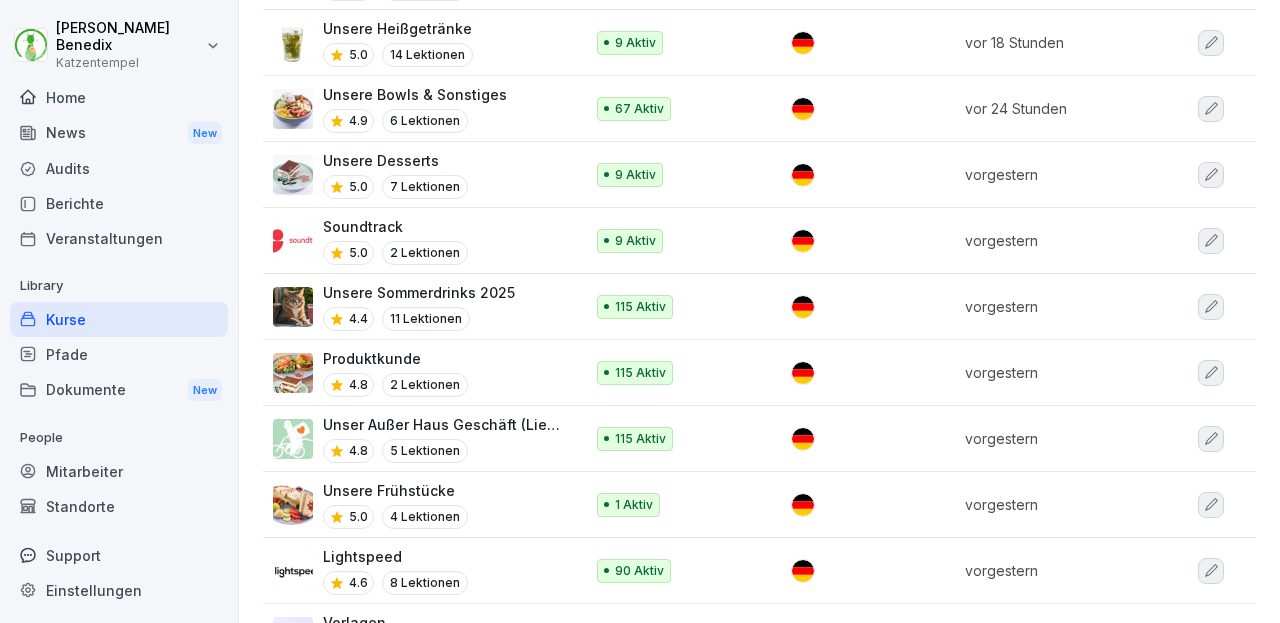 click on "Unsere Frühstücke 5.0 4 Lektionen" at bounding box center (418, 504) 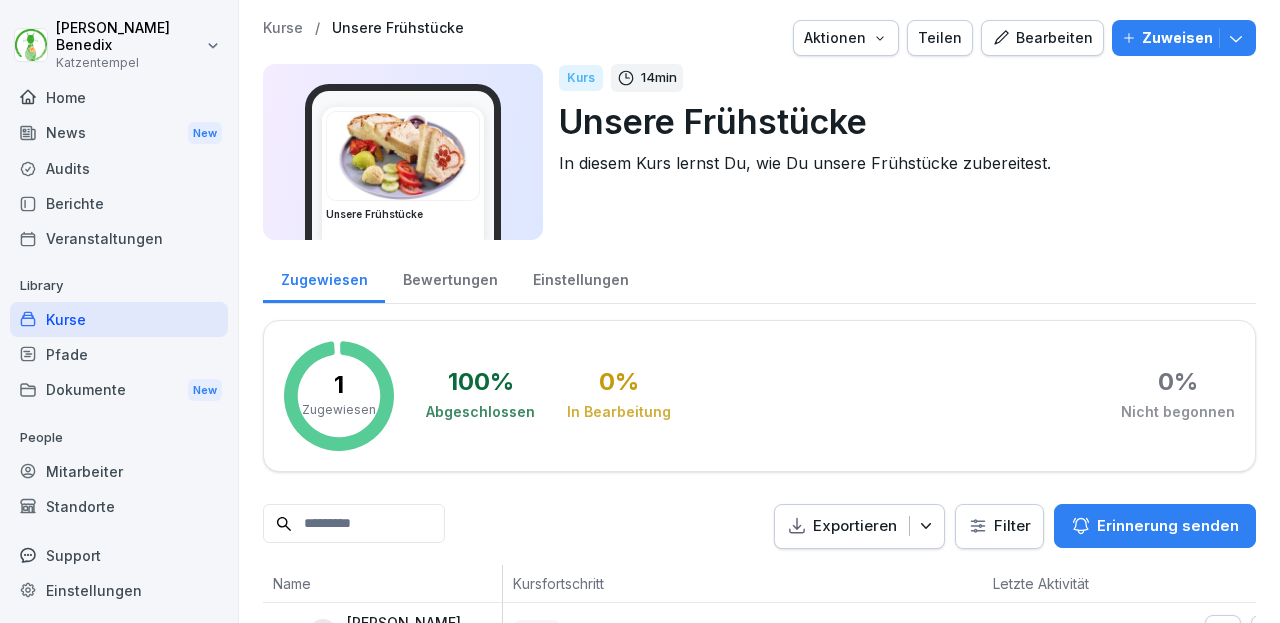 scroll, scrollTop: 0, scrollLeft: 0, axis: both 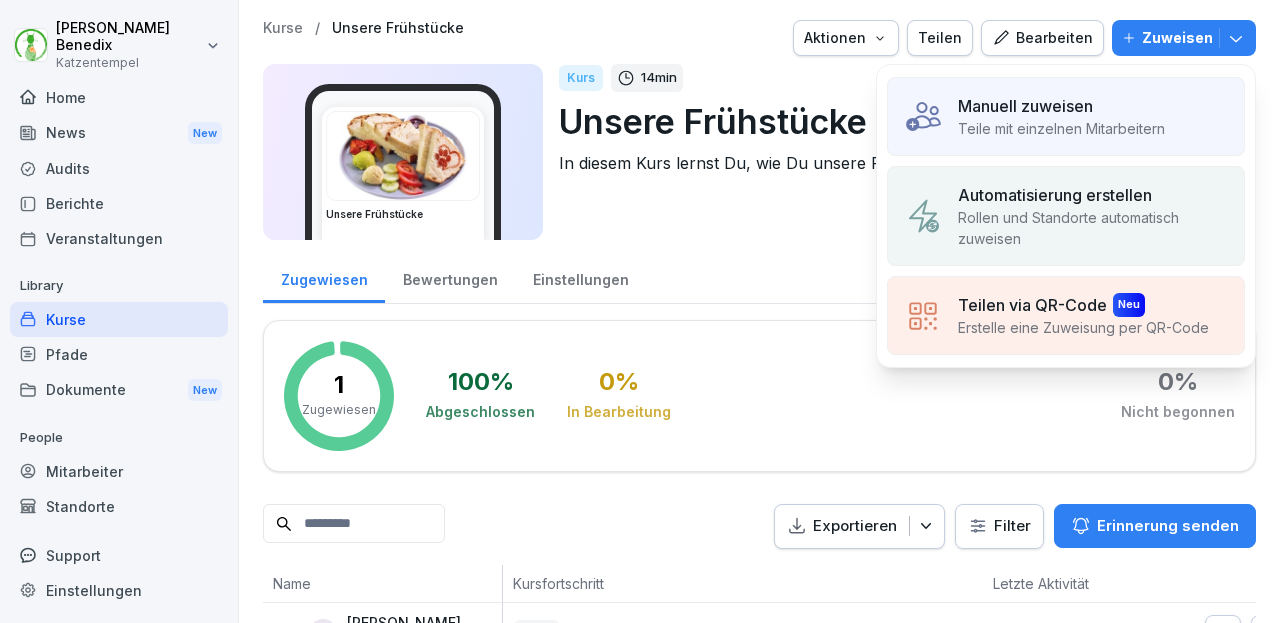 click on "Automatisierung erstellen" at bounding box center [1055, 195] 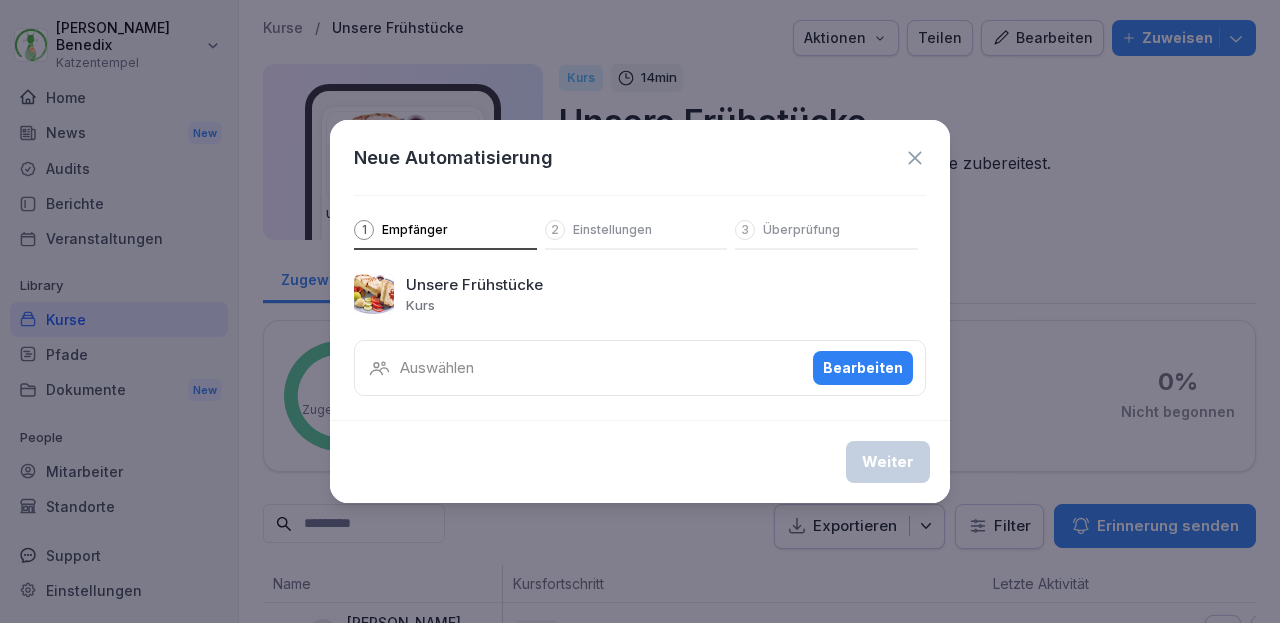 click on "Auswählen Bearbeiten" at bounding box center (640, 368) 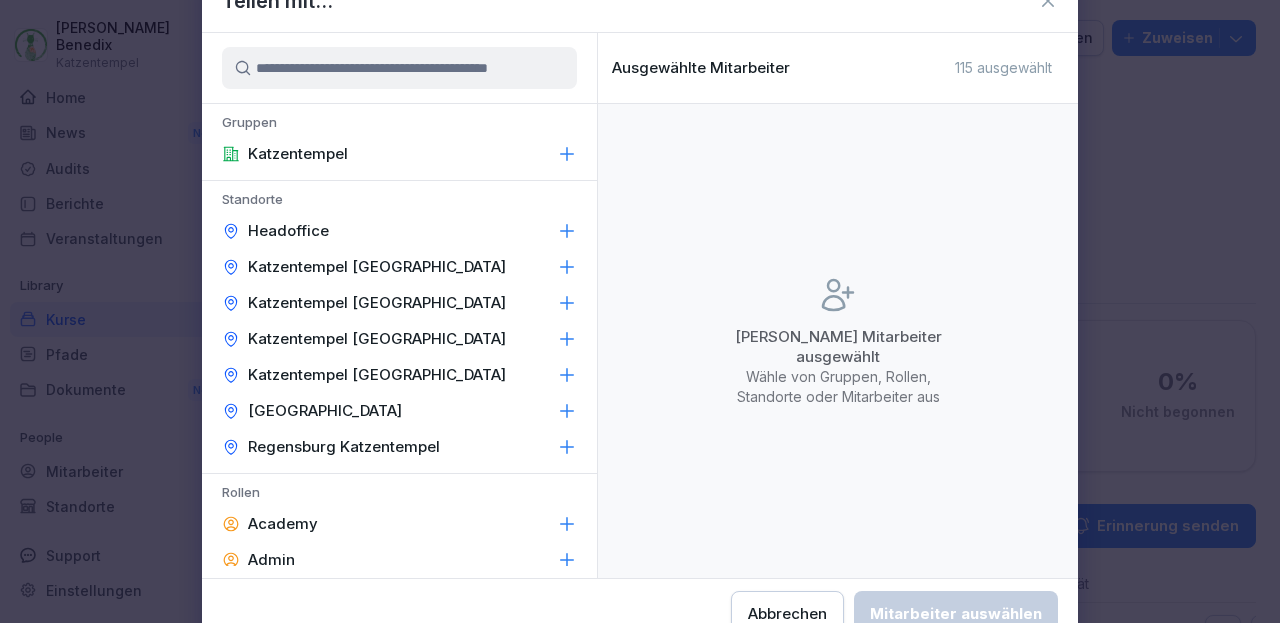 click on "Katzentempel" at bounding box center [399, 154] 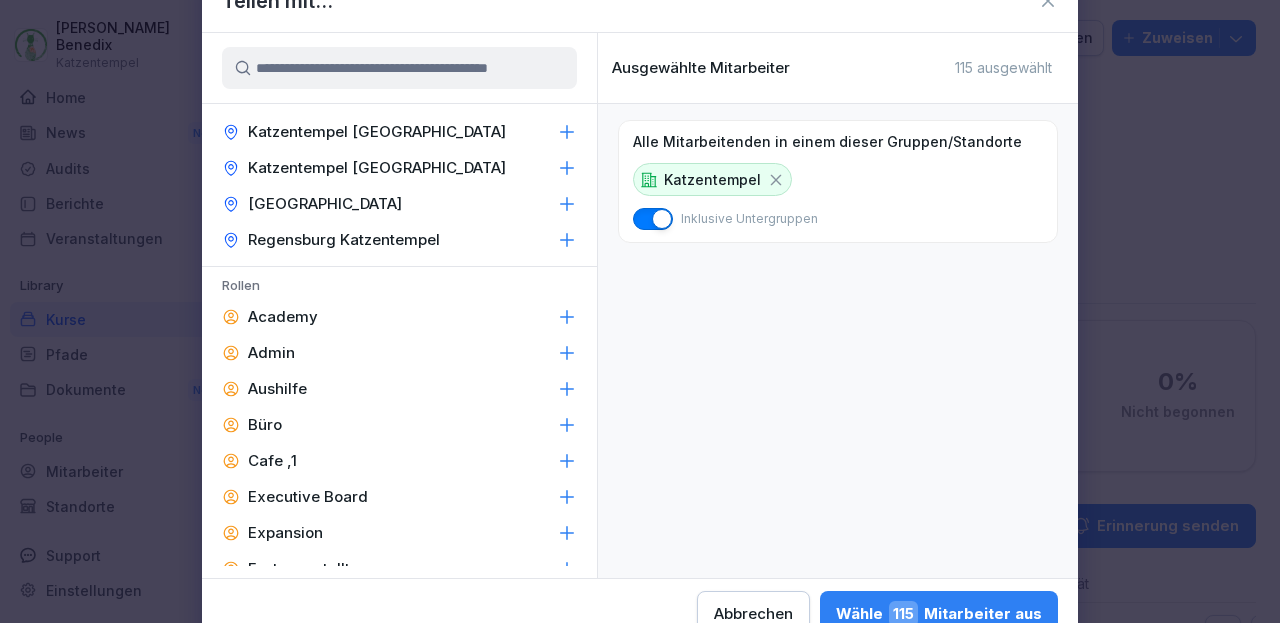 scroll, scrollTop: 235, scrollLeft: 0, axis: vertical 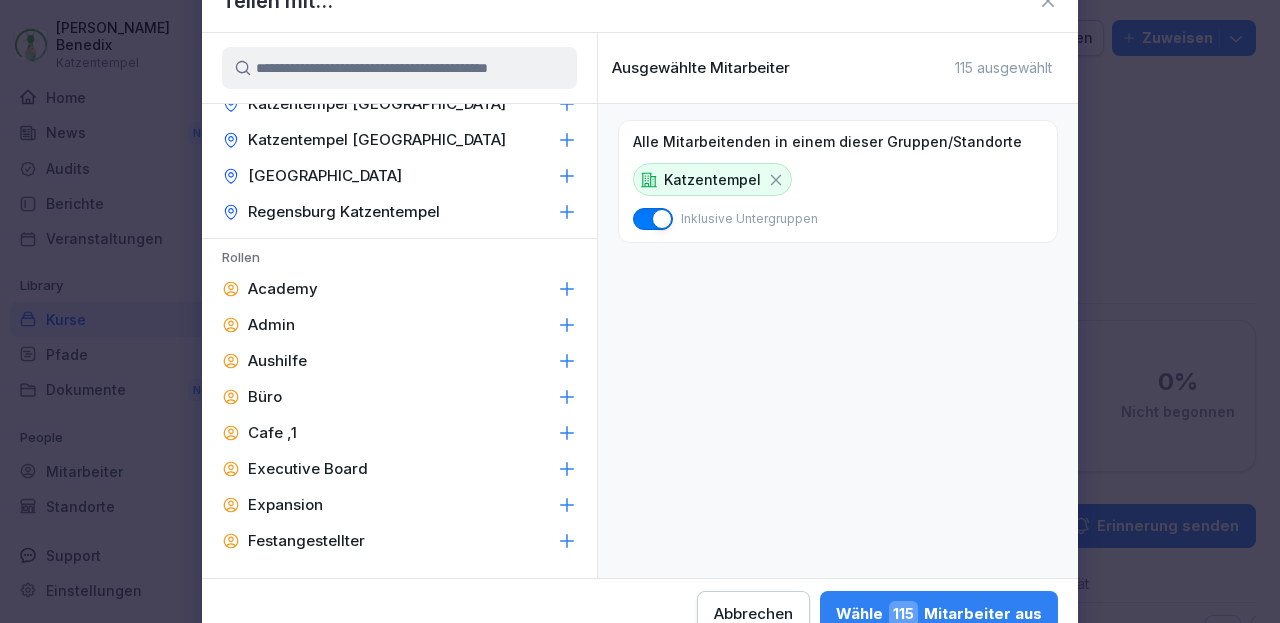 click 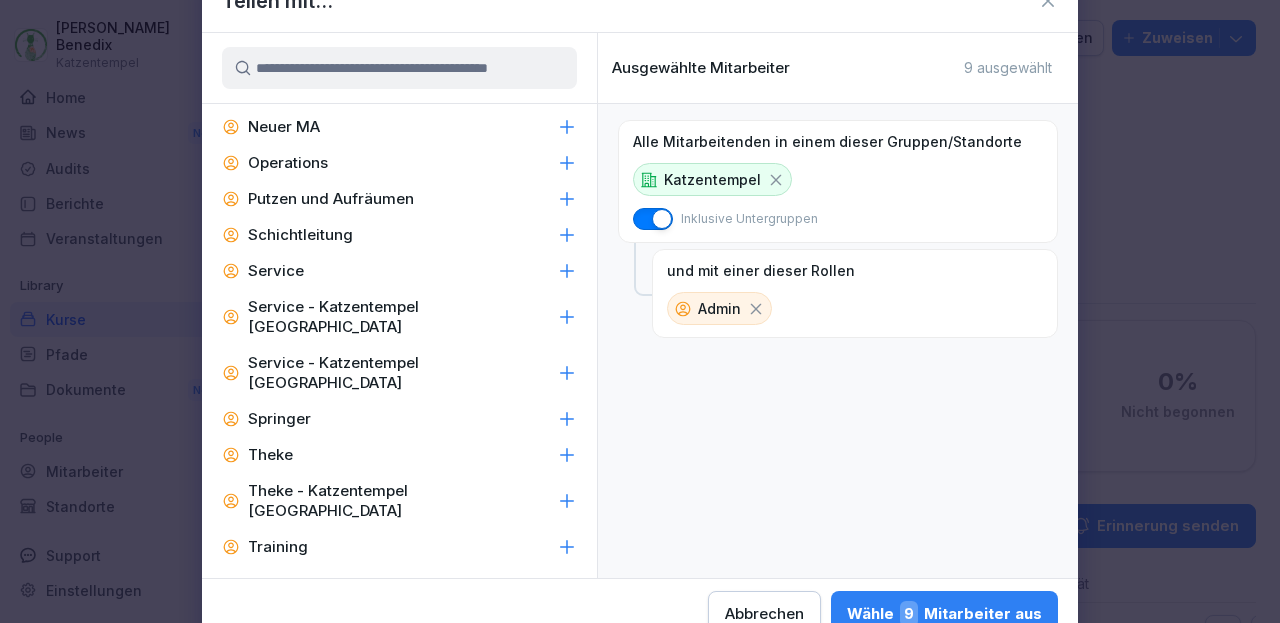 scroll, scrollTop: 1208, scrollLeft: 0, axis: vertical 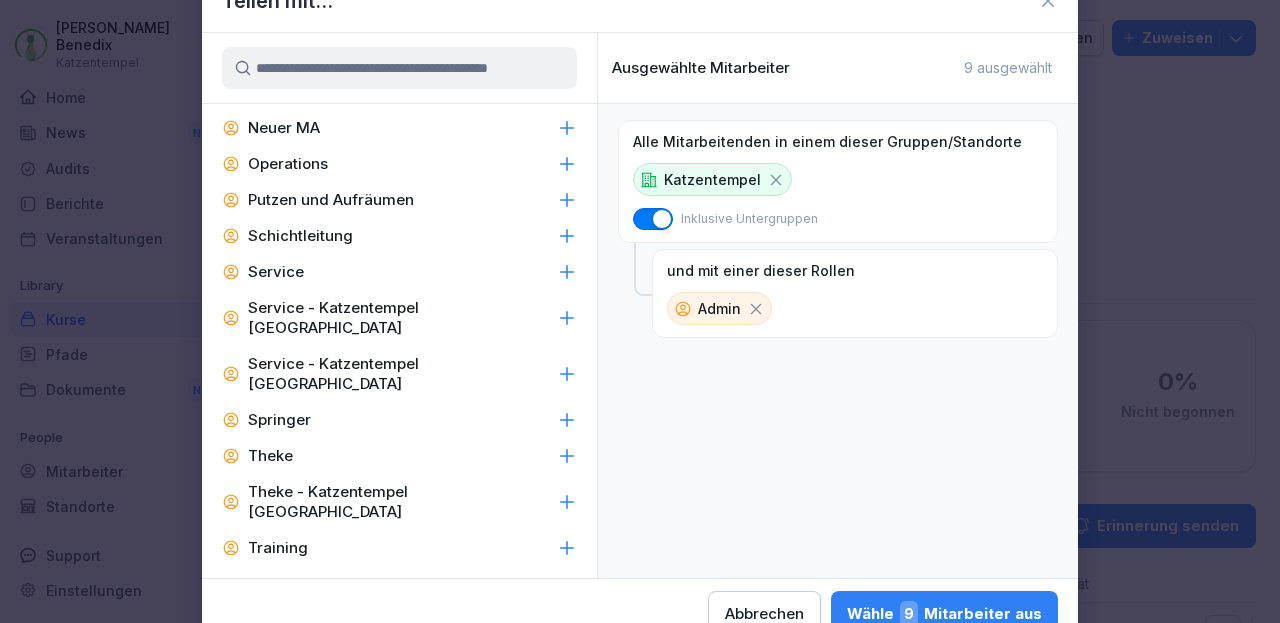 click 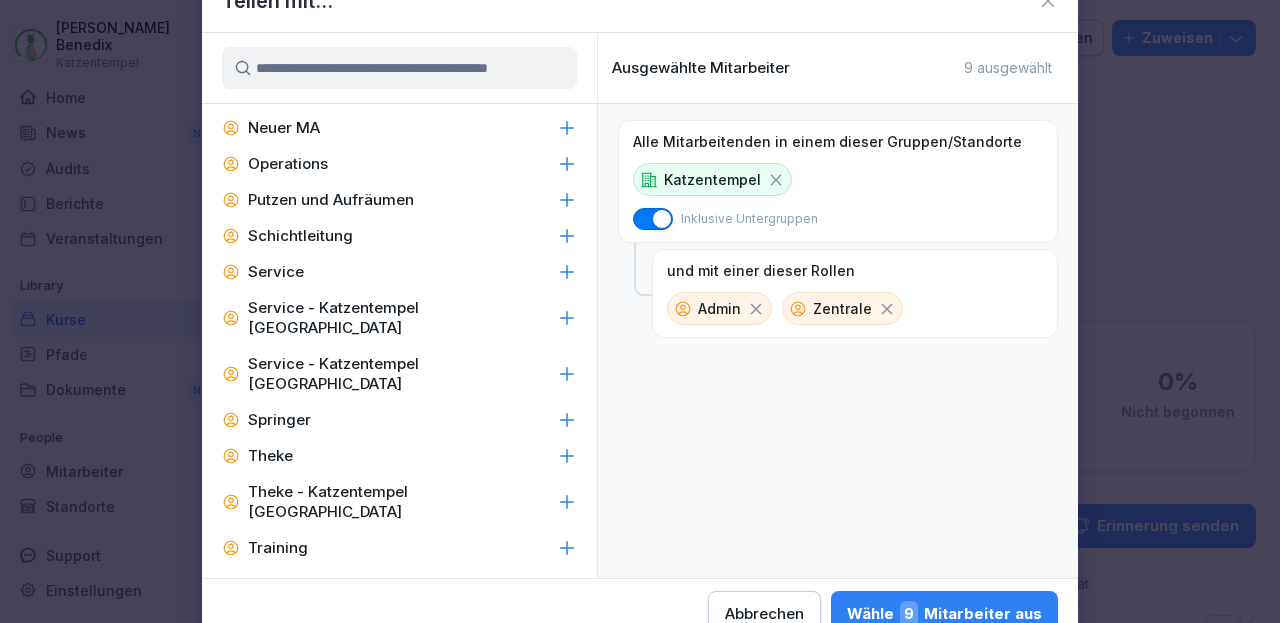 click on "Wähle  9  Mitarbeiter aus" at bounding box center (944, 614) 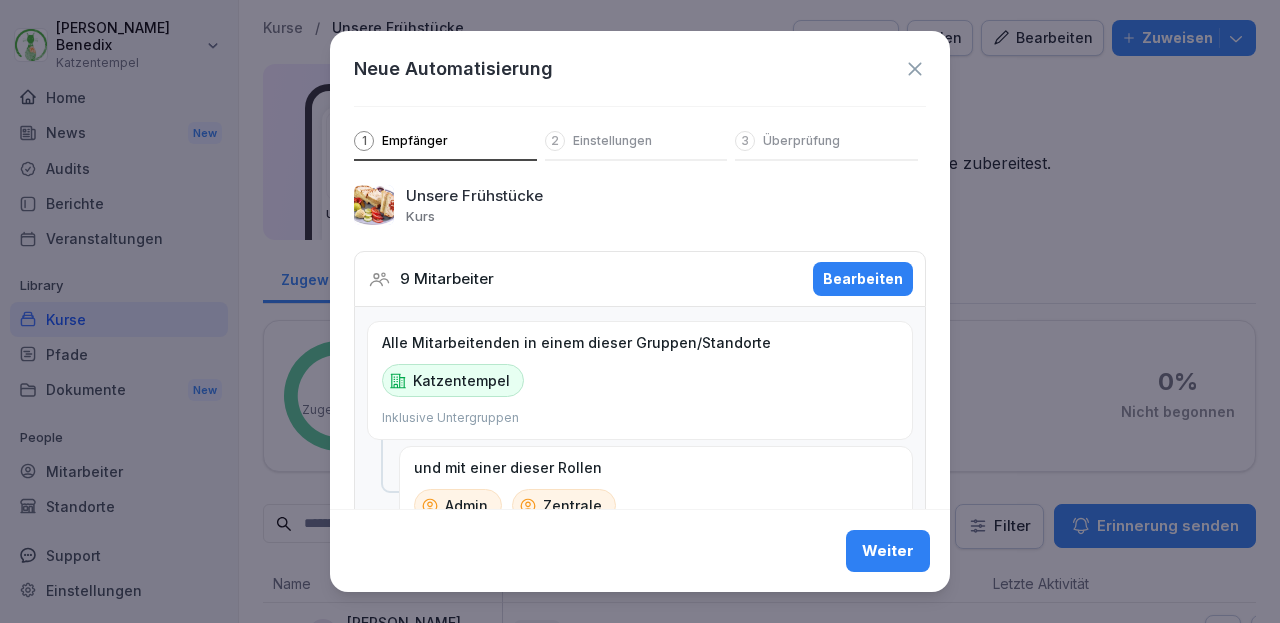 click on "Weiter" at bounding box center (888, 551) 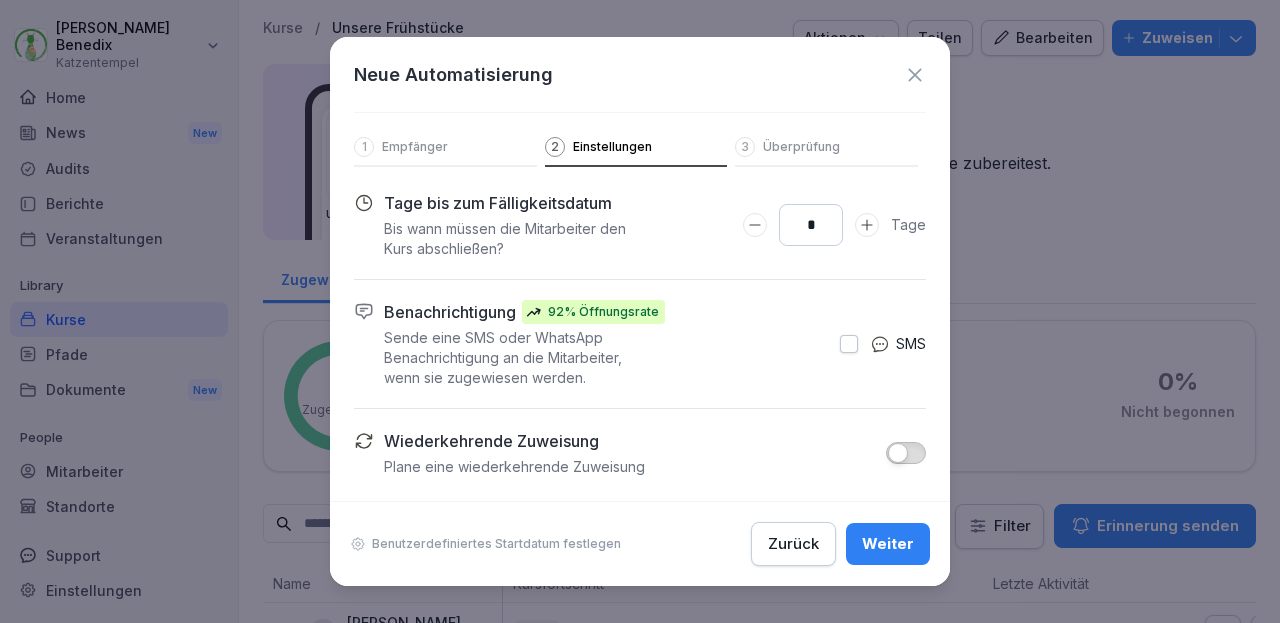 click on "Weiter" at bounding box center (888, 544) 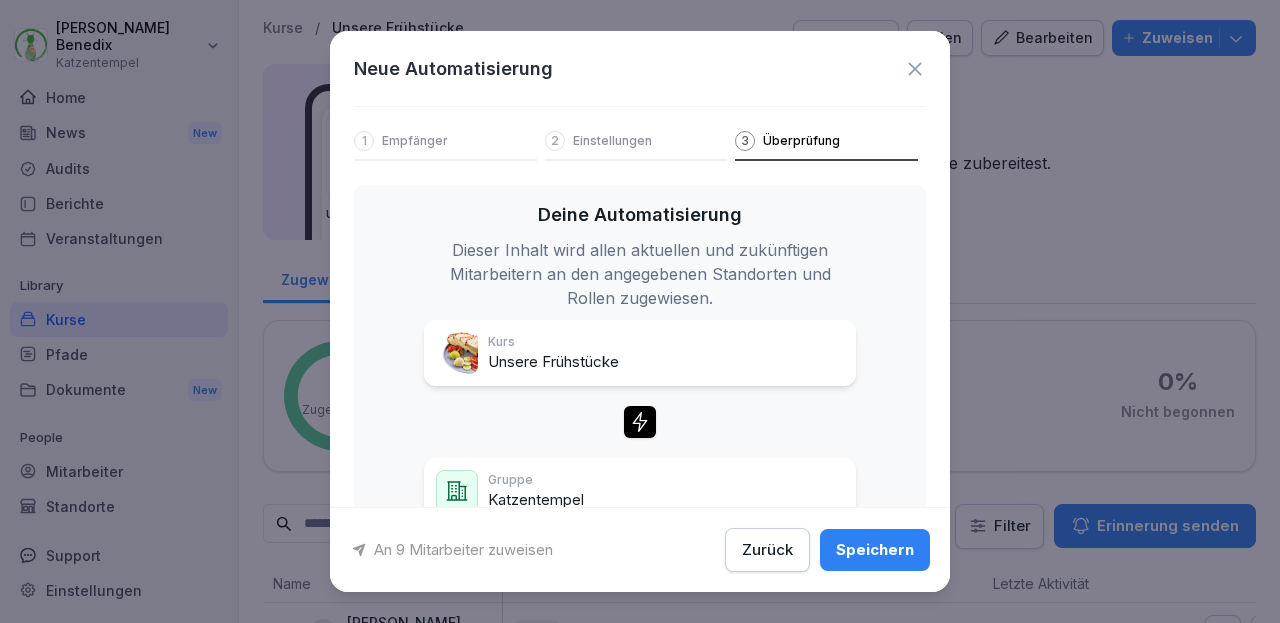 click on "Speichern" at bounding box center [875, 550] 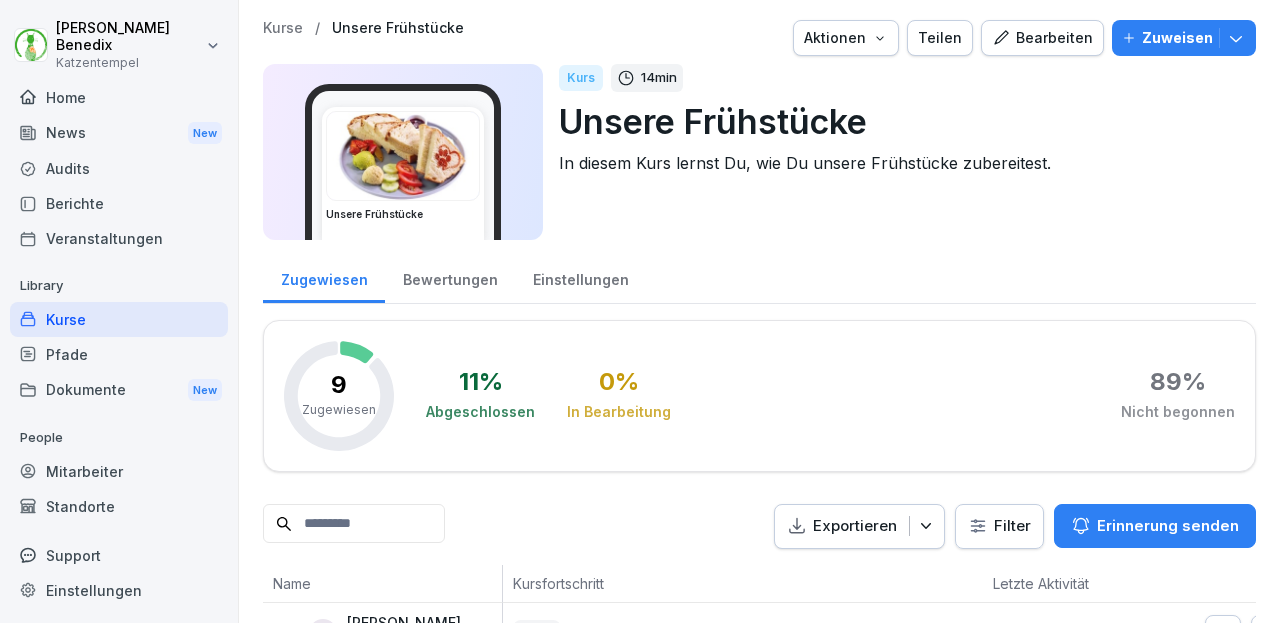 click on "Kurse" at bounding box center (283, 28) 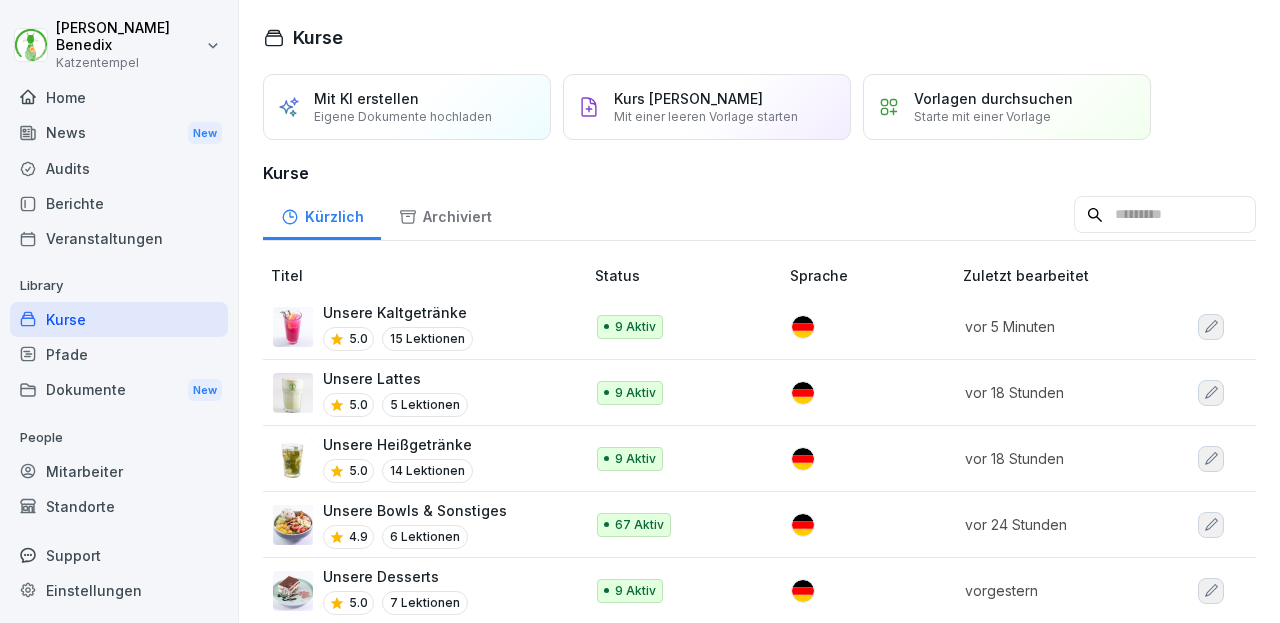 scroll, scrollTop: 0, scrollLeft: 0, axis: both 